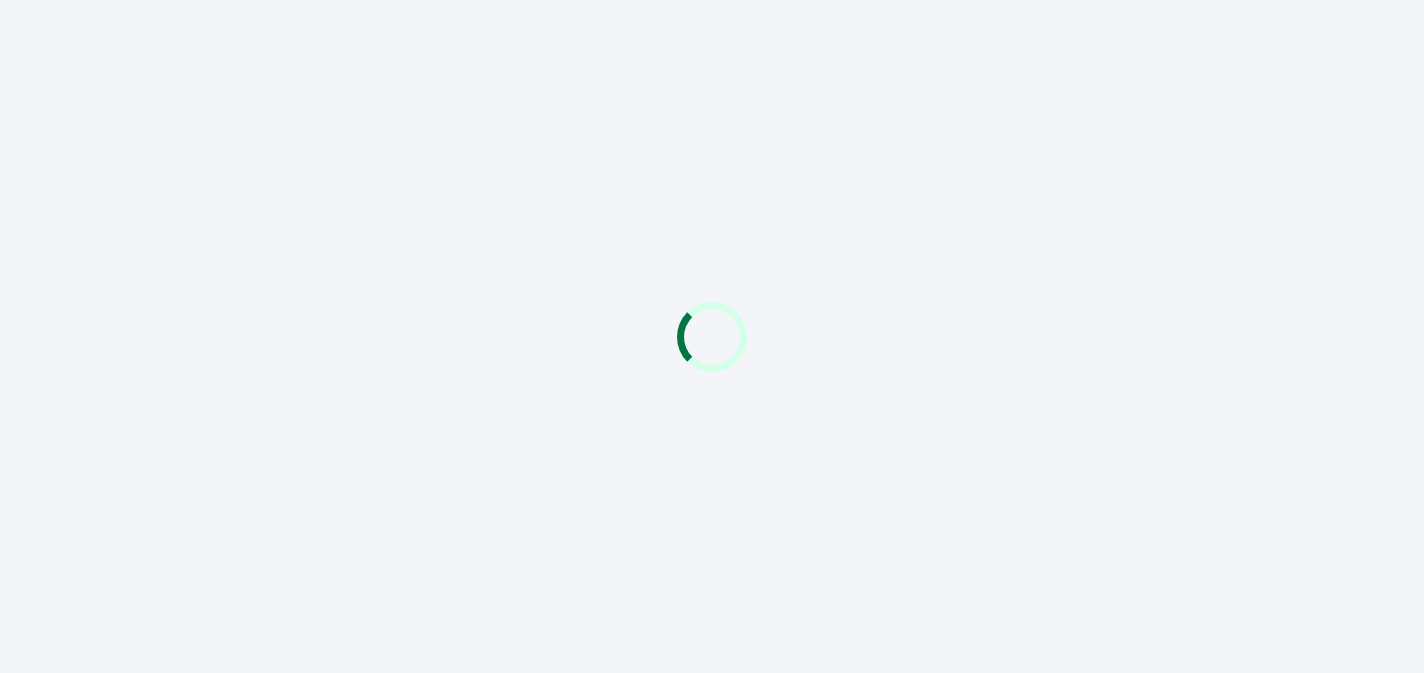 scroll, scrollTop: 0, scrollLeft: 0, axis: both 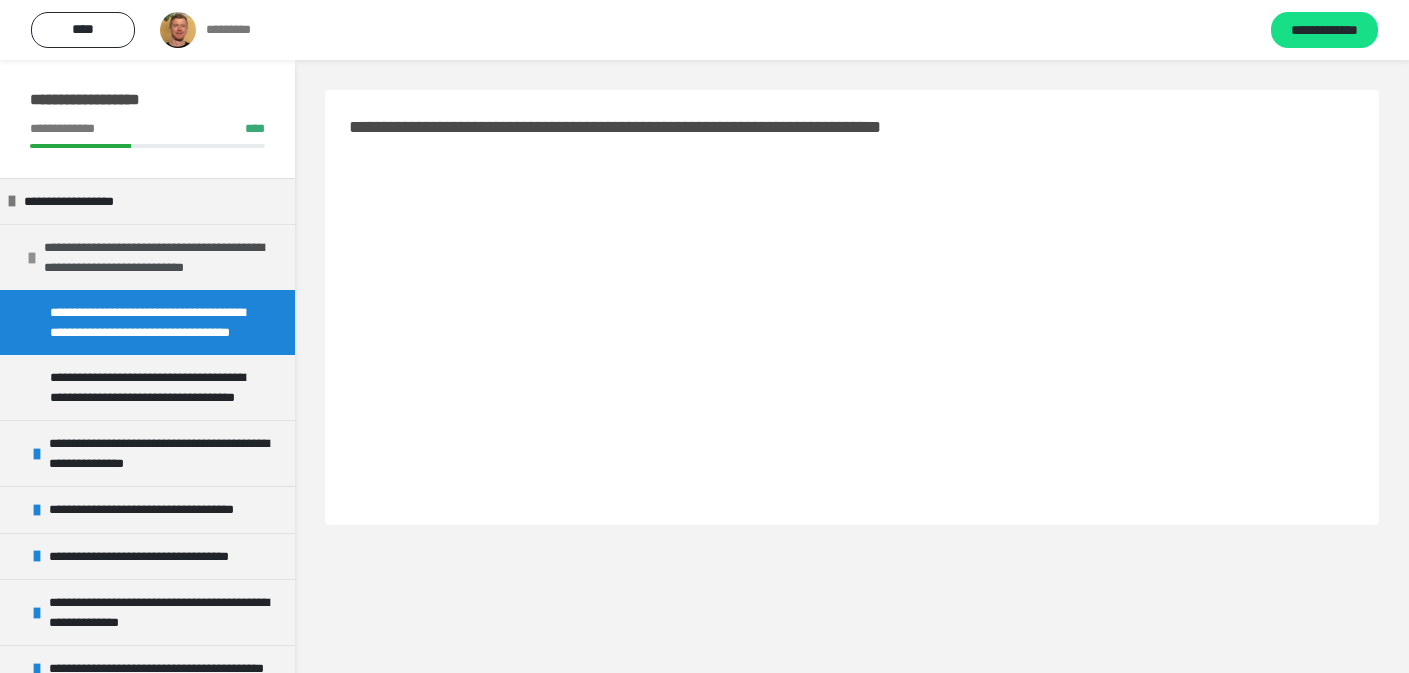 click on "**********" at bounding box center [154, 257] 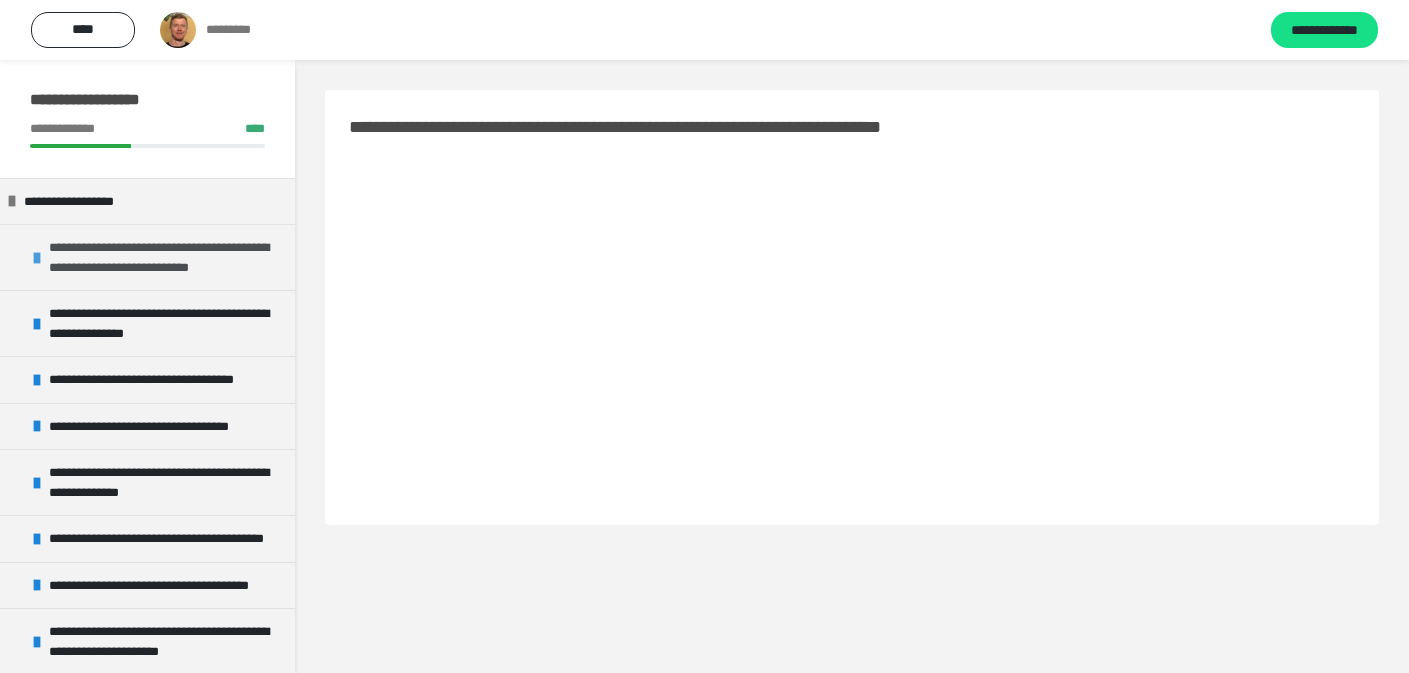 click on "**********" at bounding box center (159, 257) 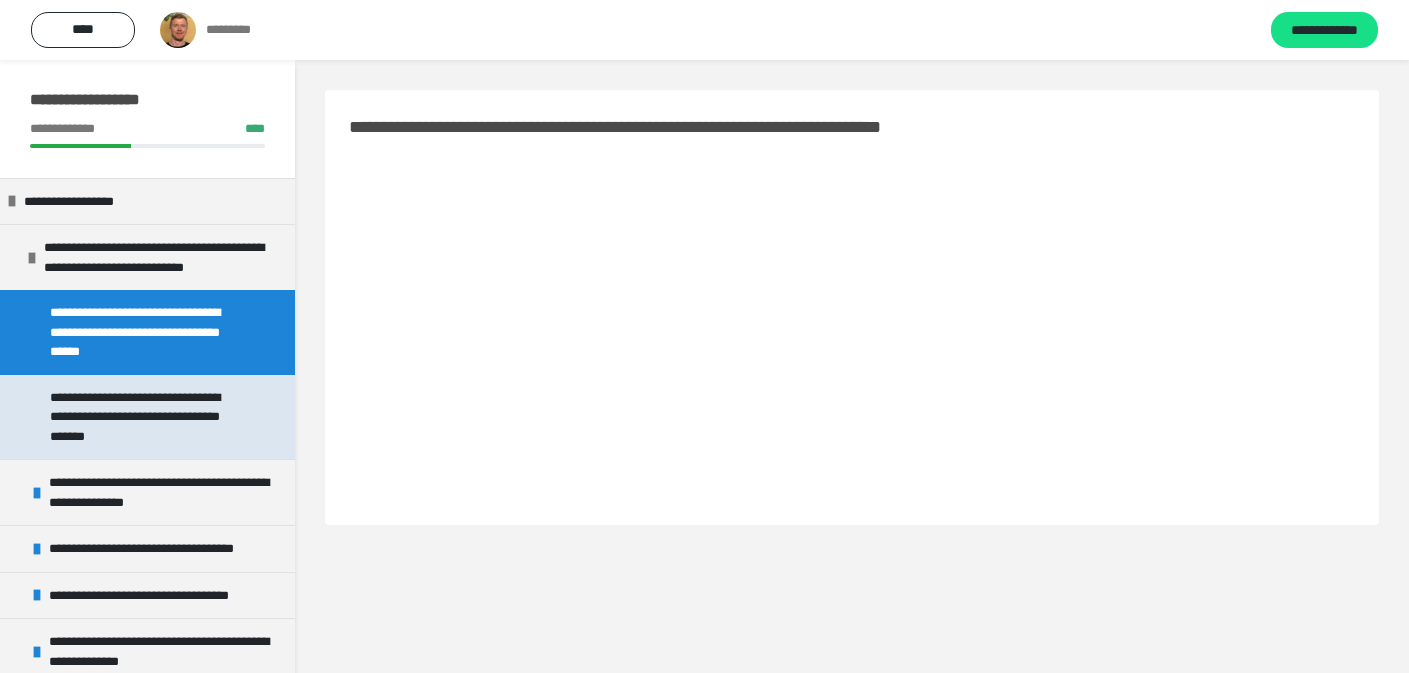 click on "**********" at bounding box center [135, 417] 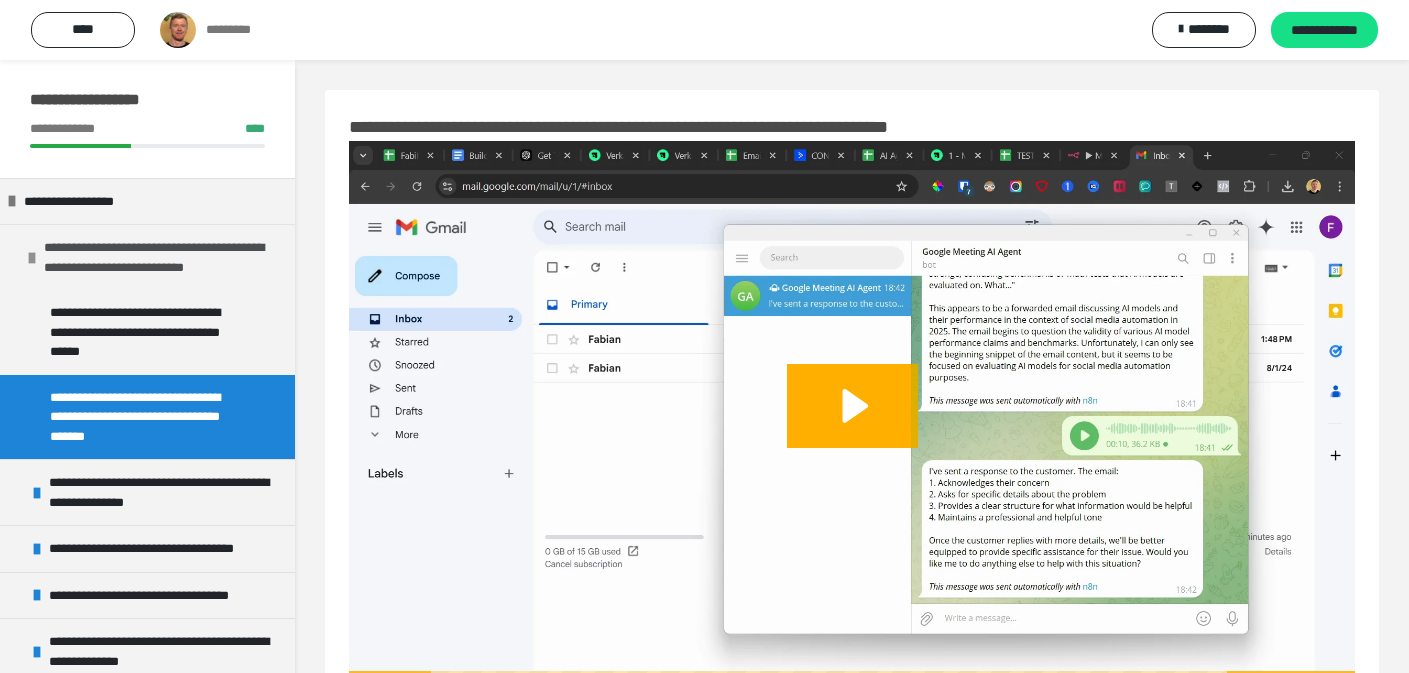 click on "**********" at bounding box center [165, 257] 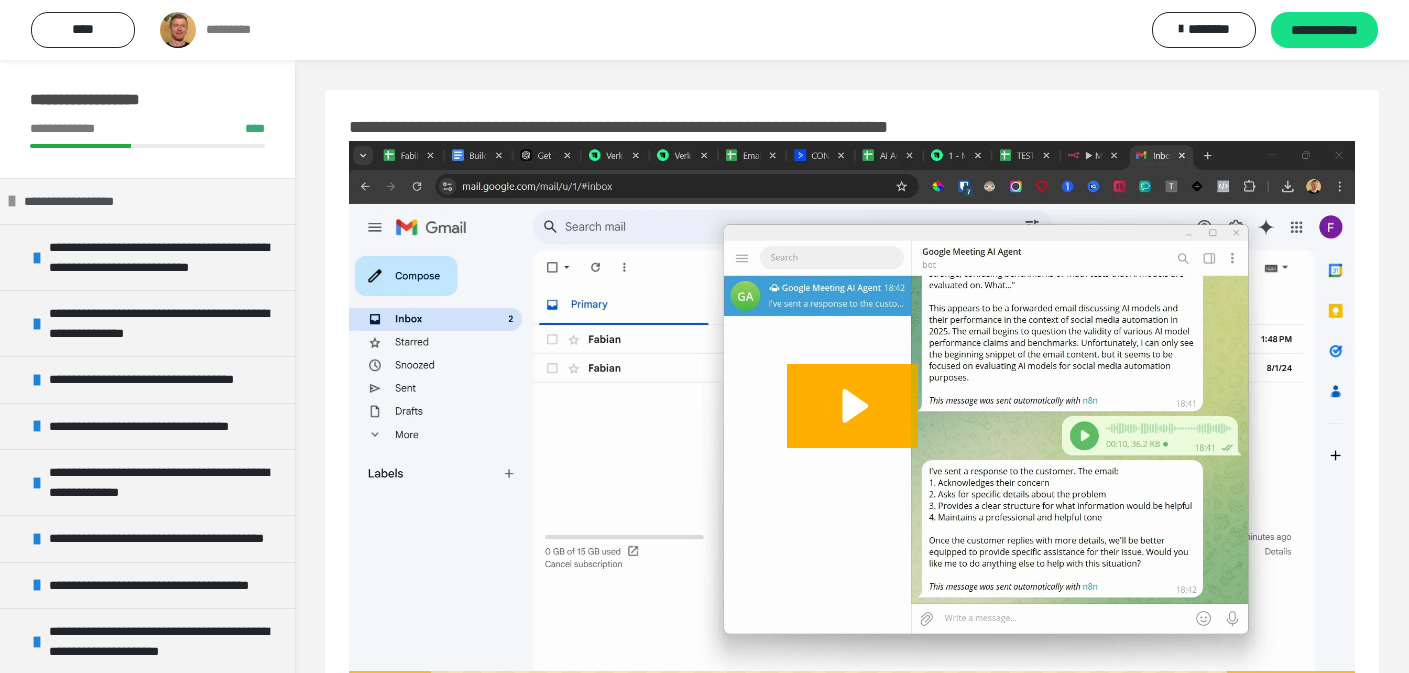 click at bounding box center [12, 201] 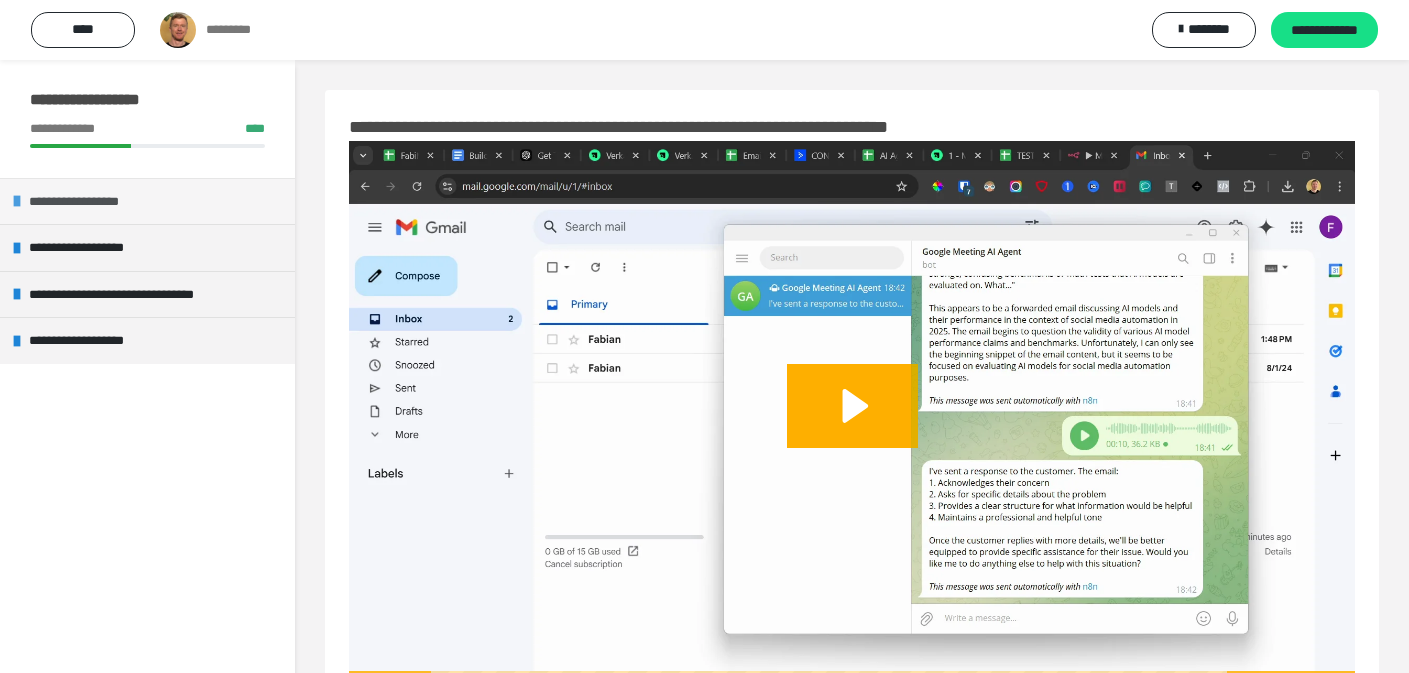 click on "**********" at bounding box center (74, 202) 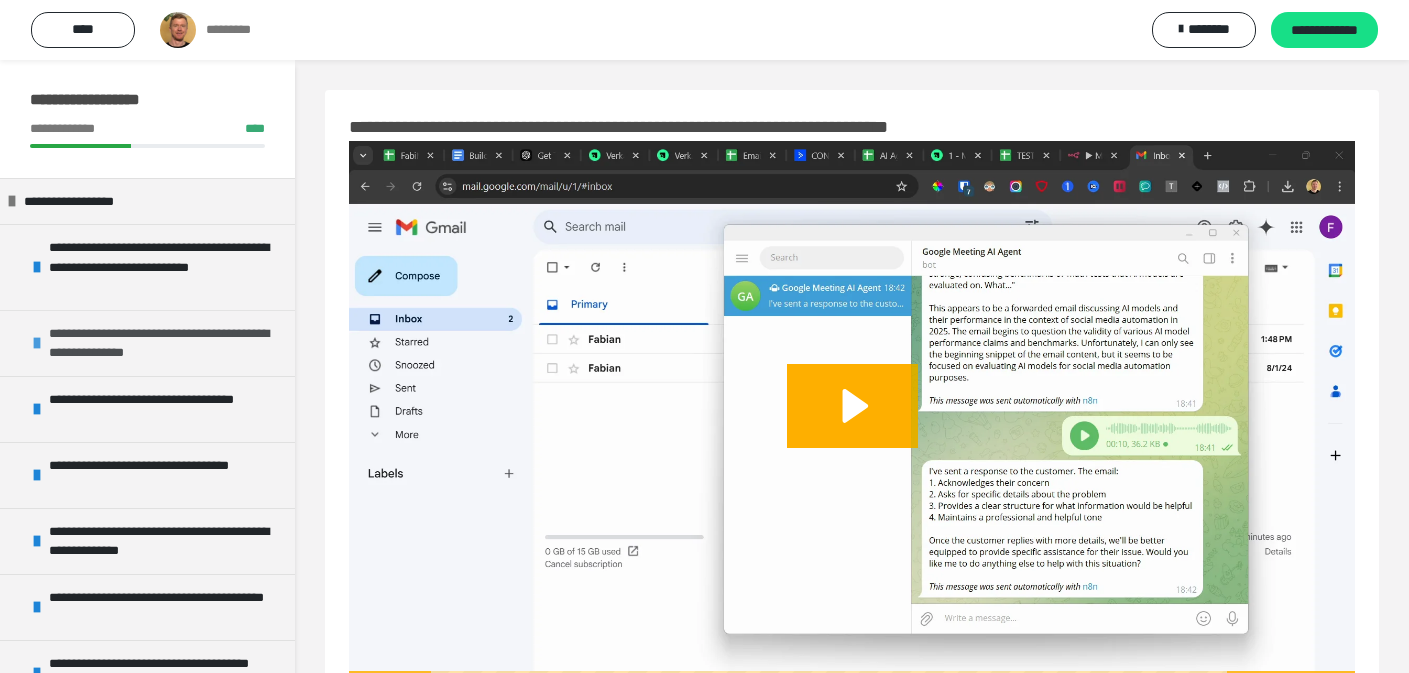 click on "**********" at bounding box center (159, 343) 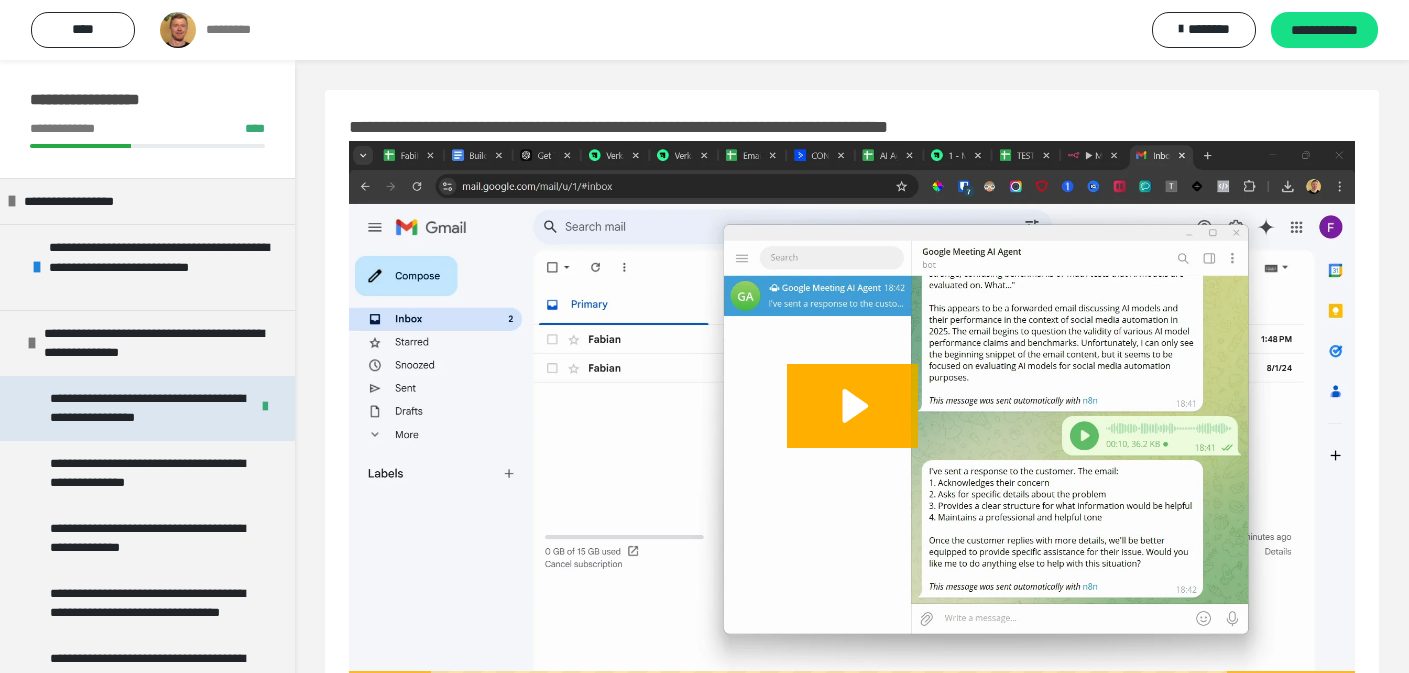 click on "**********" at bounding box center (147, 408) 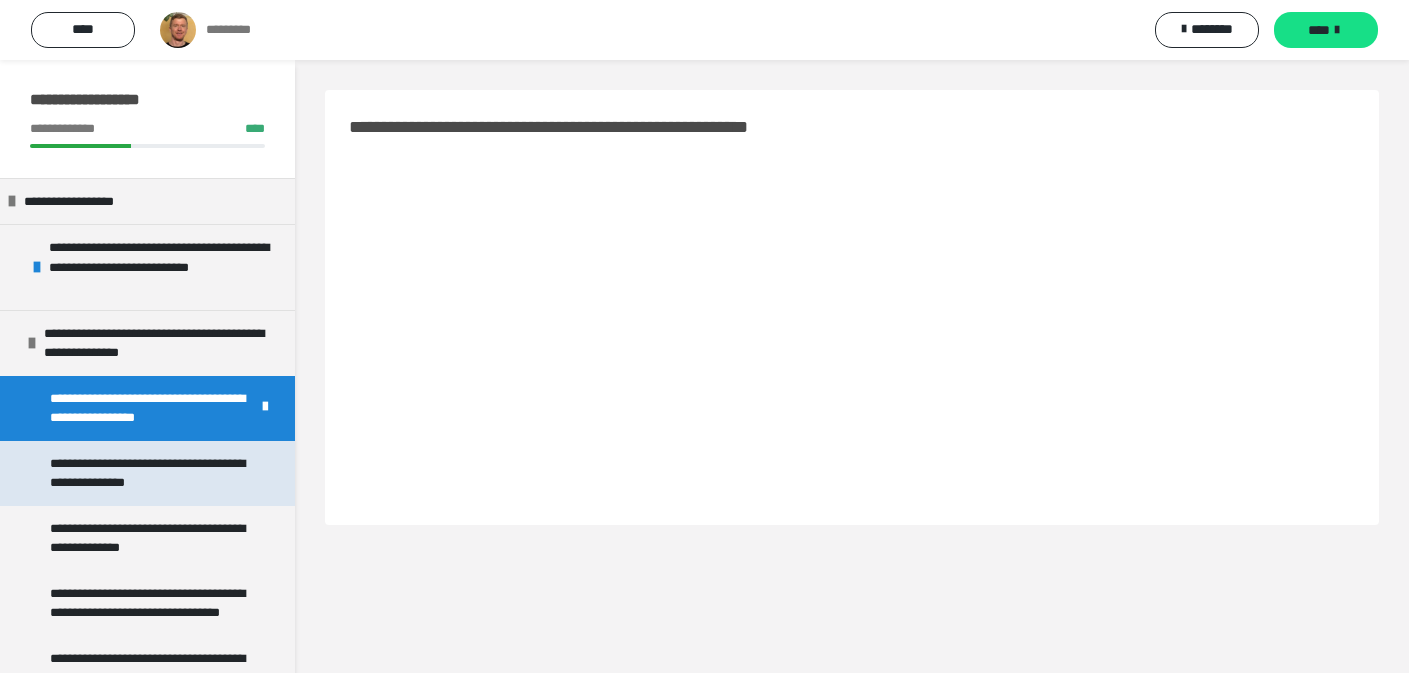 click on "**********" at bounding box center [147, 473] 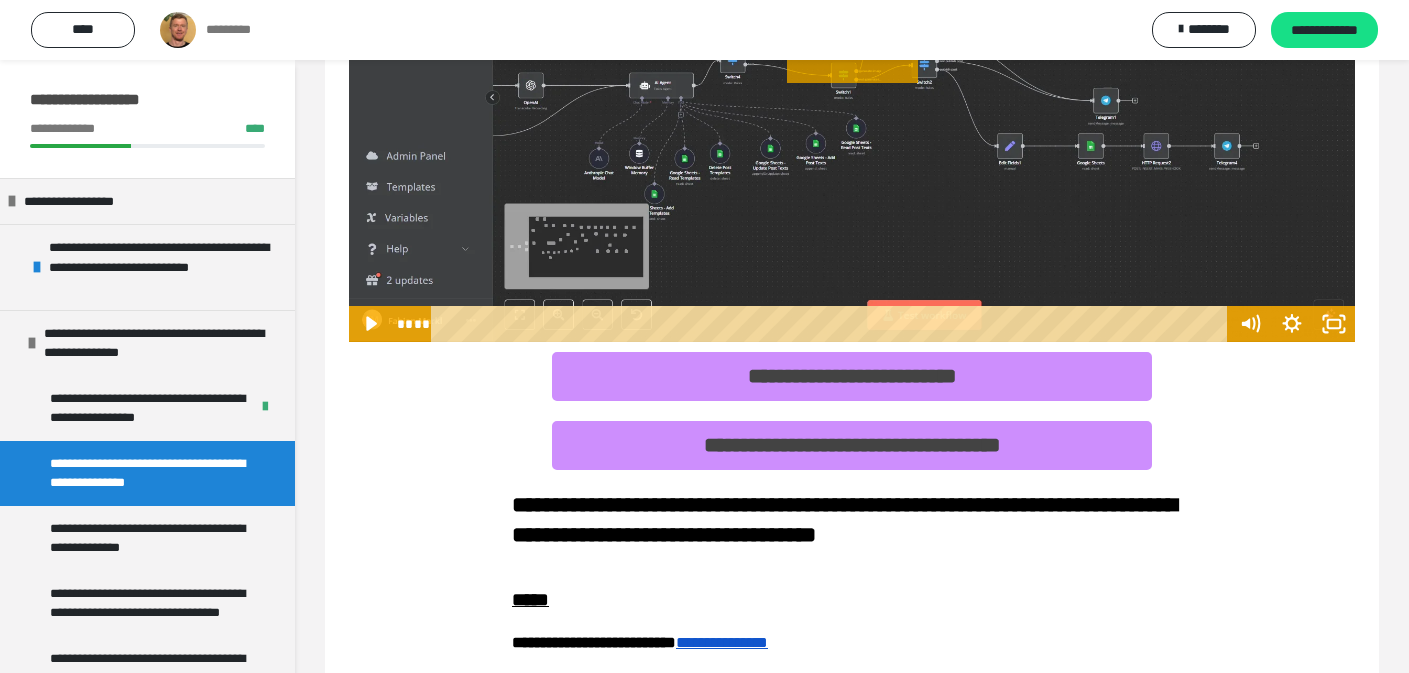 scroll, scrollTop: 394, scrollLeft: 0, axis: vertical 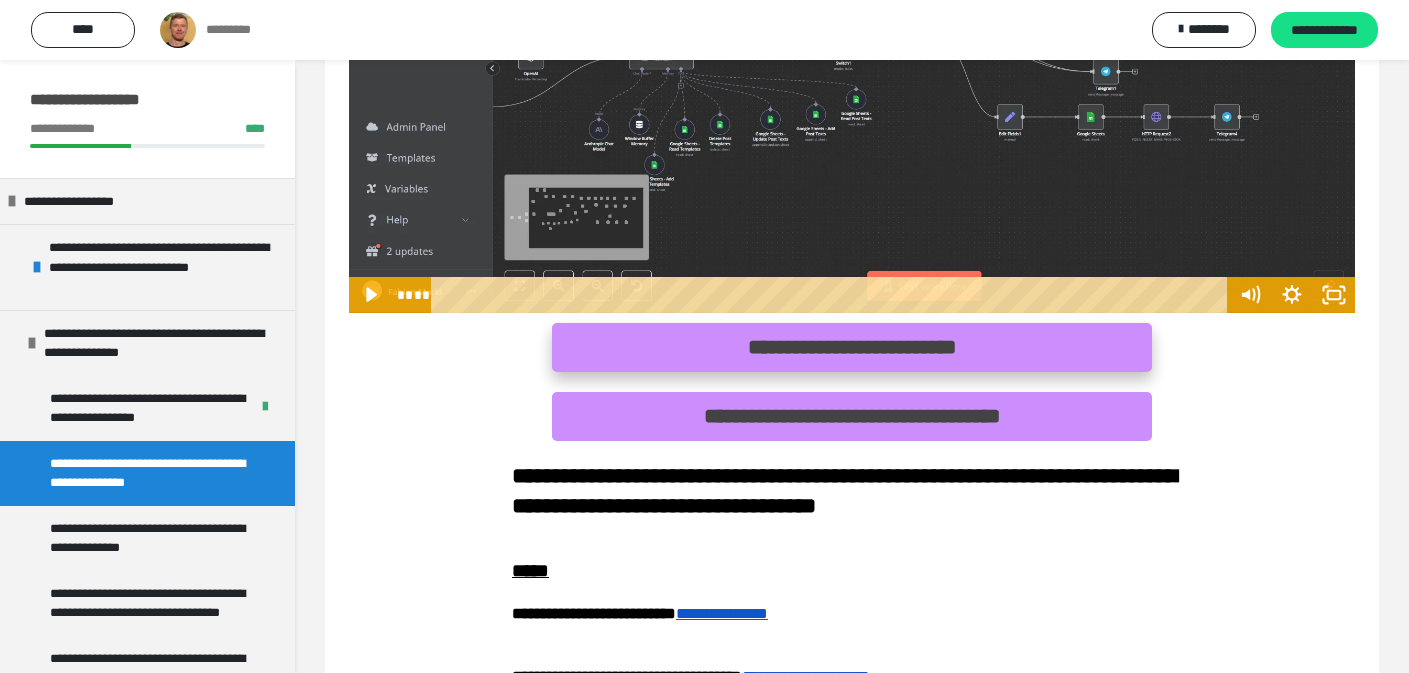 click on "**********" at bounding box center (852, 347) 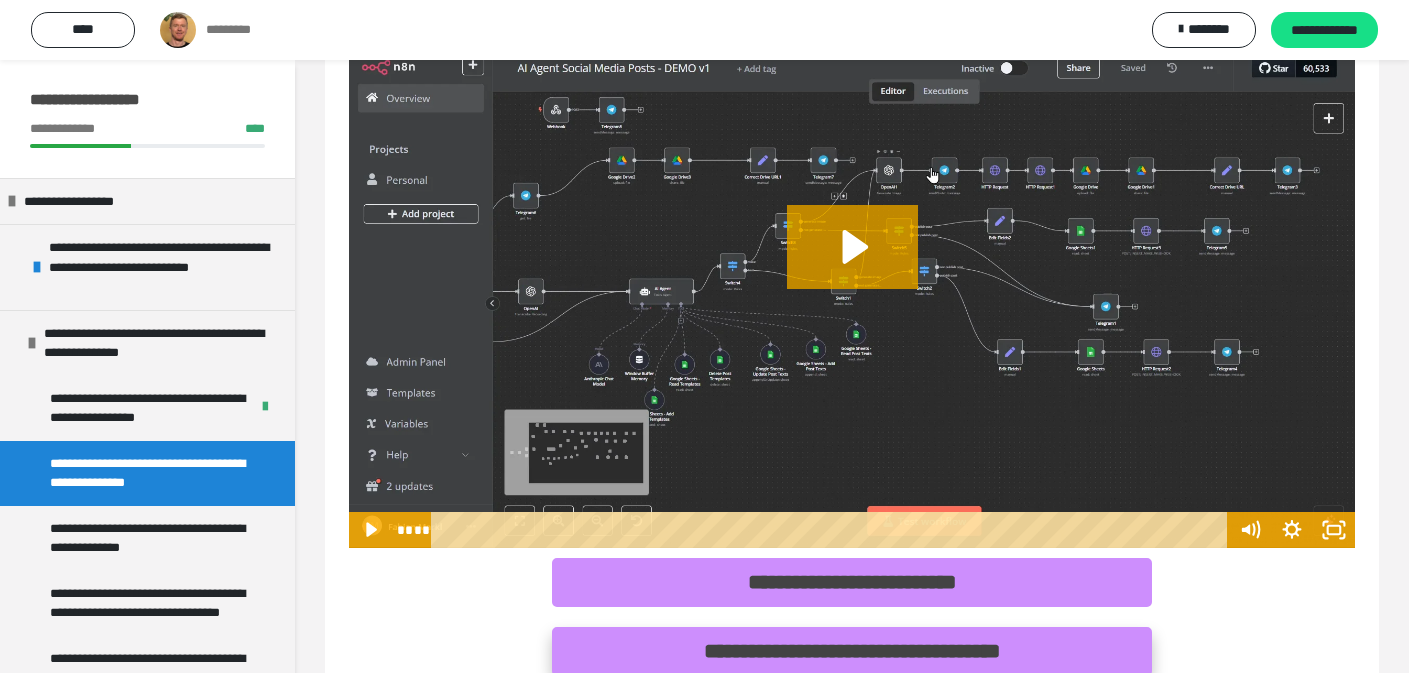 scroll, scrollTop: 138, scrollLeft: 0, axis: vertical 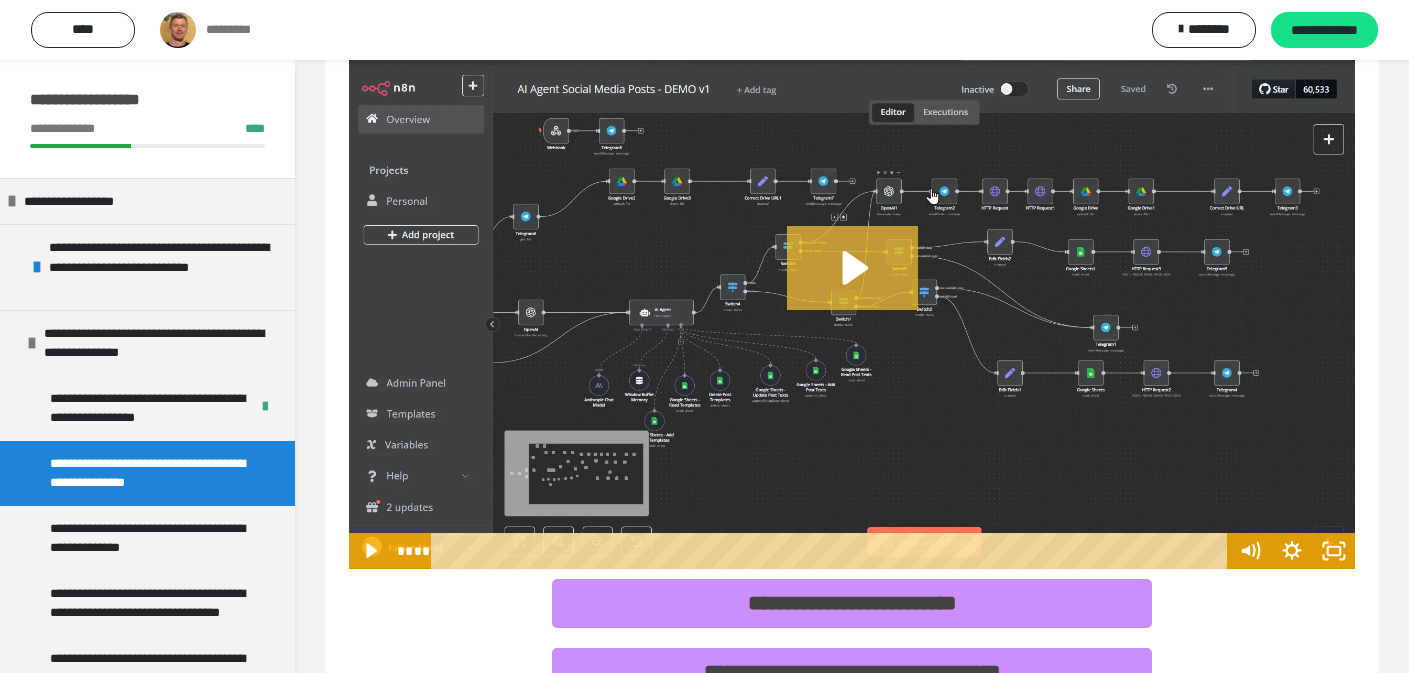 click 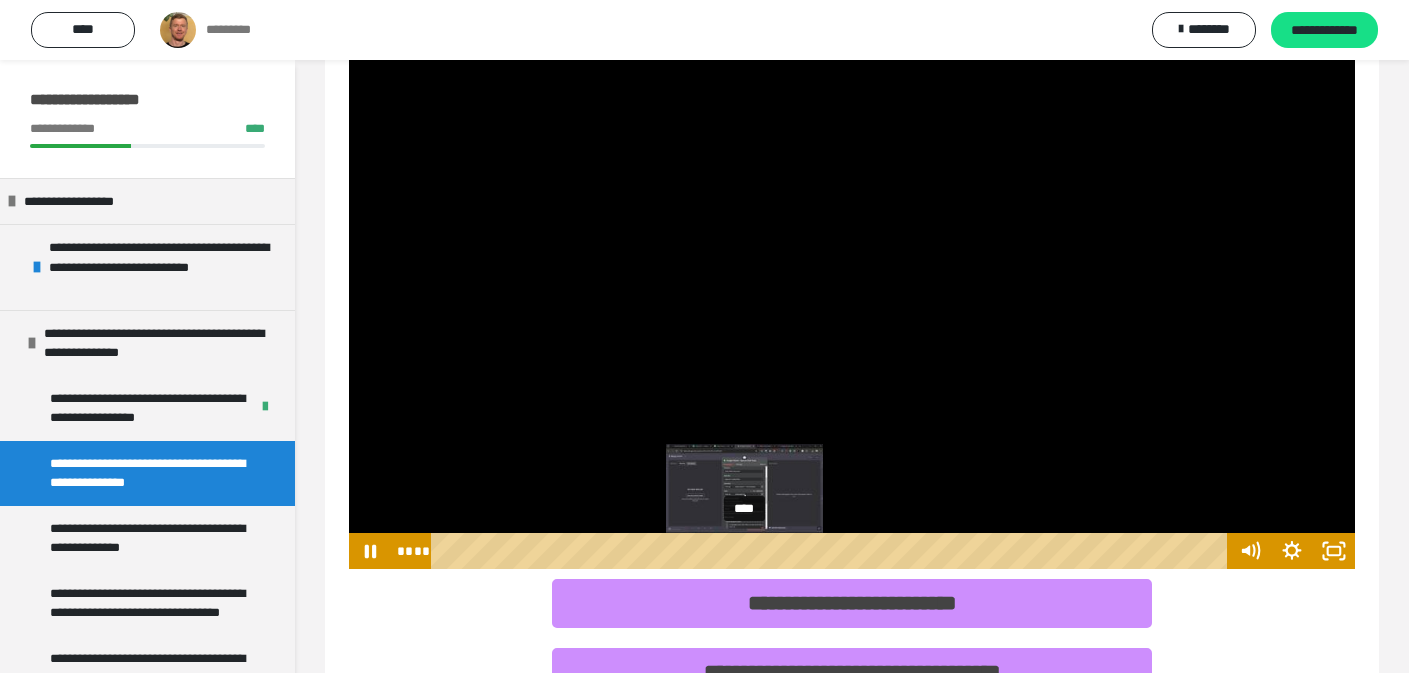 click on "****" at bounding box center (833, 551) 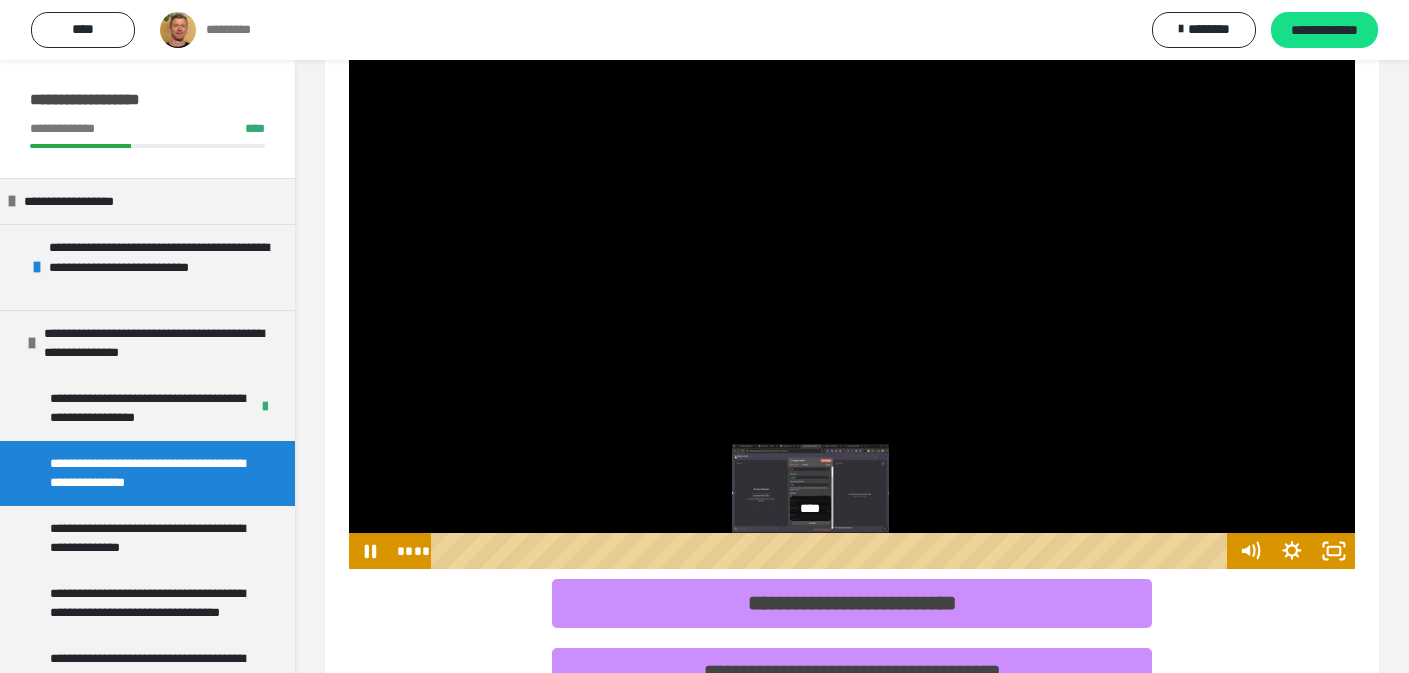 click on "****" at bounding box center [833, 551] 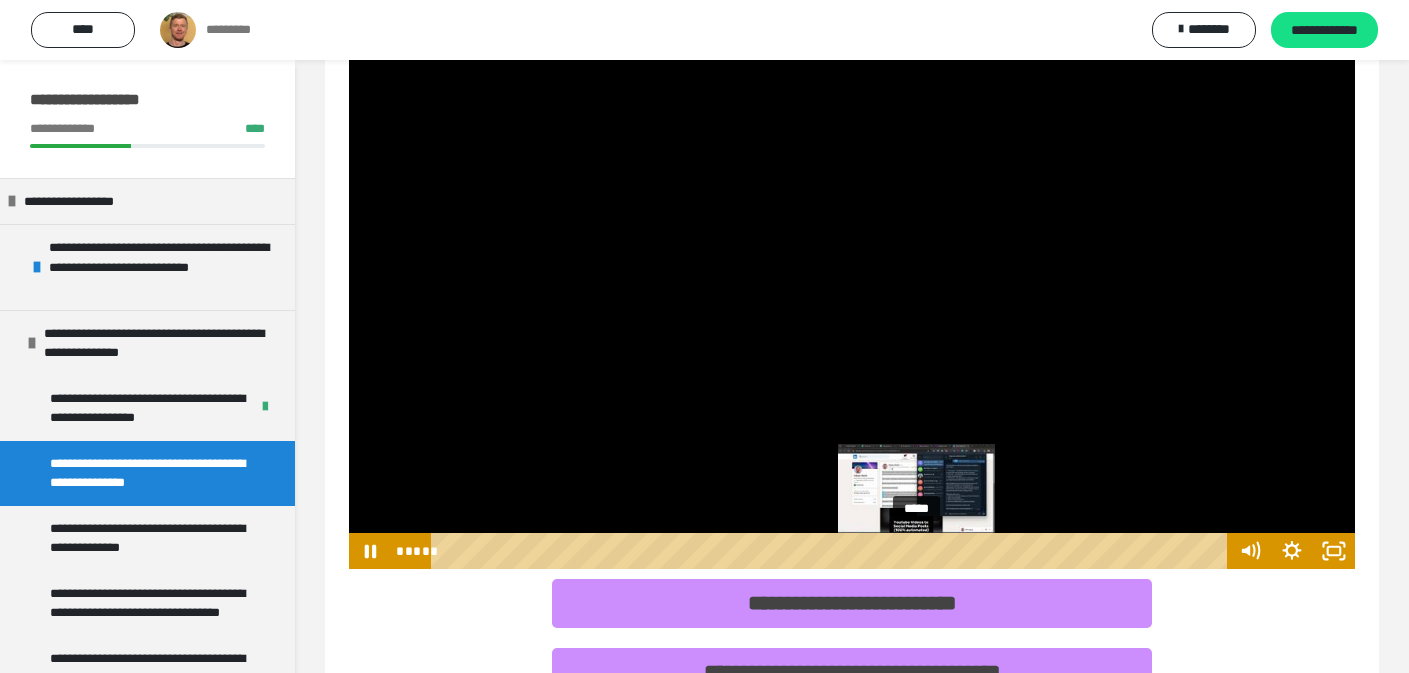 click on "*****" at bounding box center (833, 551) 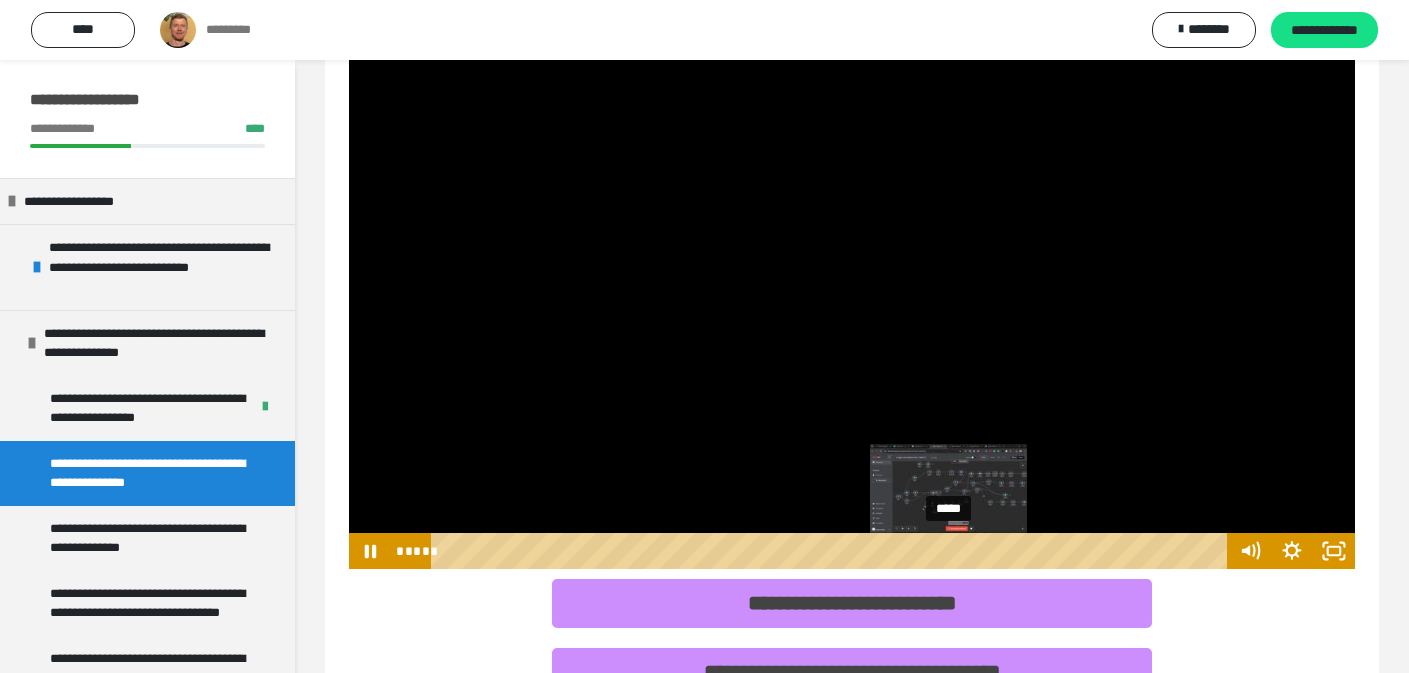 click on "*****" at bounding box center (833, 551) 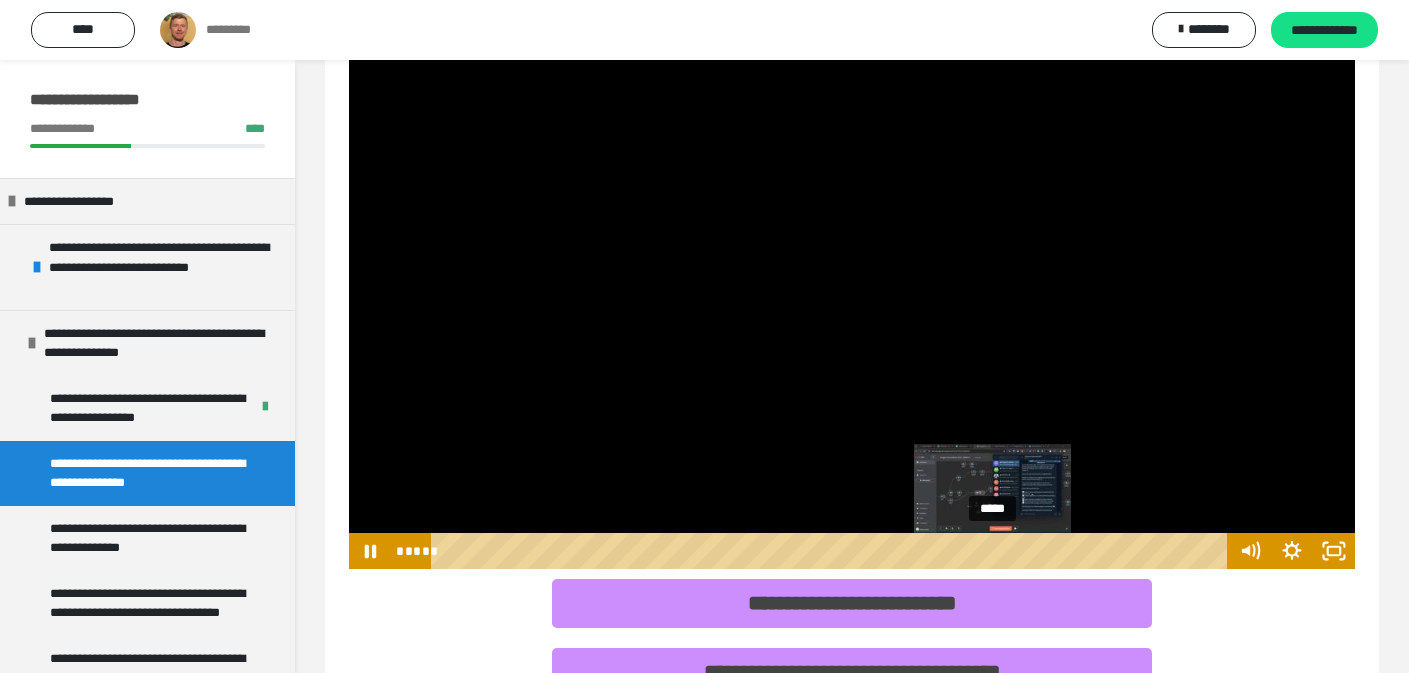 click on "*****" at bounding box center (833, 551) 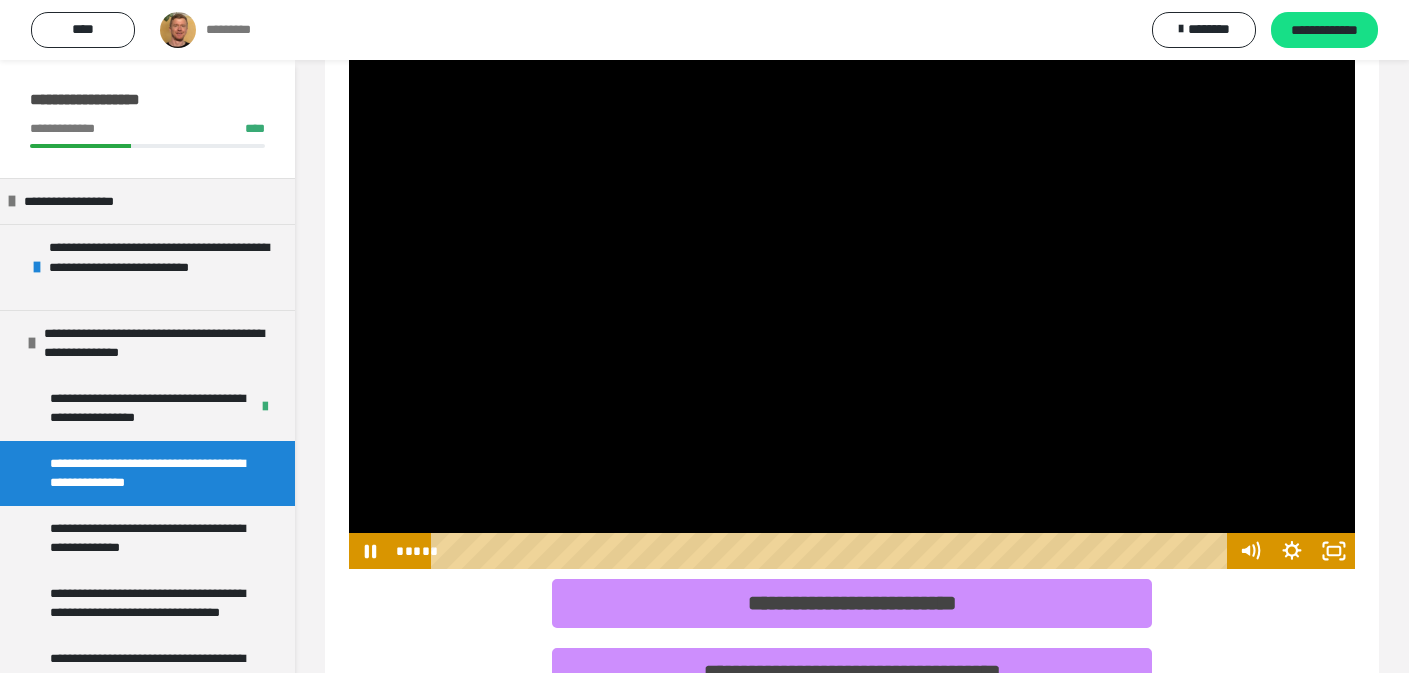click at bounding box center (852, 286) 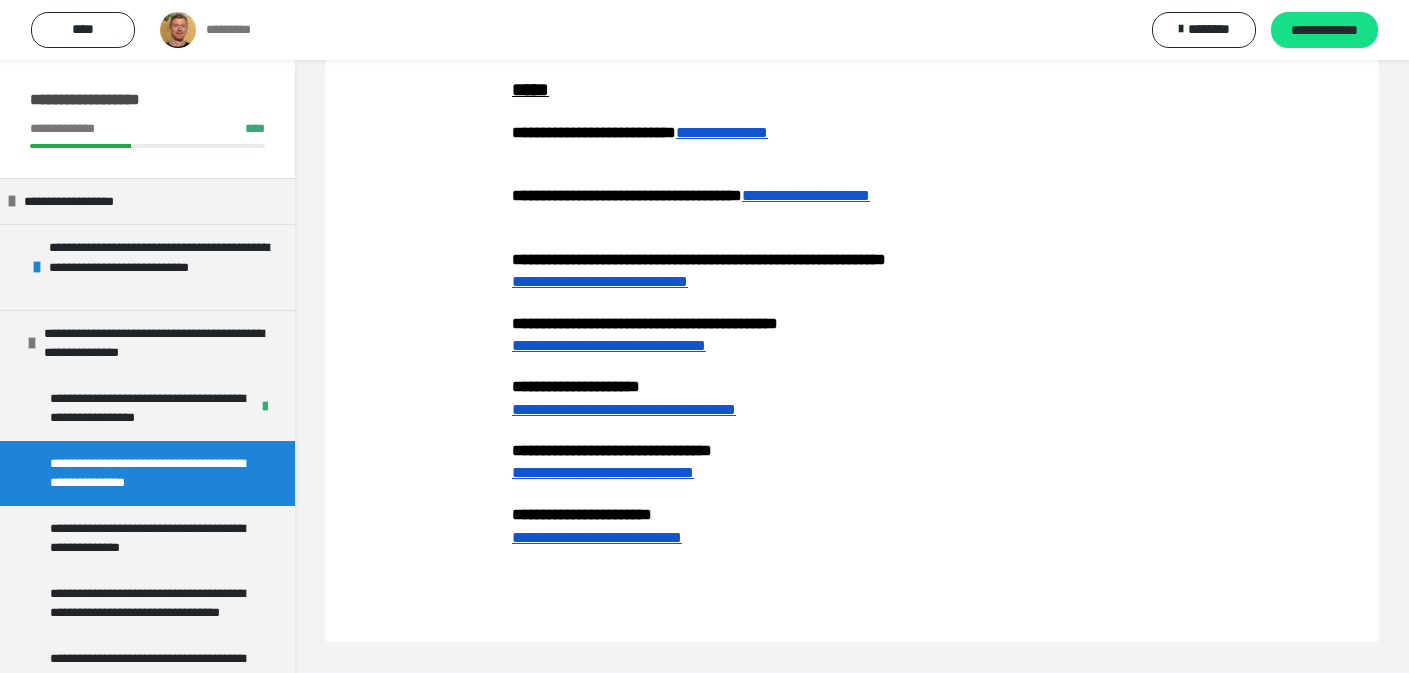 scroll, scrollTop: 869, scrollLeft: 0, axis: vertical 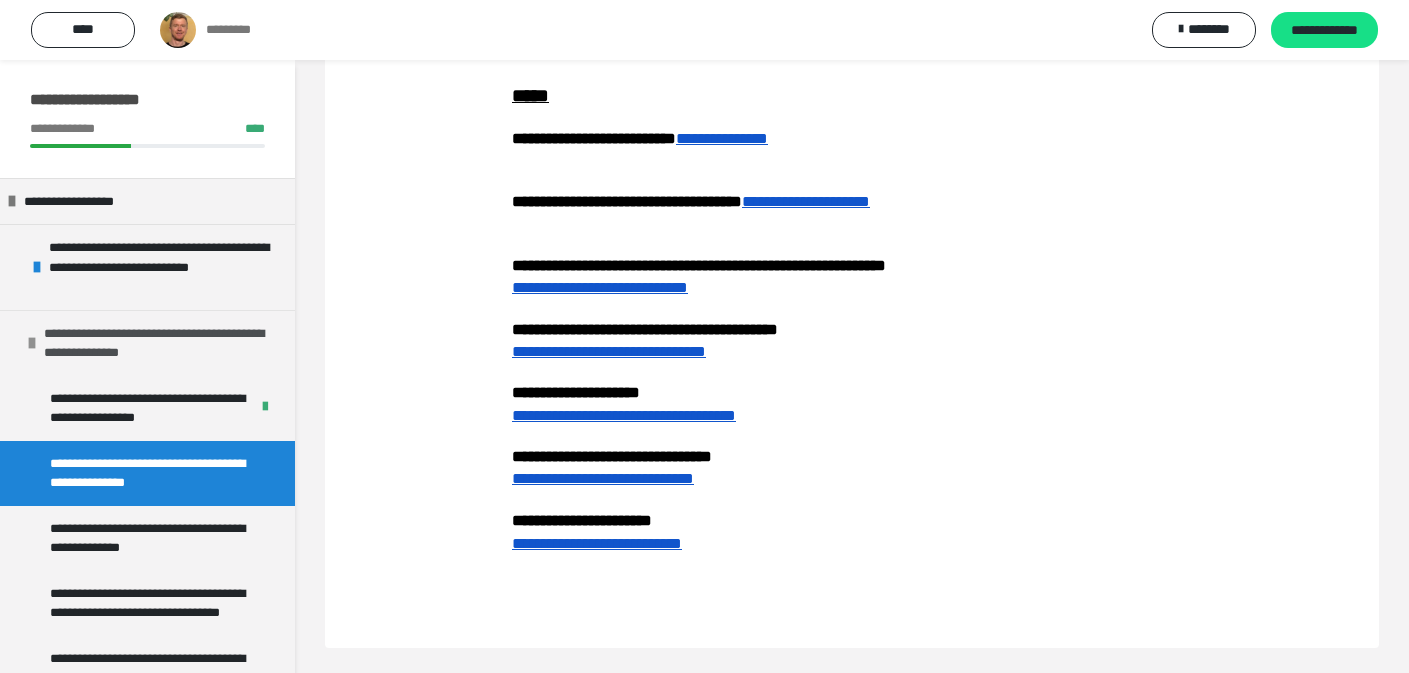 click at bounding box center (32, 343) 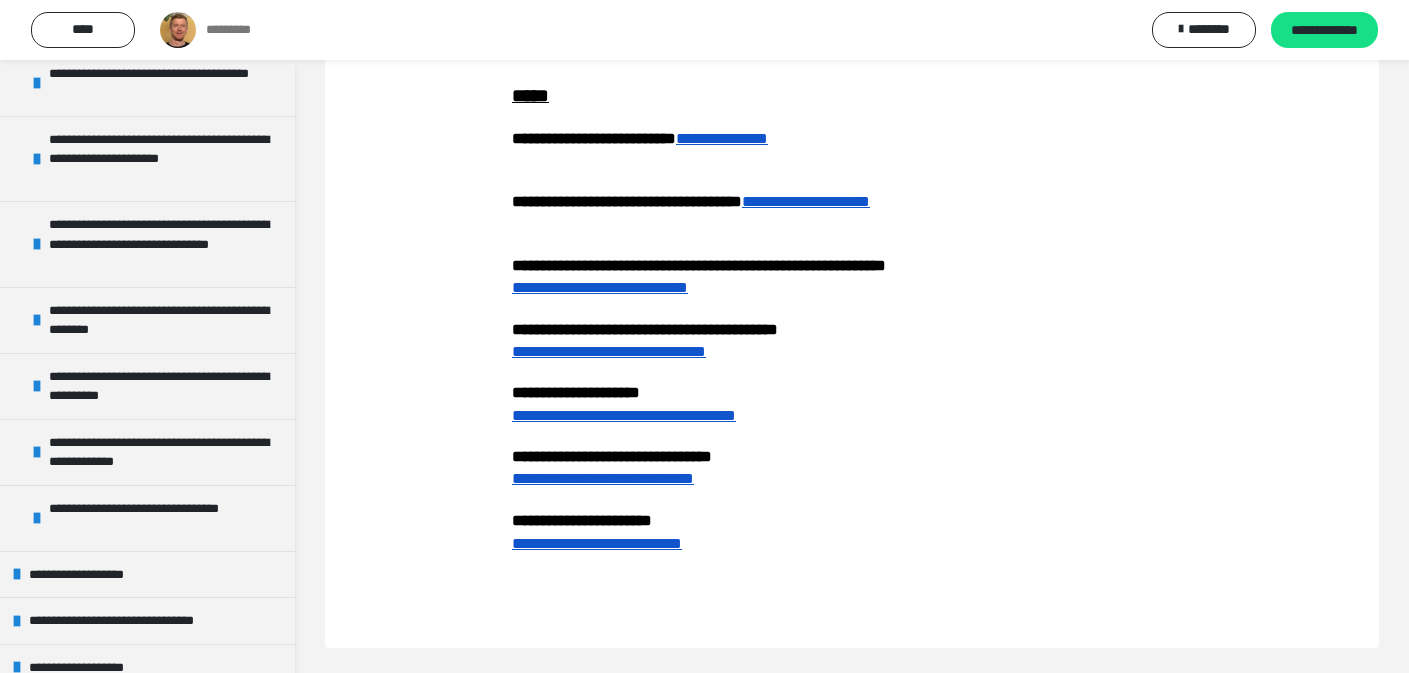 scroll, scrollTop: 612, scrollLeft: 0, axis: vertical 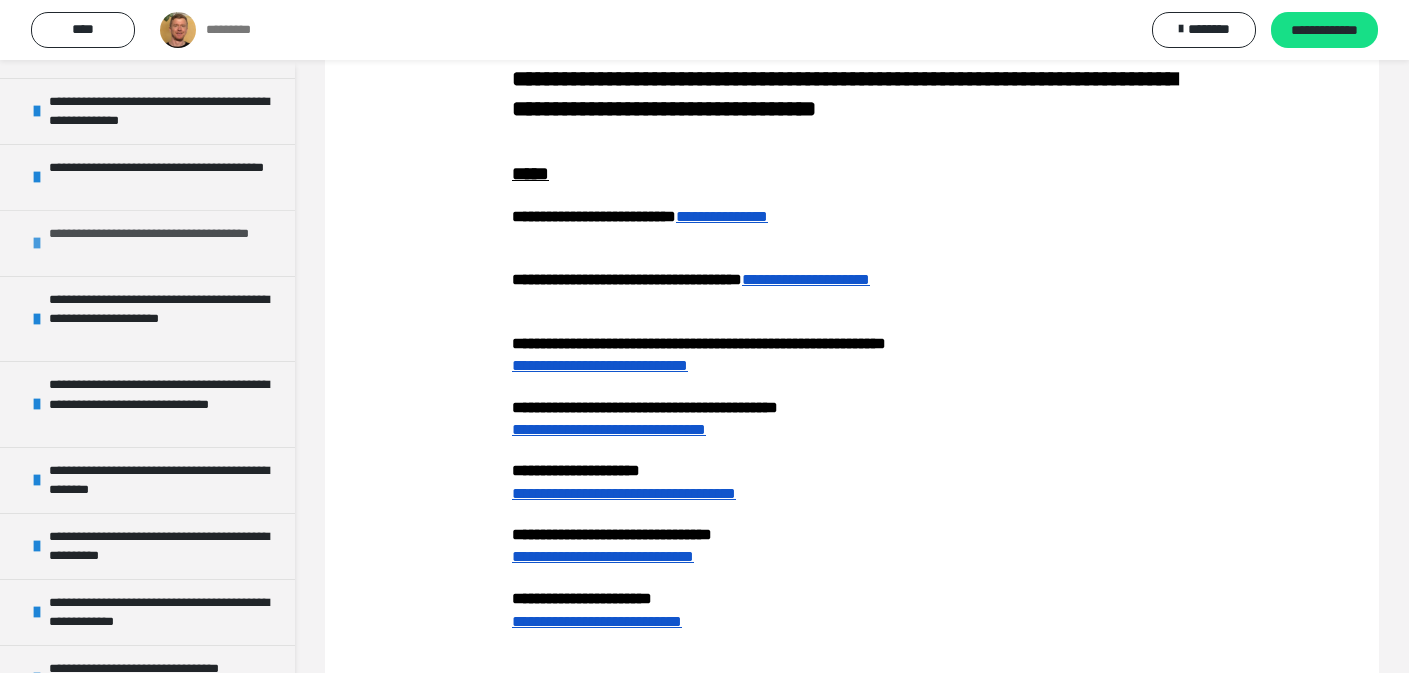 click on "**********" at bounding box center (159, 243) 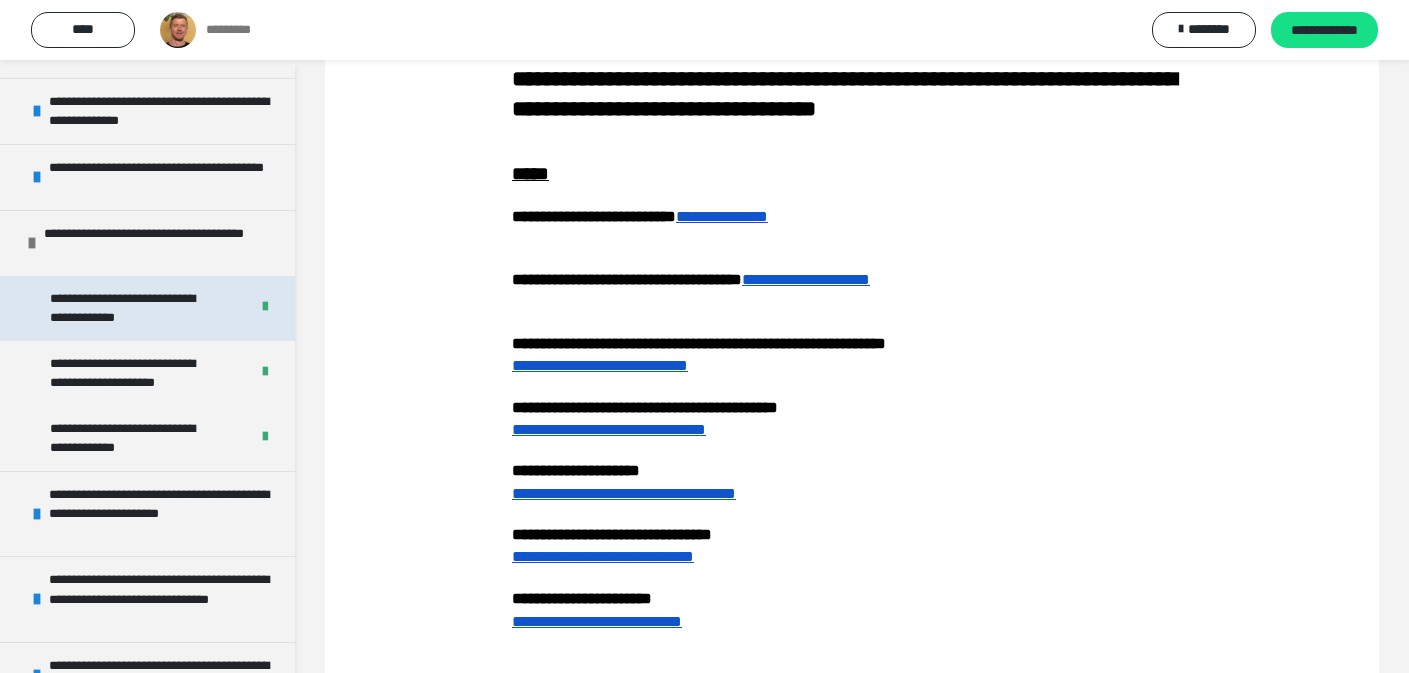 click on "**********" at bounding box center (122, 308) 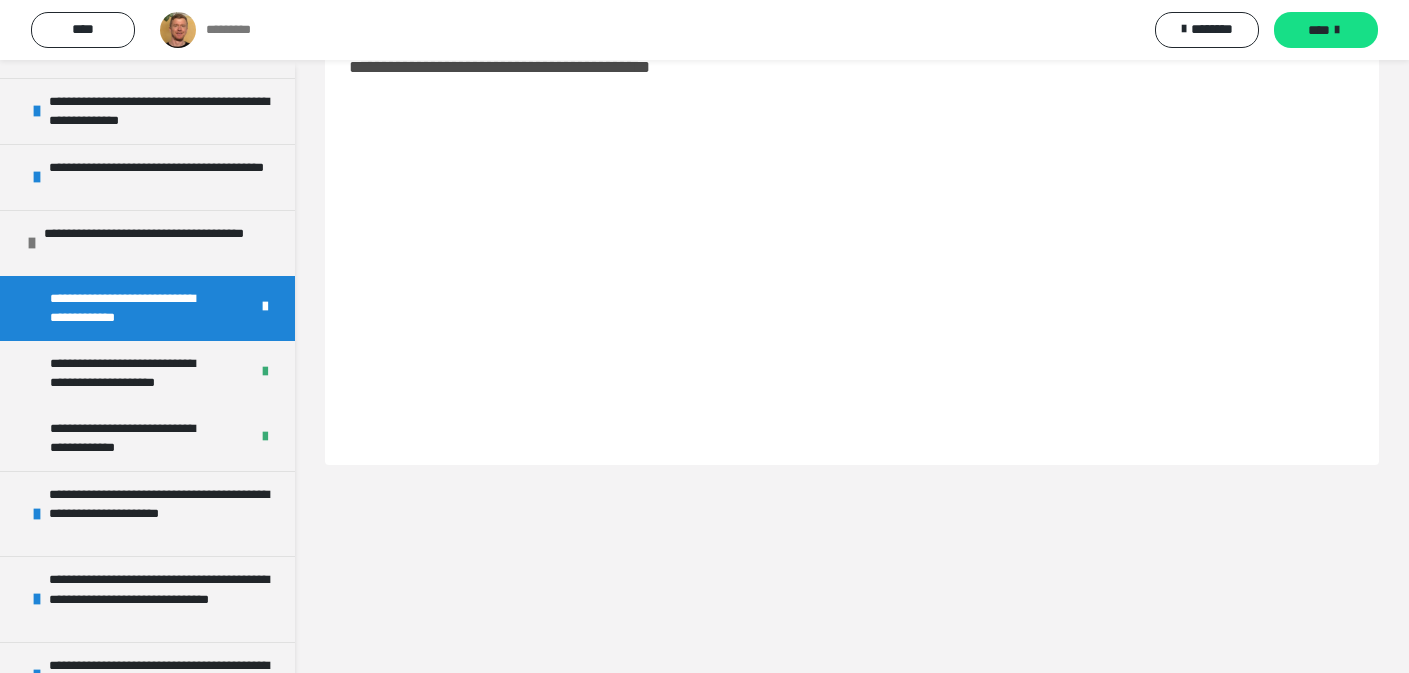 scroll, scrollTop: 60, scrollLeft: 0, axis: vertical 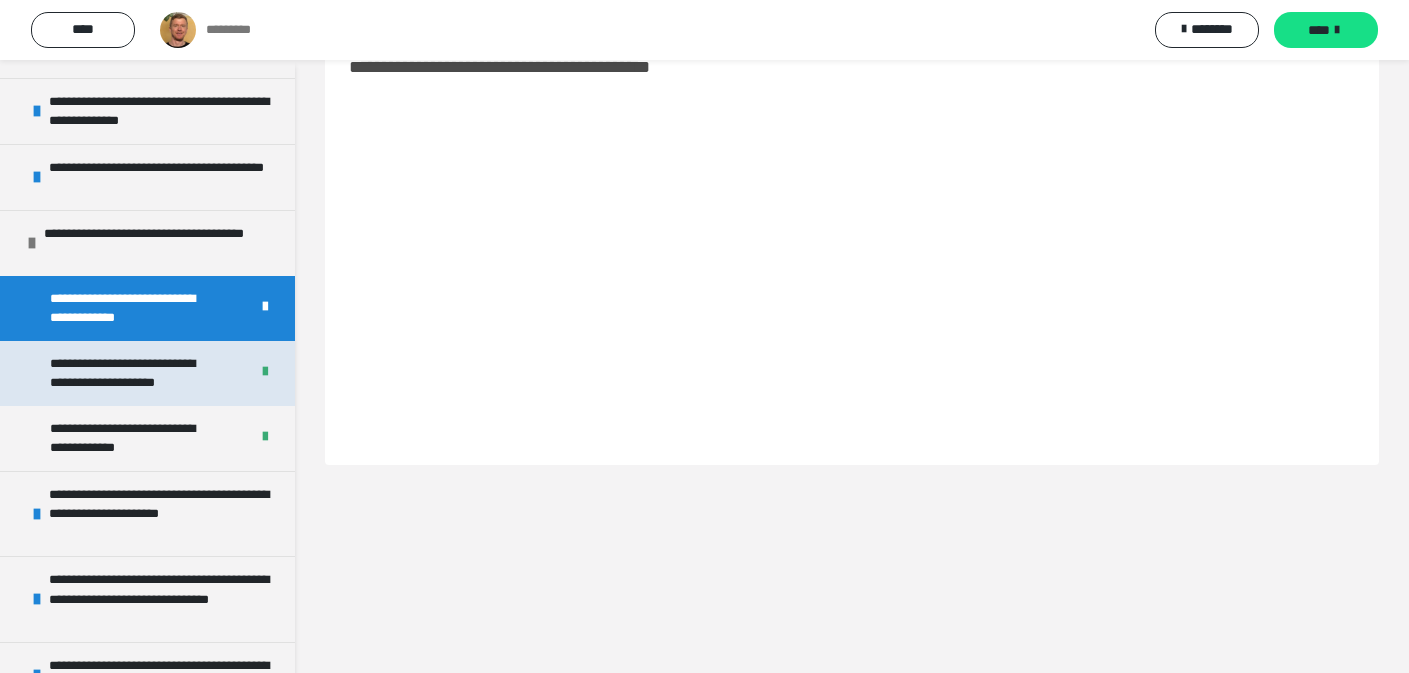 click on "**********" at bounding box center [122, 373] 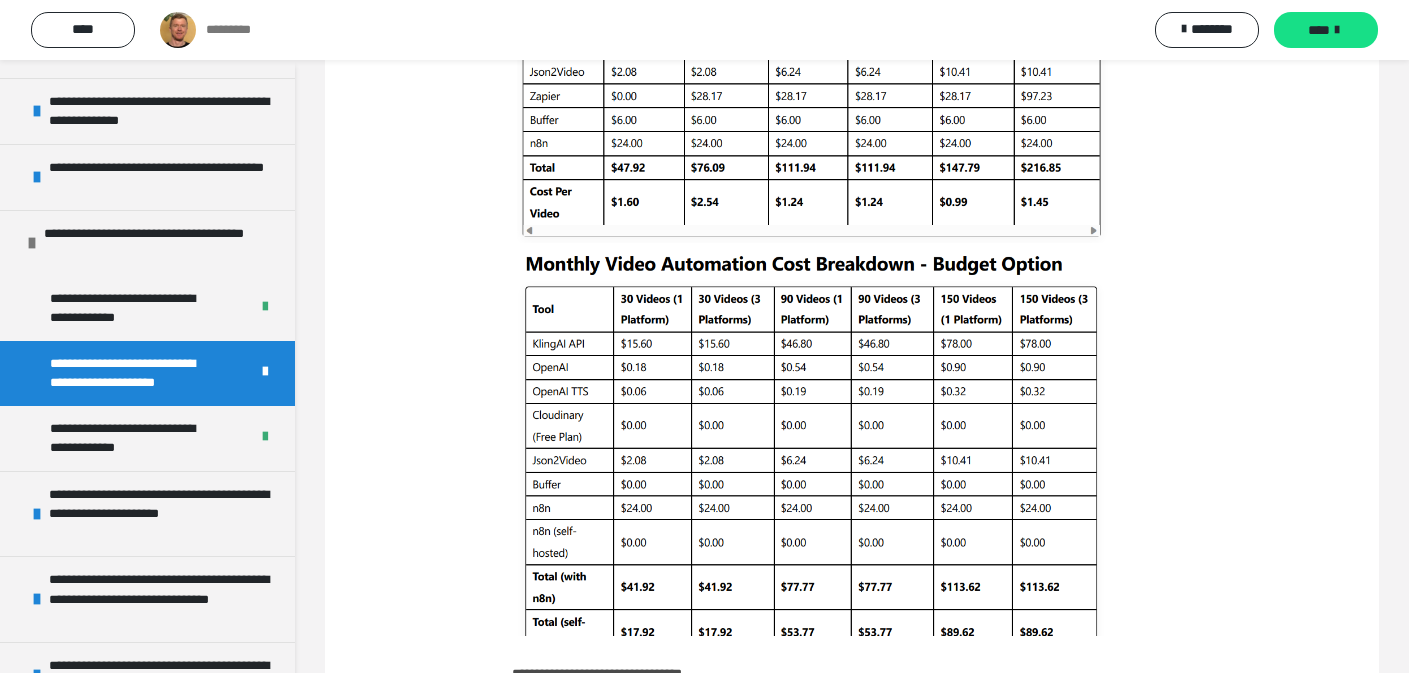 scroll, scrollTop: 1578, scrollLeft: 0, axis: vertical 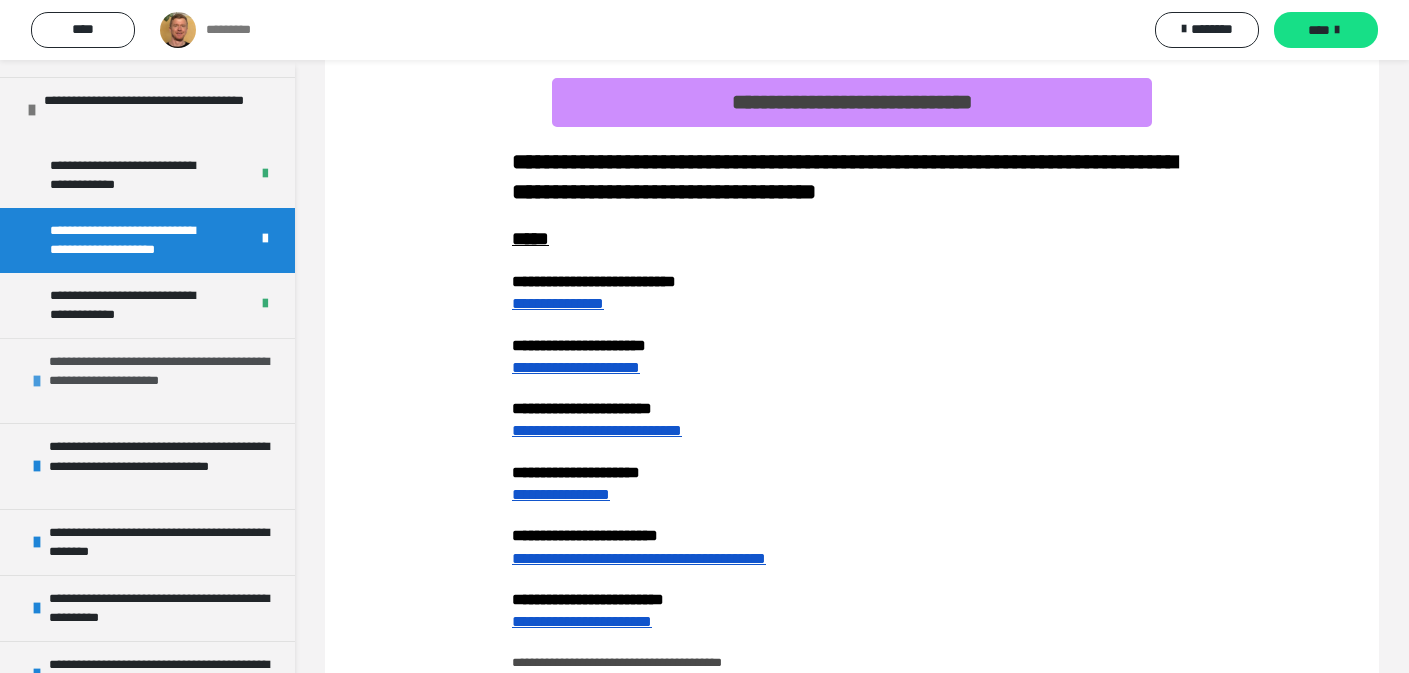 click on "**********" at bounding box center (159, 371) 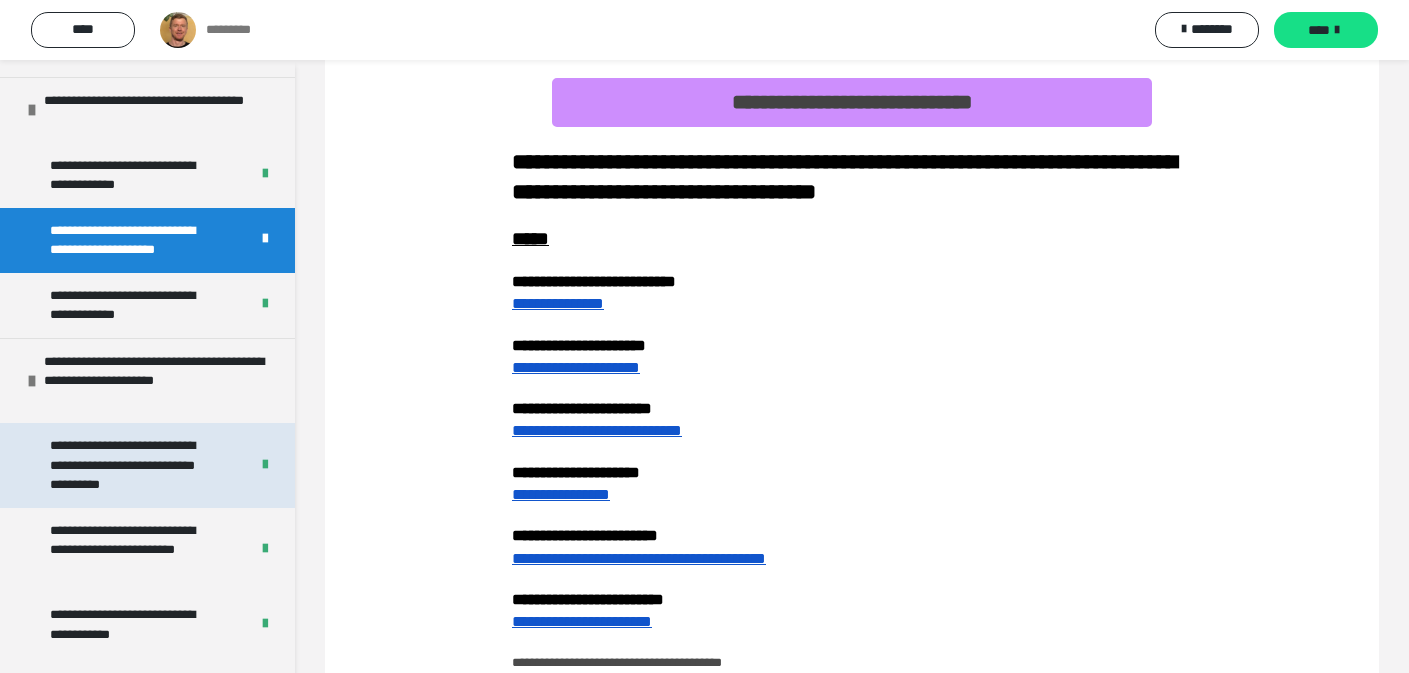 click on "**********" at bounding box center [122, 465] 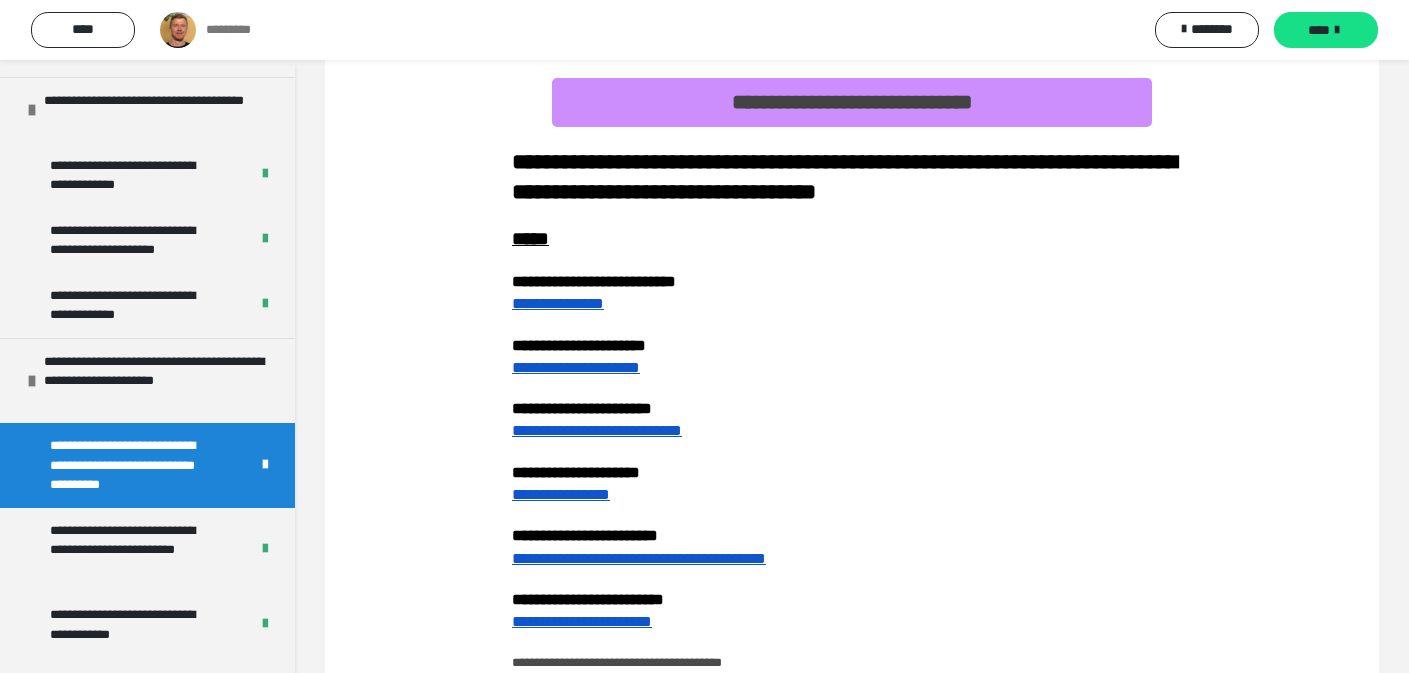 scroll, scrollTop: 60, scrollLeft: 0, axis: vertical 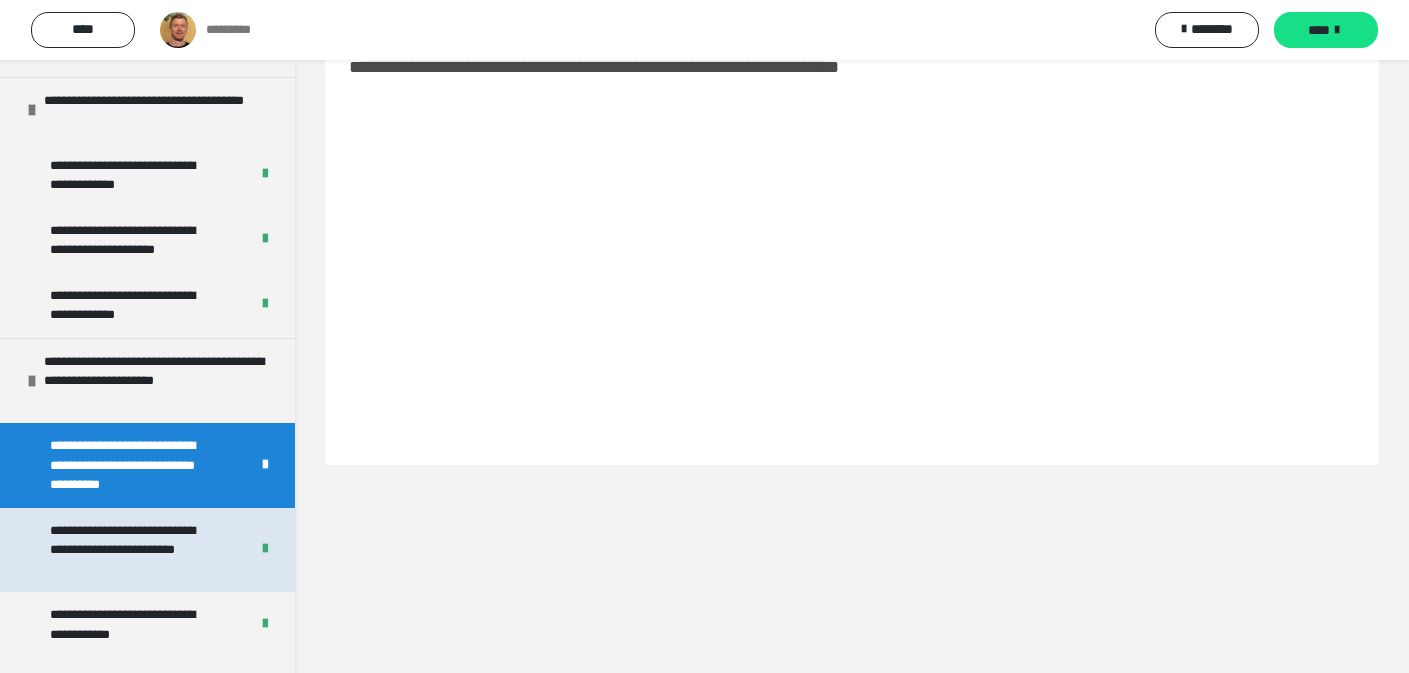 click on "**********" at bounding box center (134, 550) 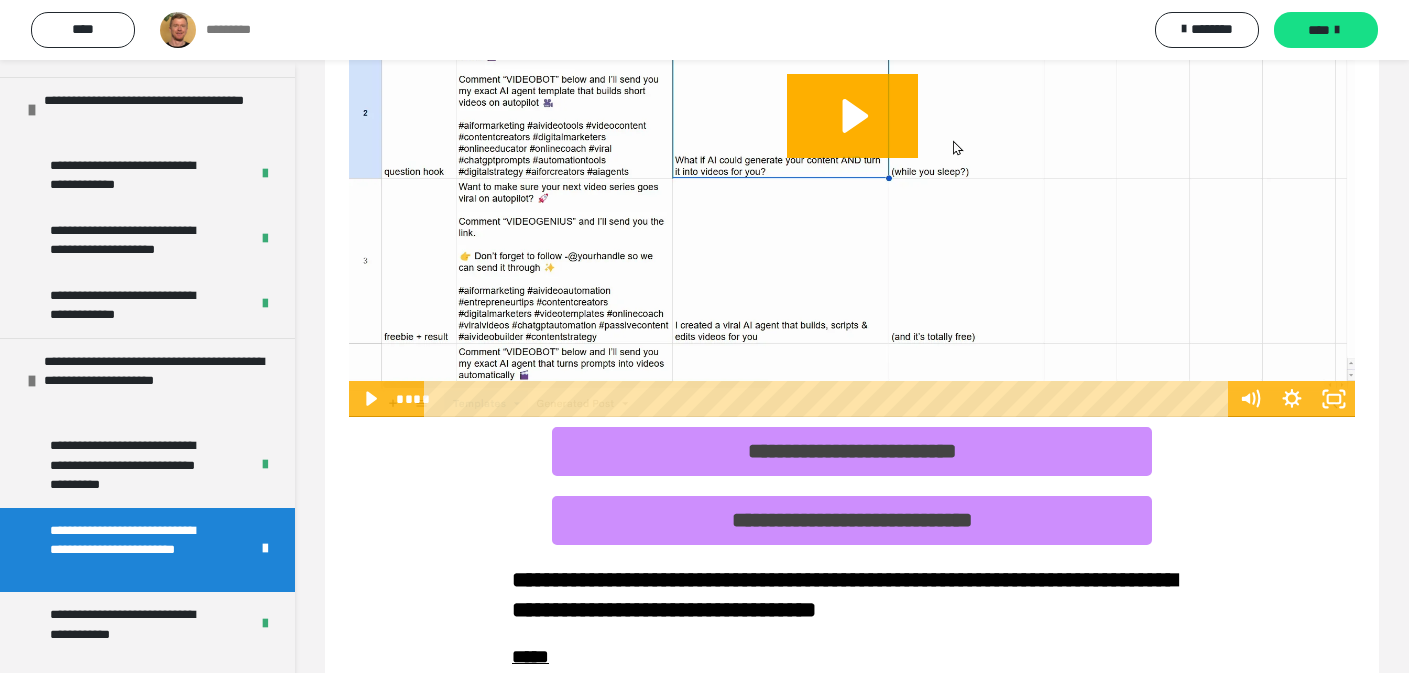 scroll, scrollTop: 0, scrollLeft: 0, axis: both 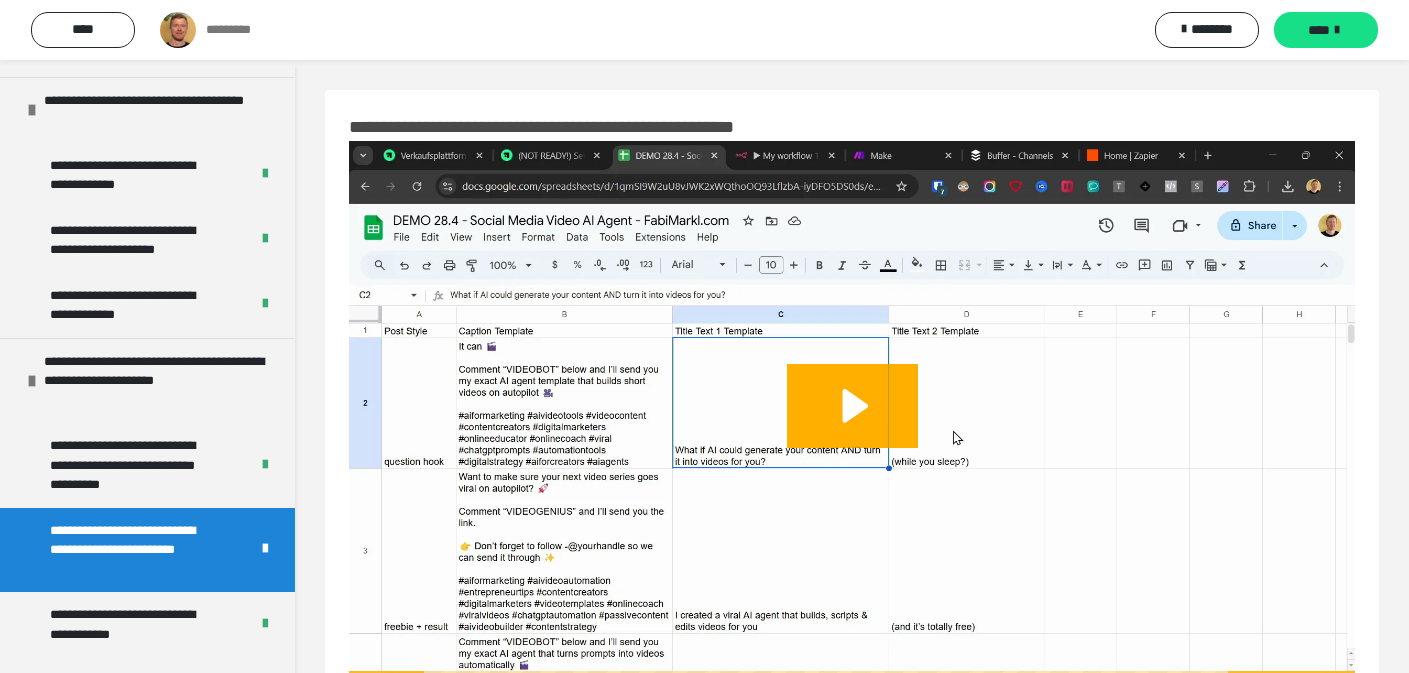 click 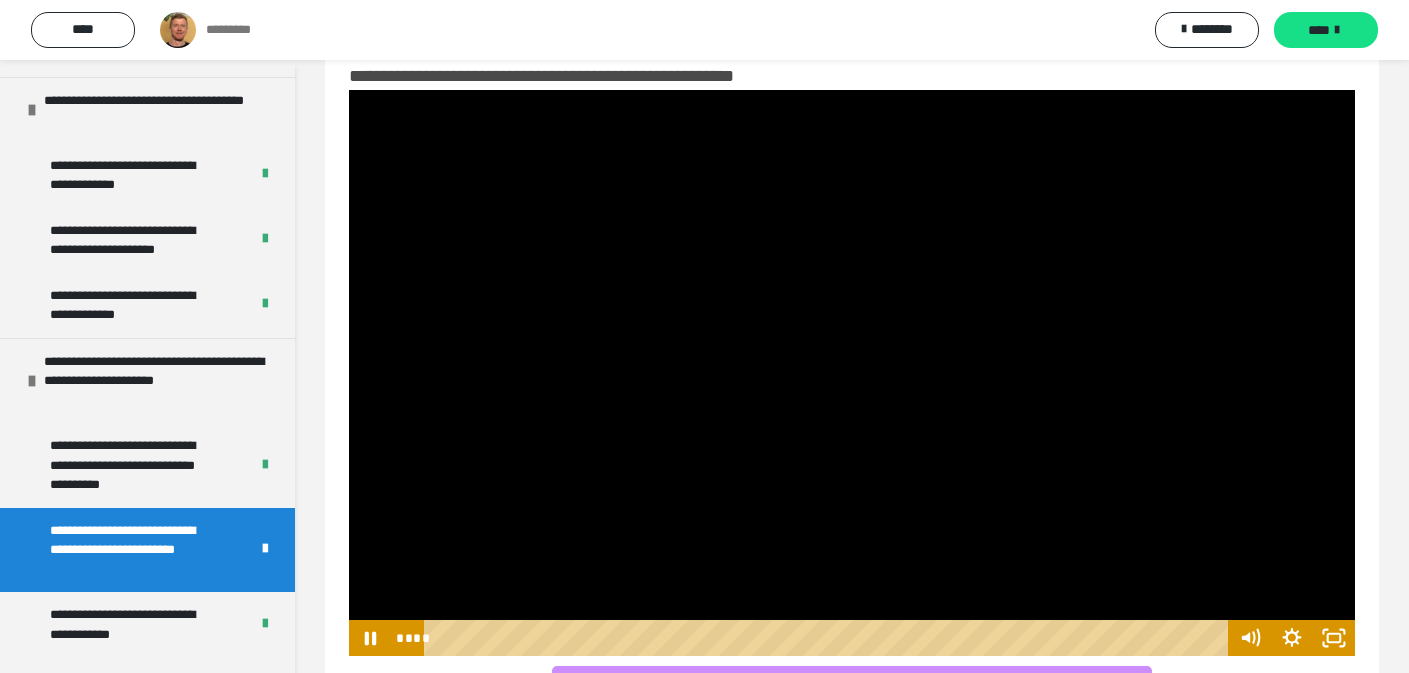 scroll, scrollTop: 166, scrollLeft: 0, axis: vertical 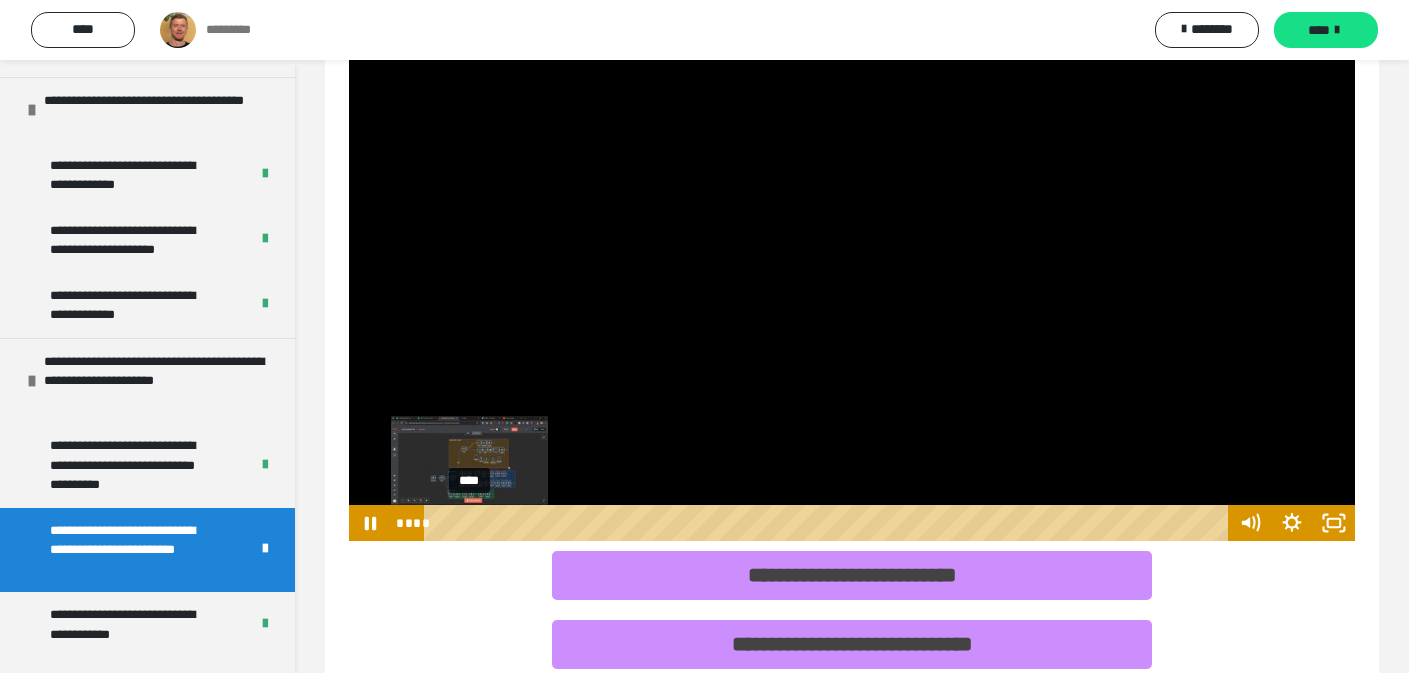 click on "****" at bounding box center [829, 523] 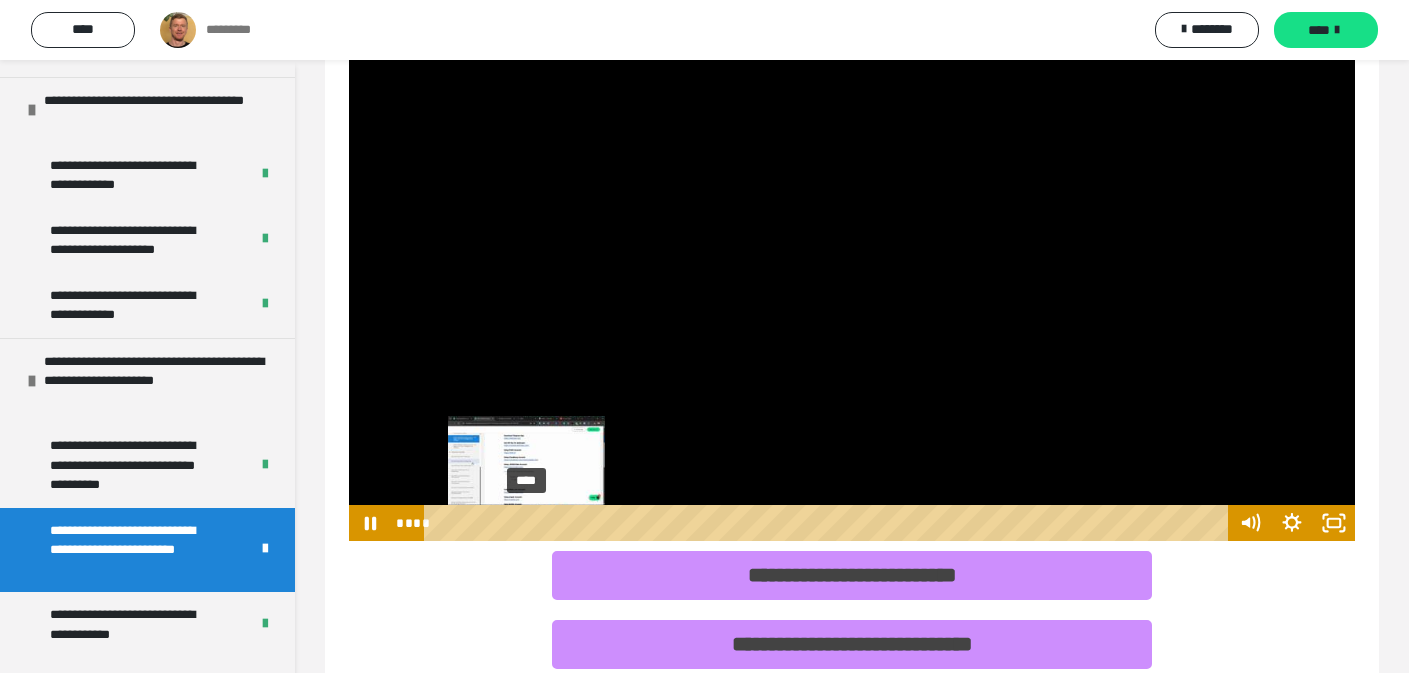 click on "****" at bounding box center [829, 523] 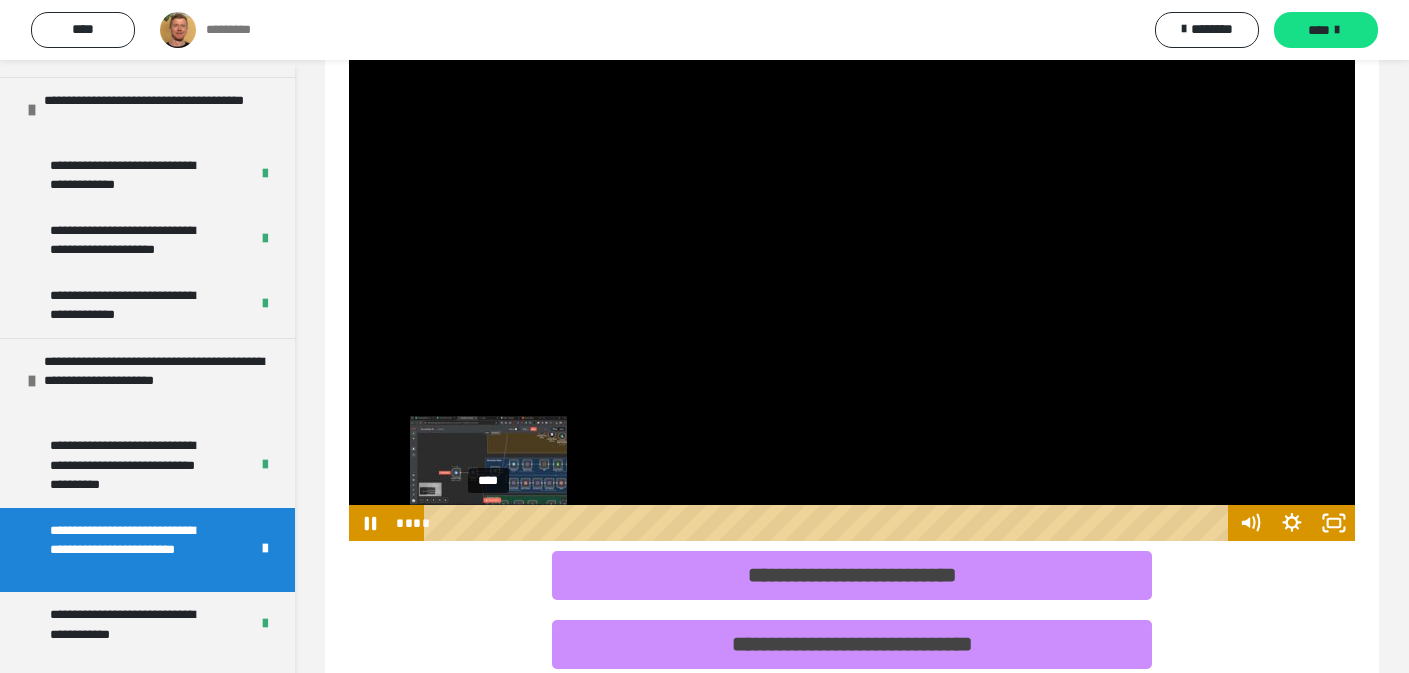 click on "****" at bounding box center [829, 523] 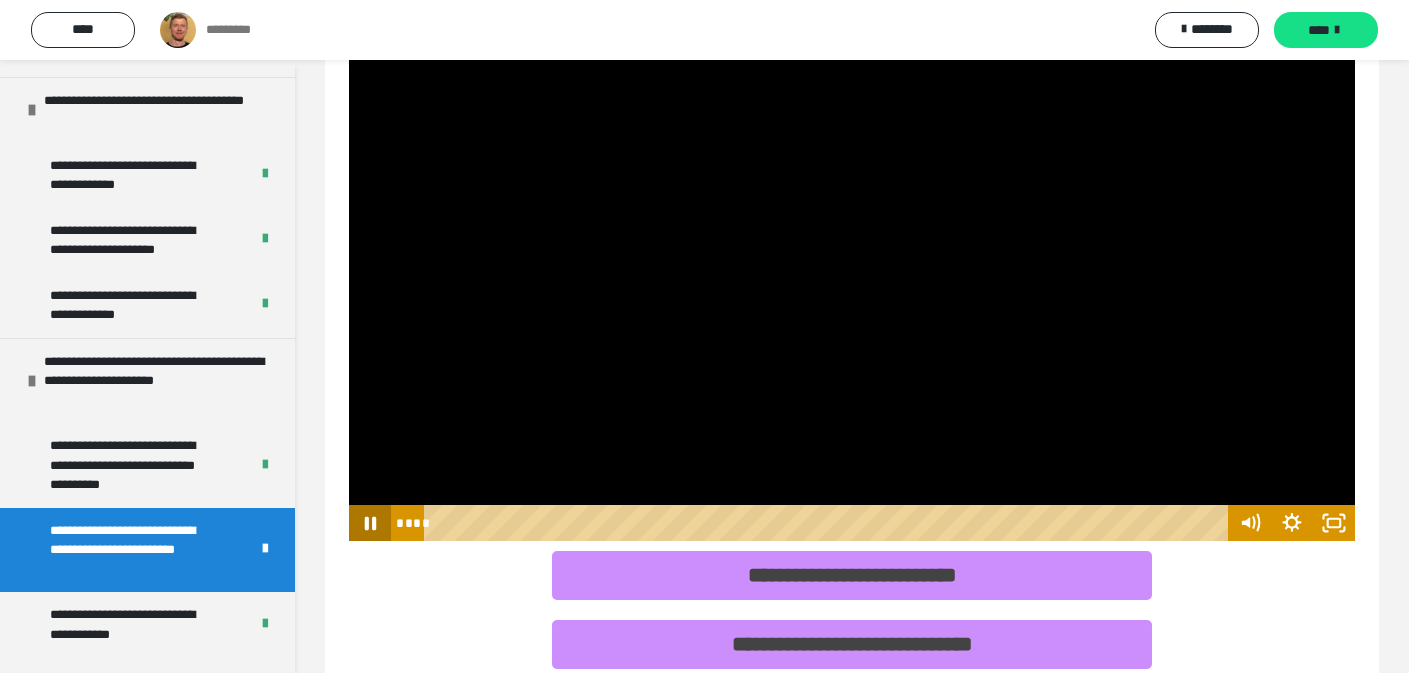 click 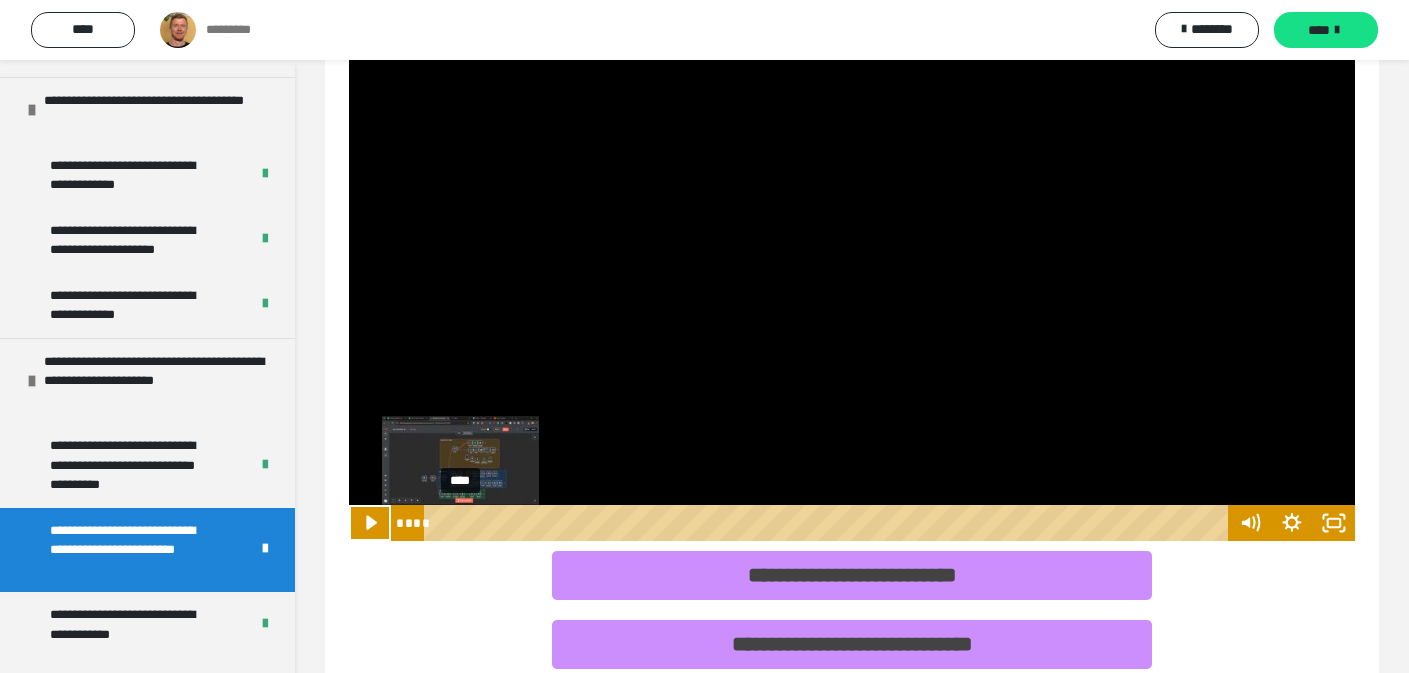 click on "****" at bounding box center [829, 523] 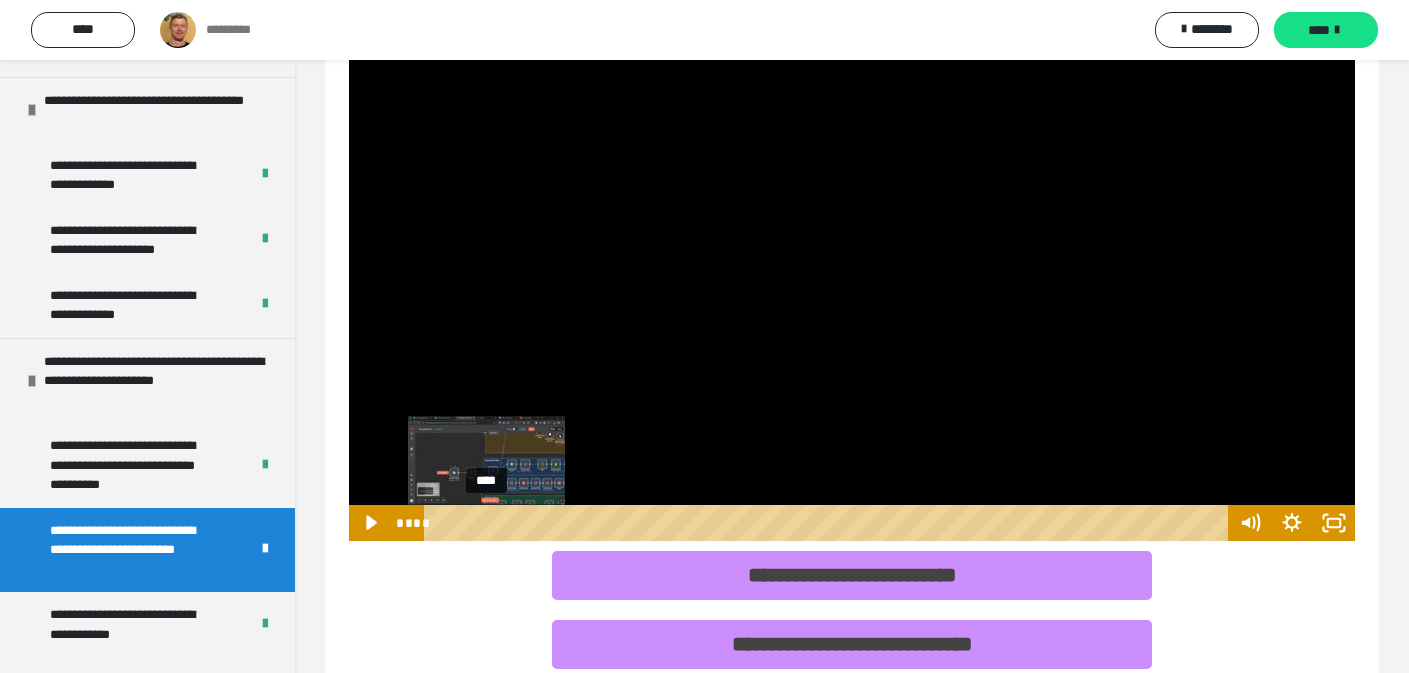 click on "****" at bounding box center (829, 523) 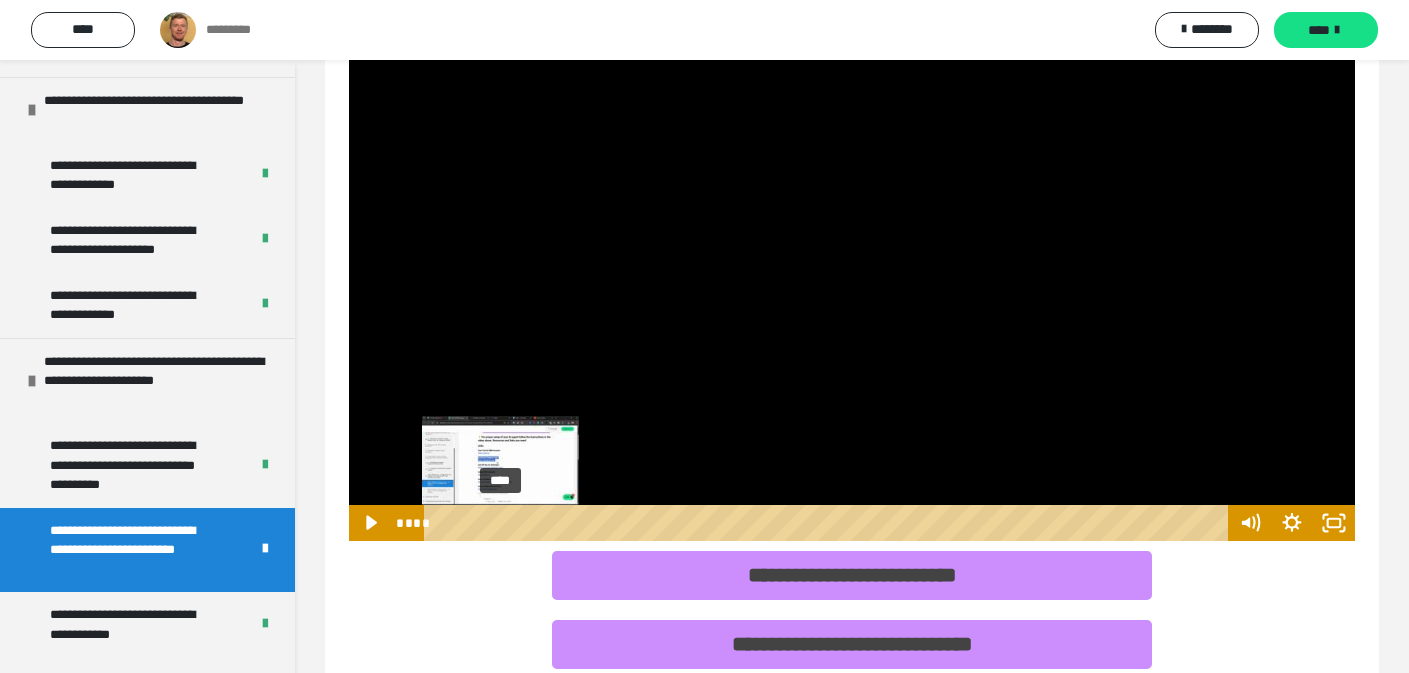 click on "****" at bounding box center [829, 523] 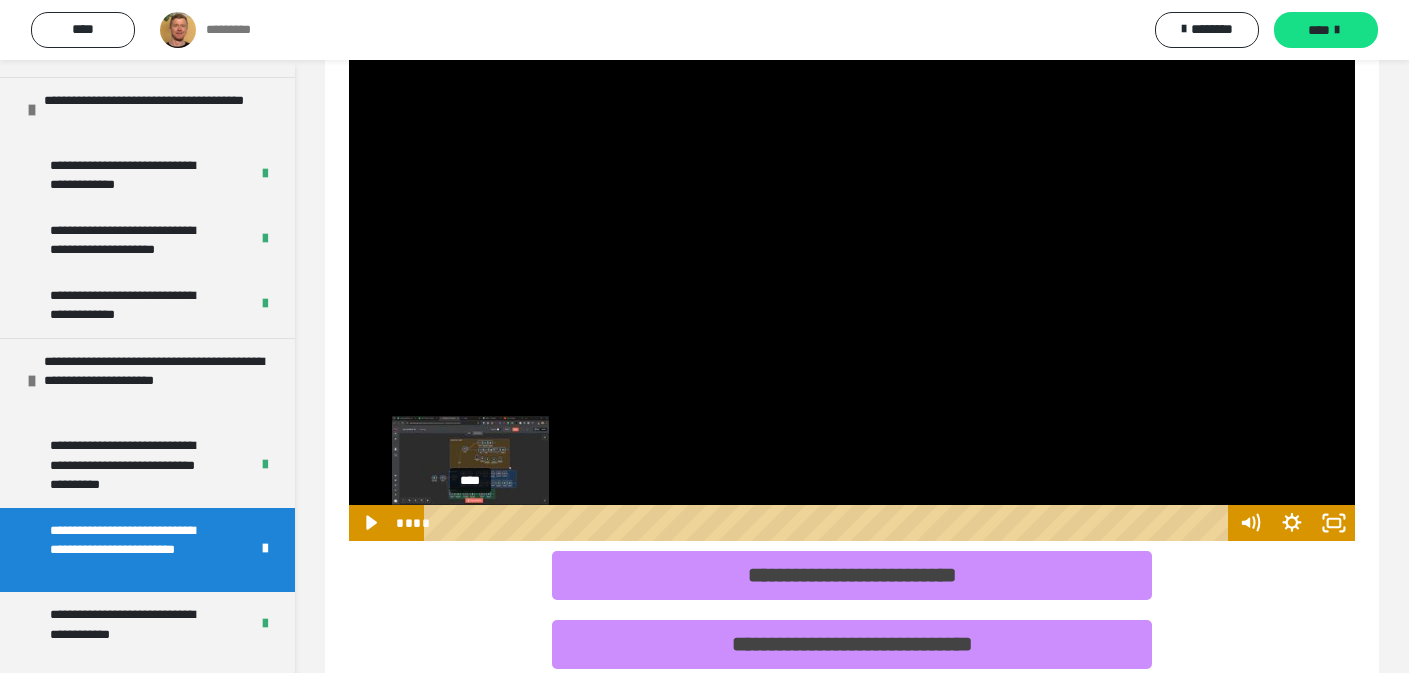 click on "****" at bounding box center (829, 523) 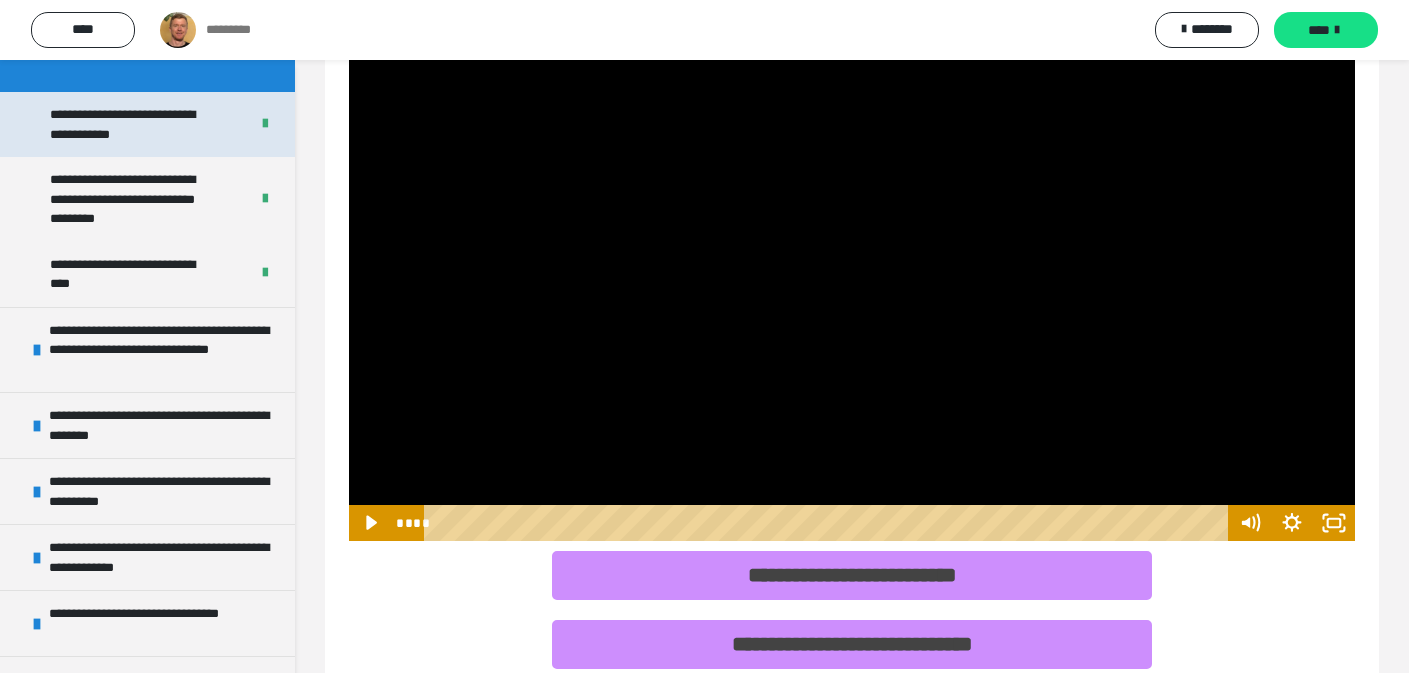 scroll, scrollTop: 1141, scrollLeft: 0, axis: vertical 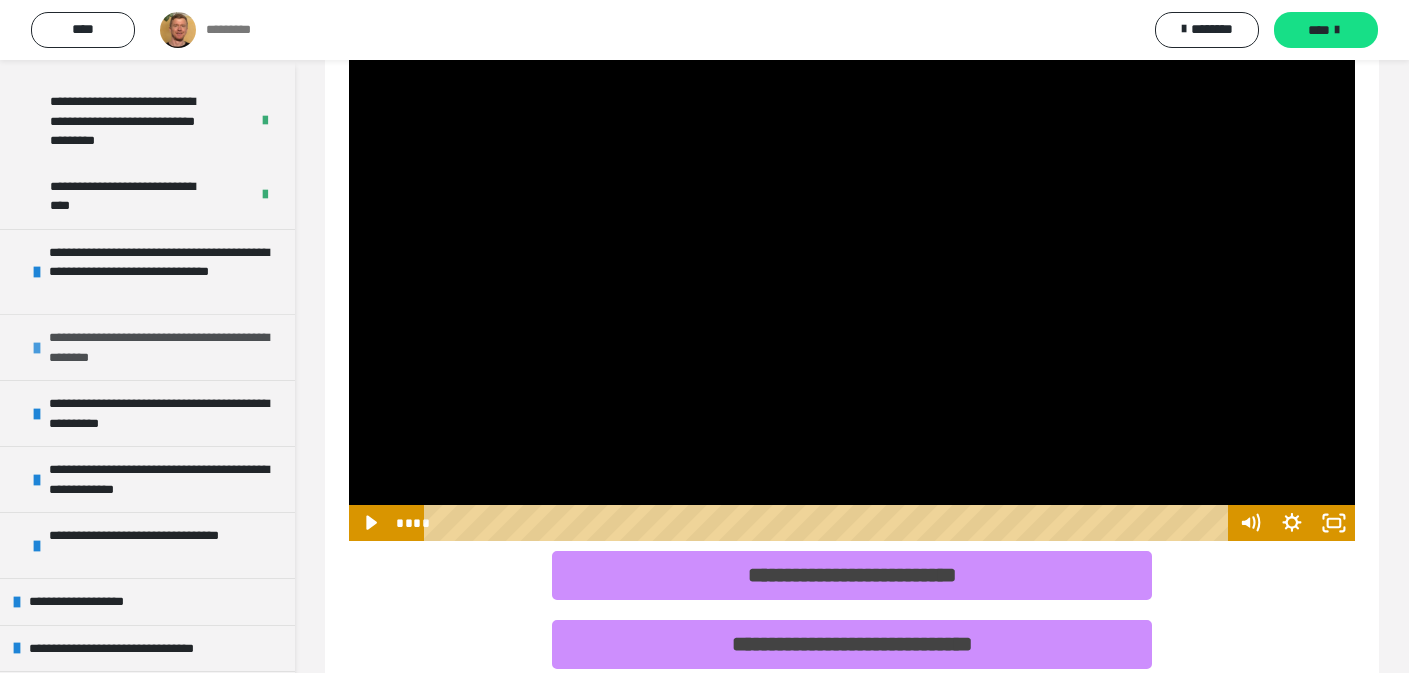 click on "**********" at bounding box center [159, 347] 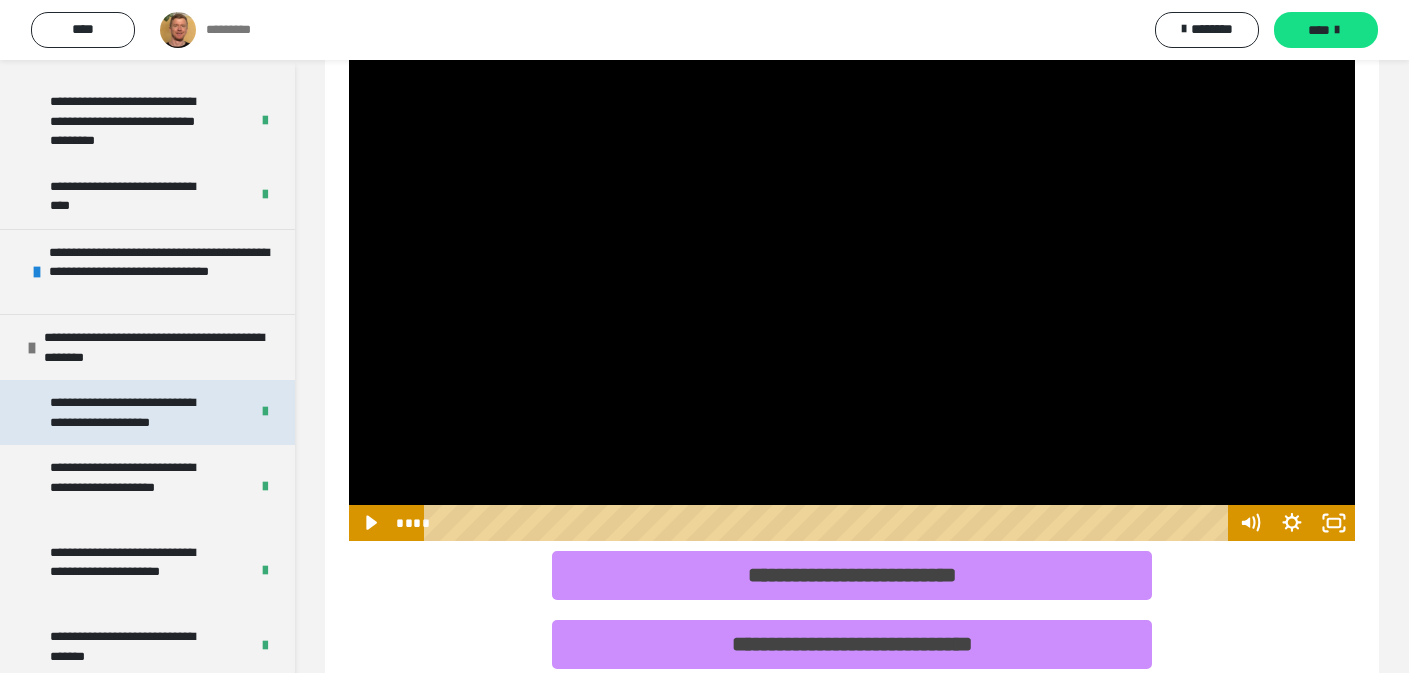 click on "**********" at bounding box center [122, 412] 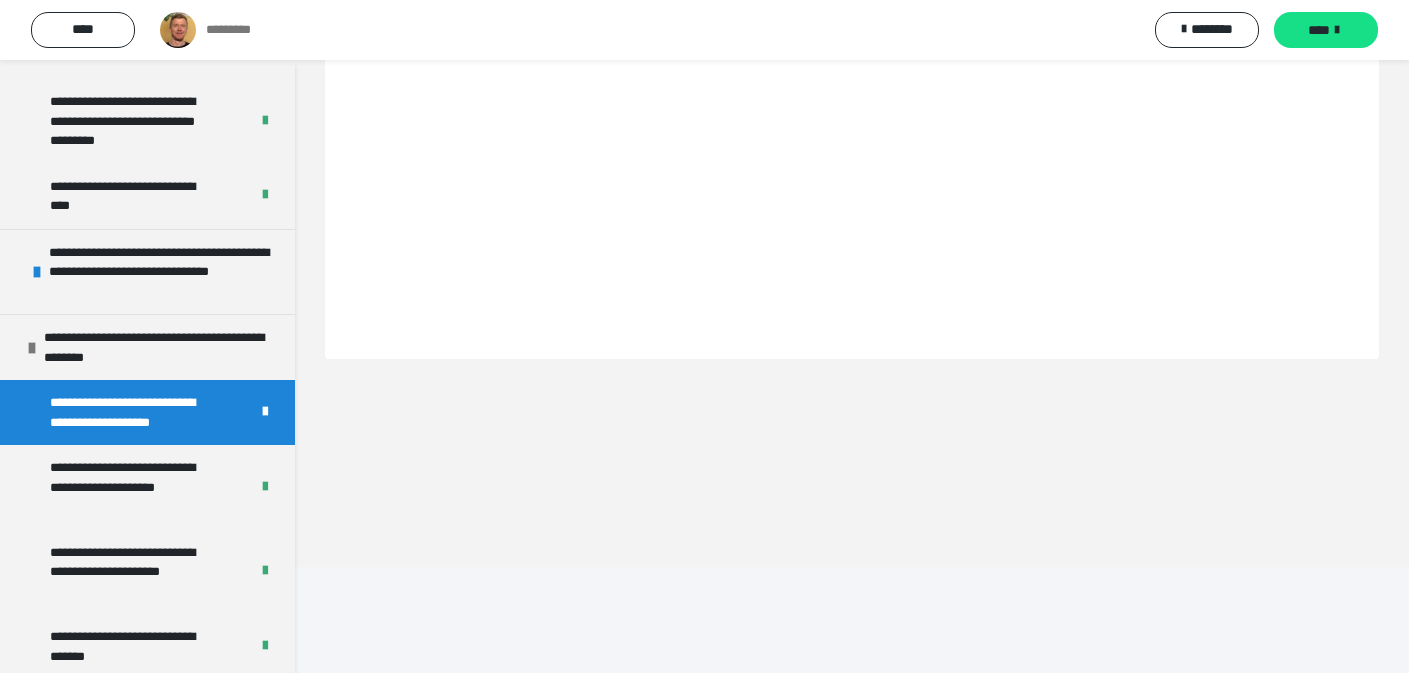scroll, scrollTop: 60, scrollLeft: 0, axis: vertical 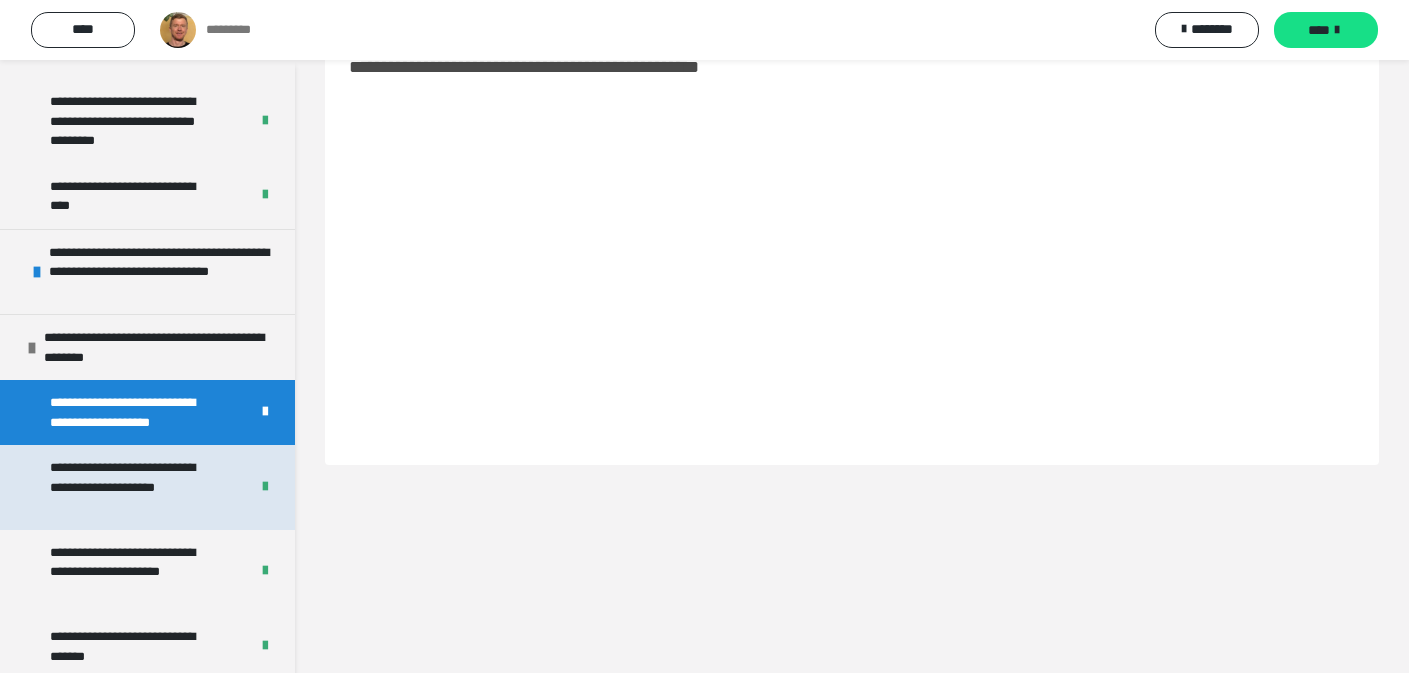 click on "**********" at bounding box center (134, 487) 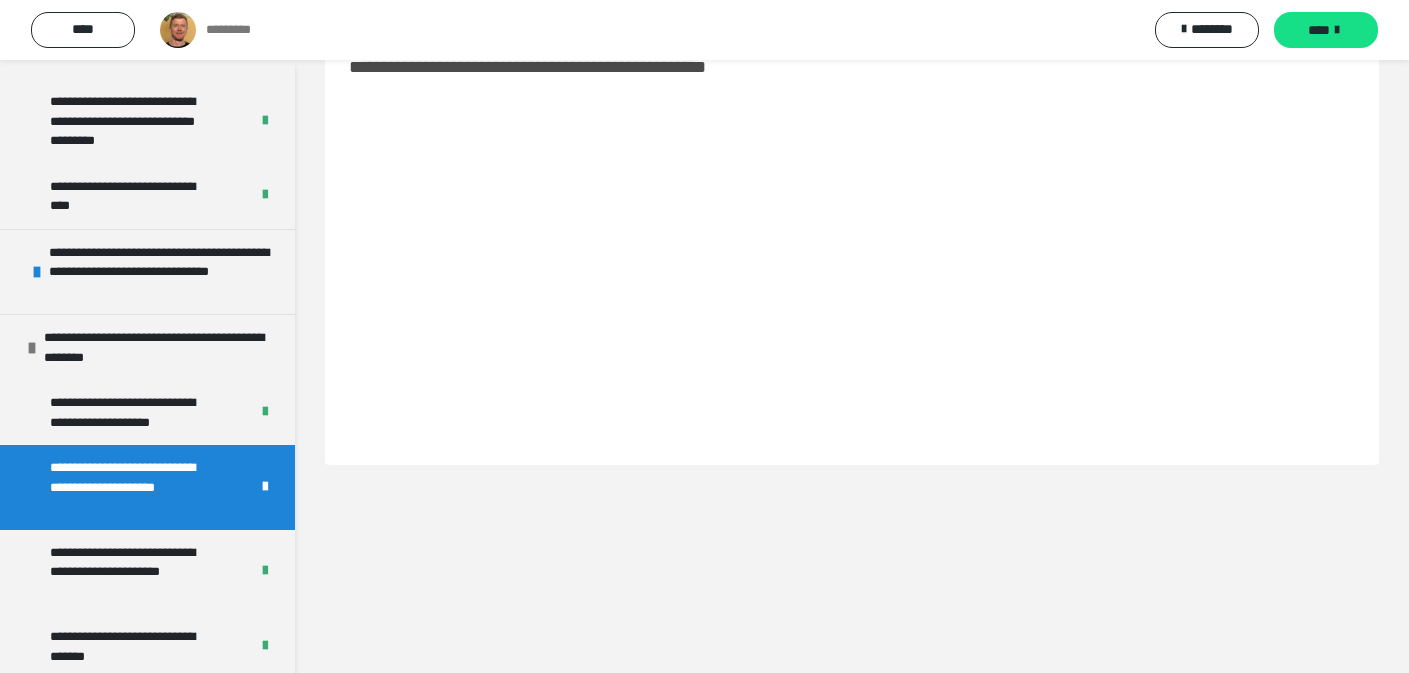 scroll, scrollTop: 166, scrollLeft: 0, axis: vertical 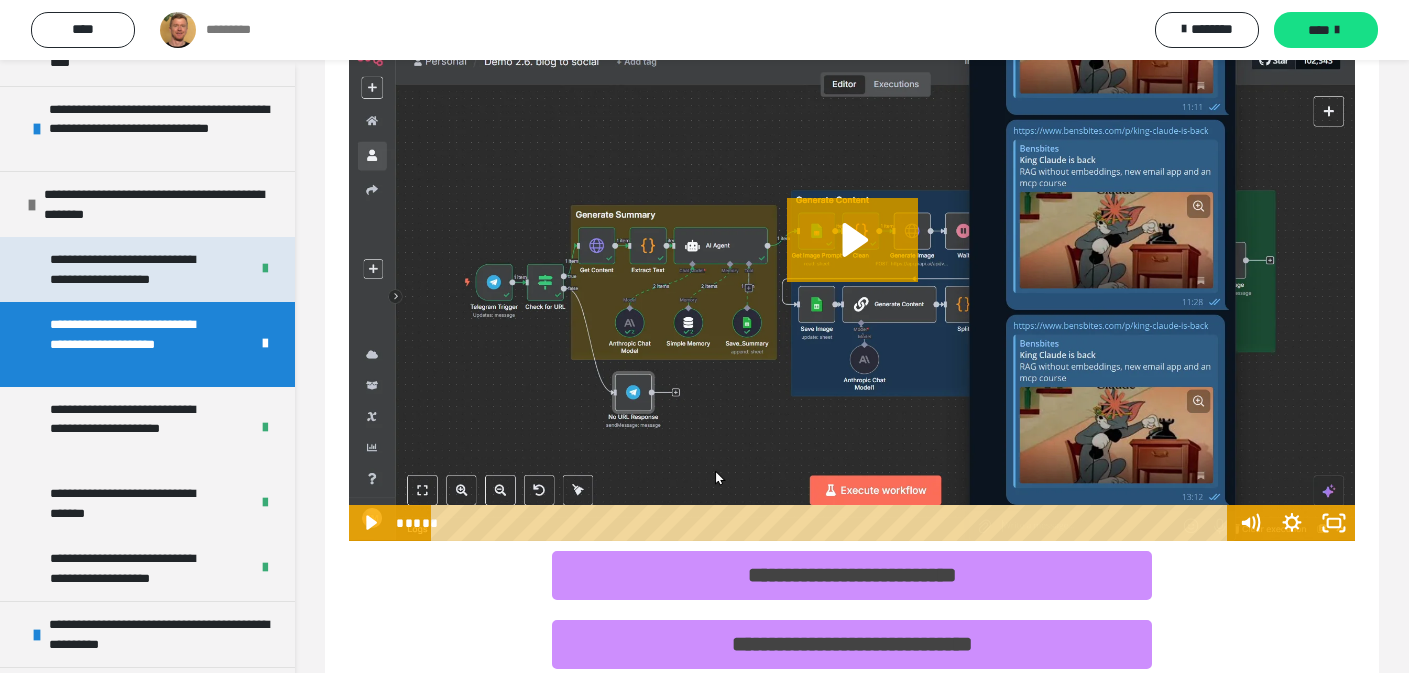 click on "**********" at bounding box center (122, 269) 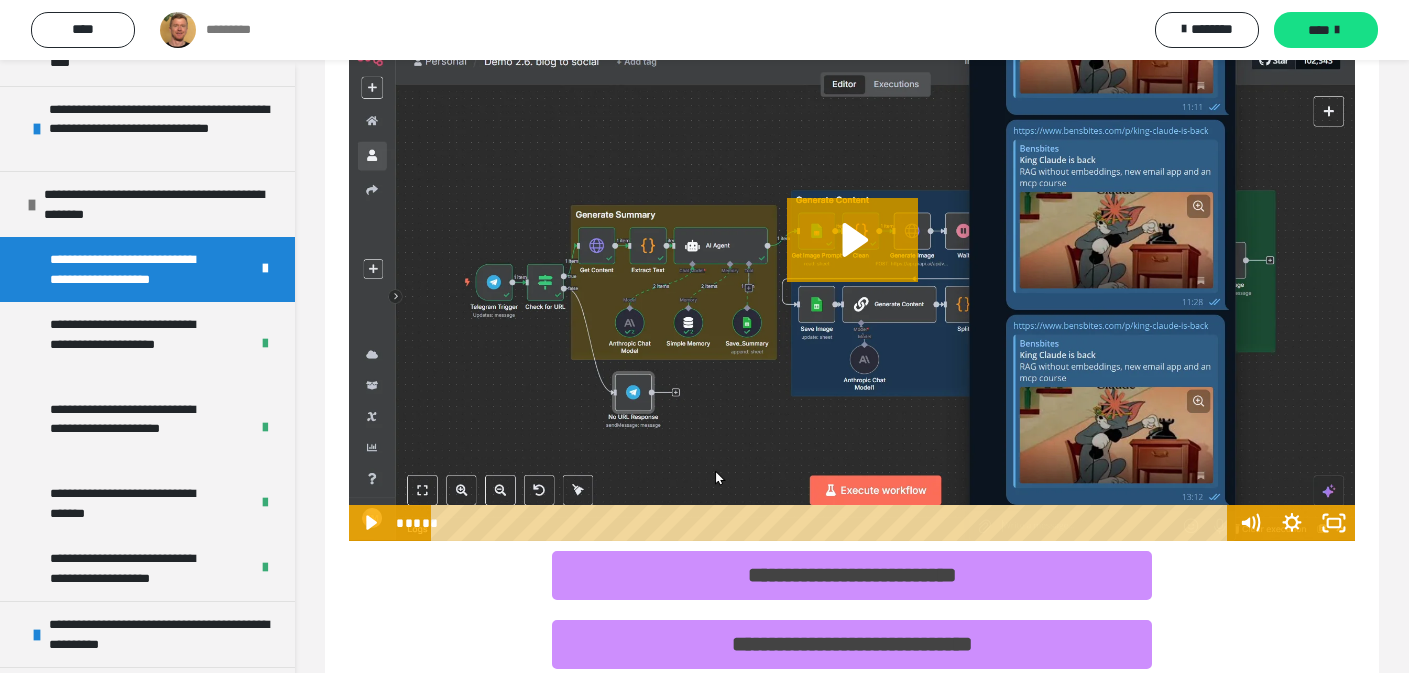 scroll, scrollTop: 60, scrollLeft: 0, axis: vertical 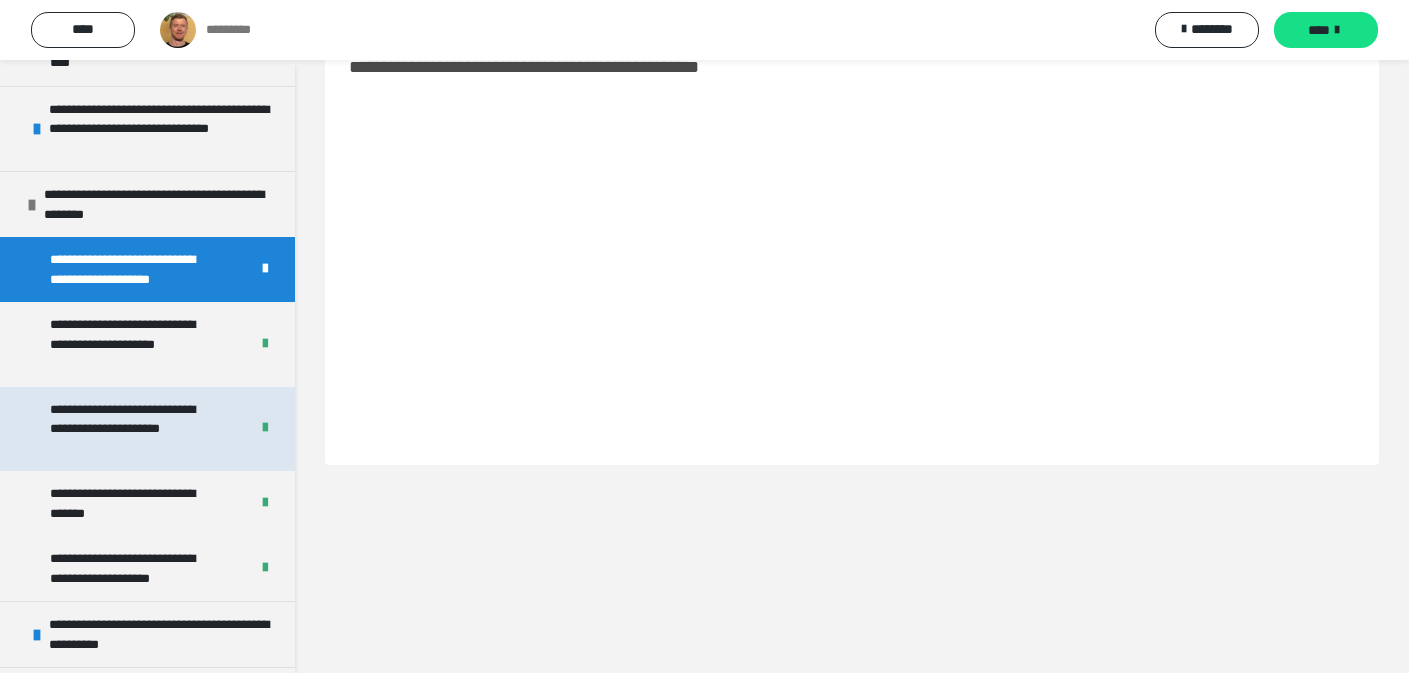 click on "**********" at bounding box center [122, 419] 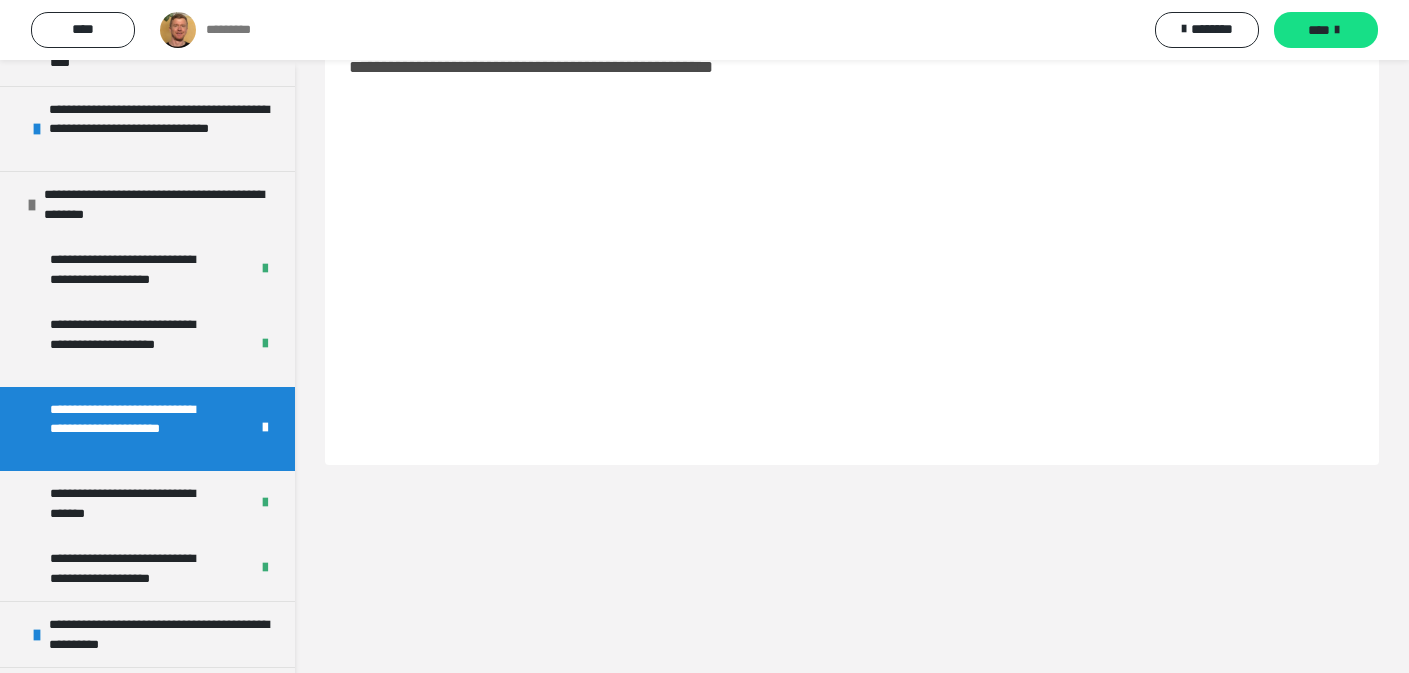 scroll, scrollTop: 166, scrollLeft: 0, axis: vertical 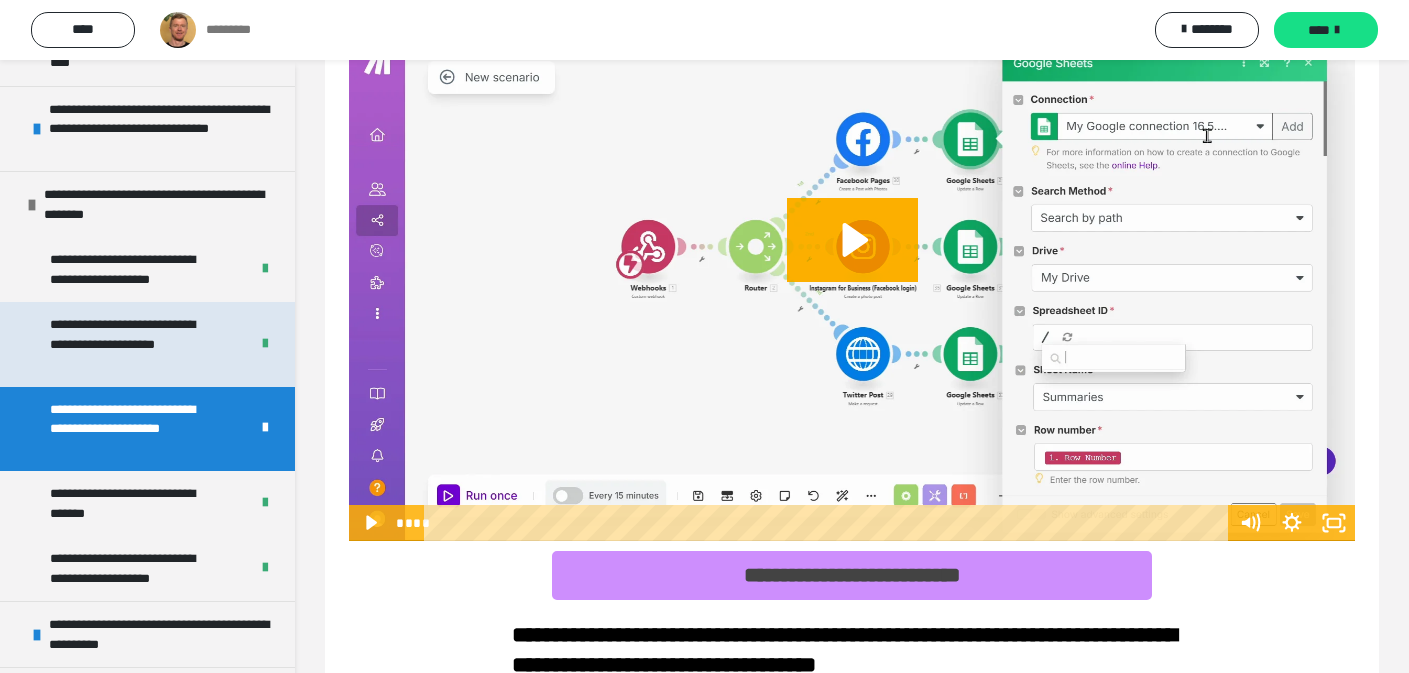 click on "**********" at bounding box center [122, 334] 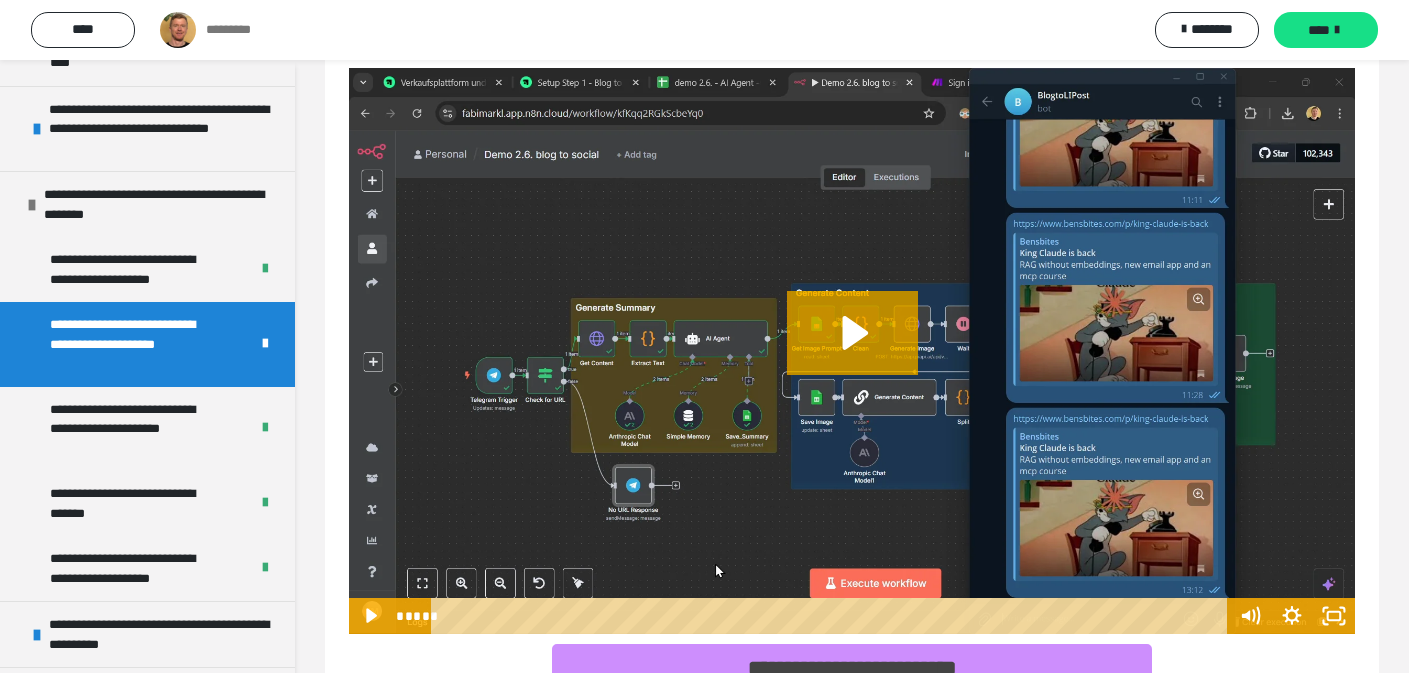 scroll, scrollTop: 0, scrollLeft: 0, axis: both 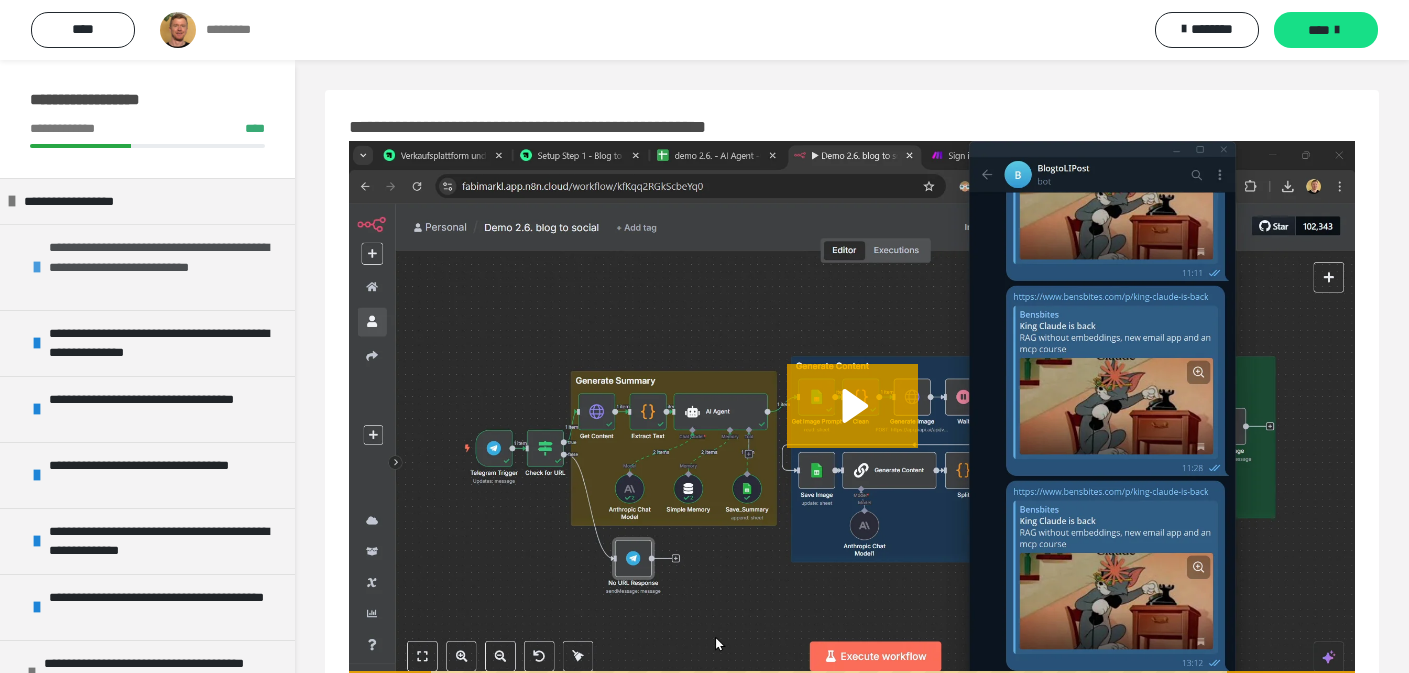 click on "**********" at bounding box center [159, 267] 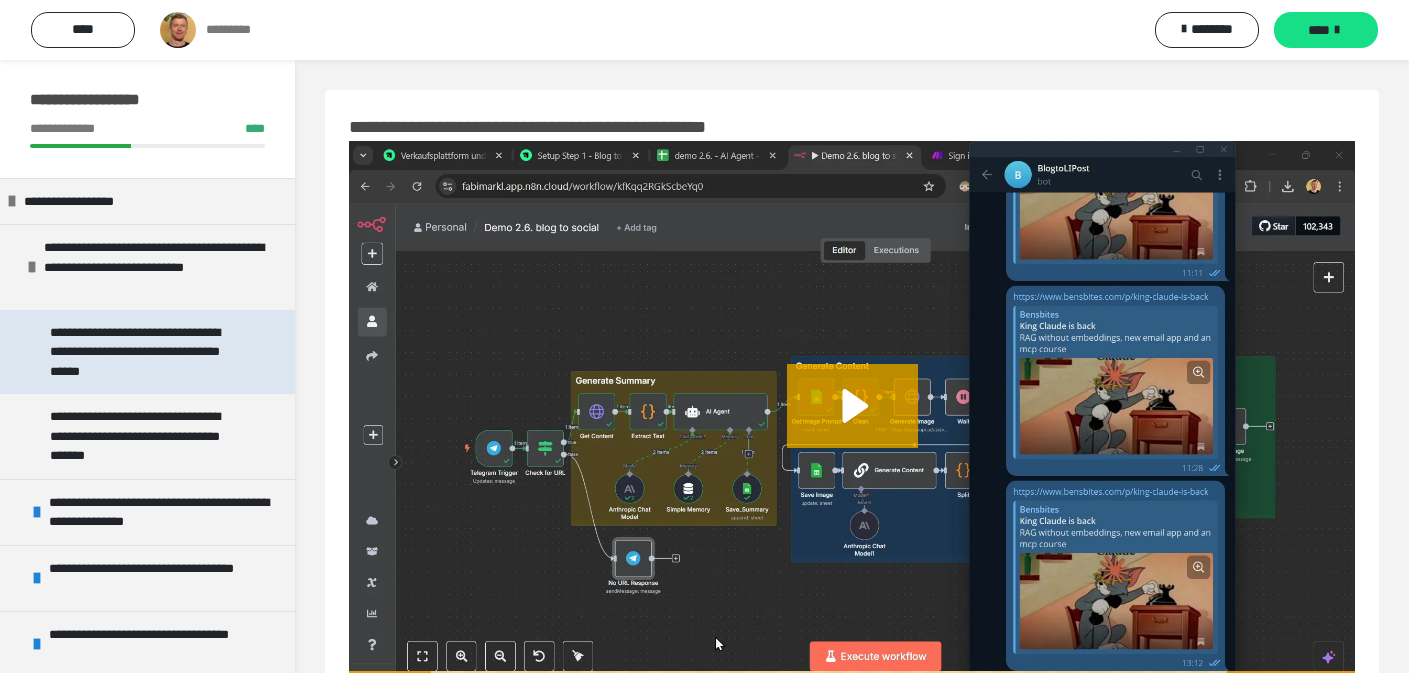 click on "**********" at bounding box center [135, 352] 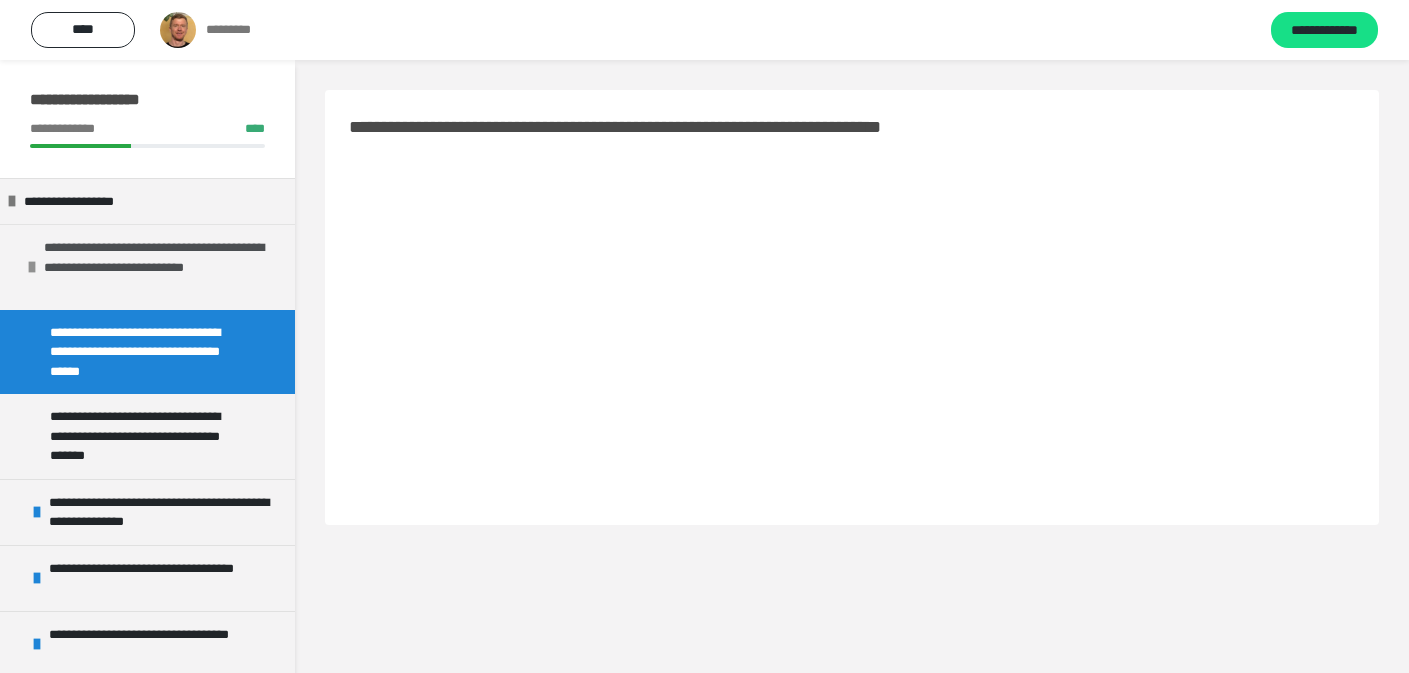 click on "**********" at bounding box center (154, 267) 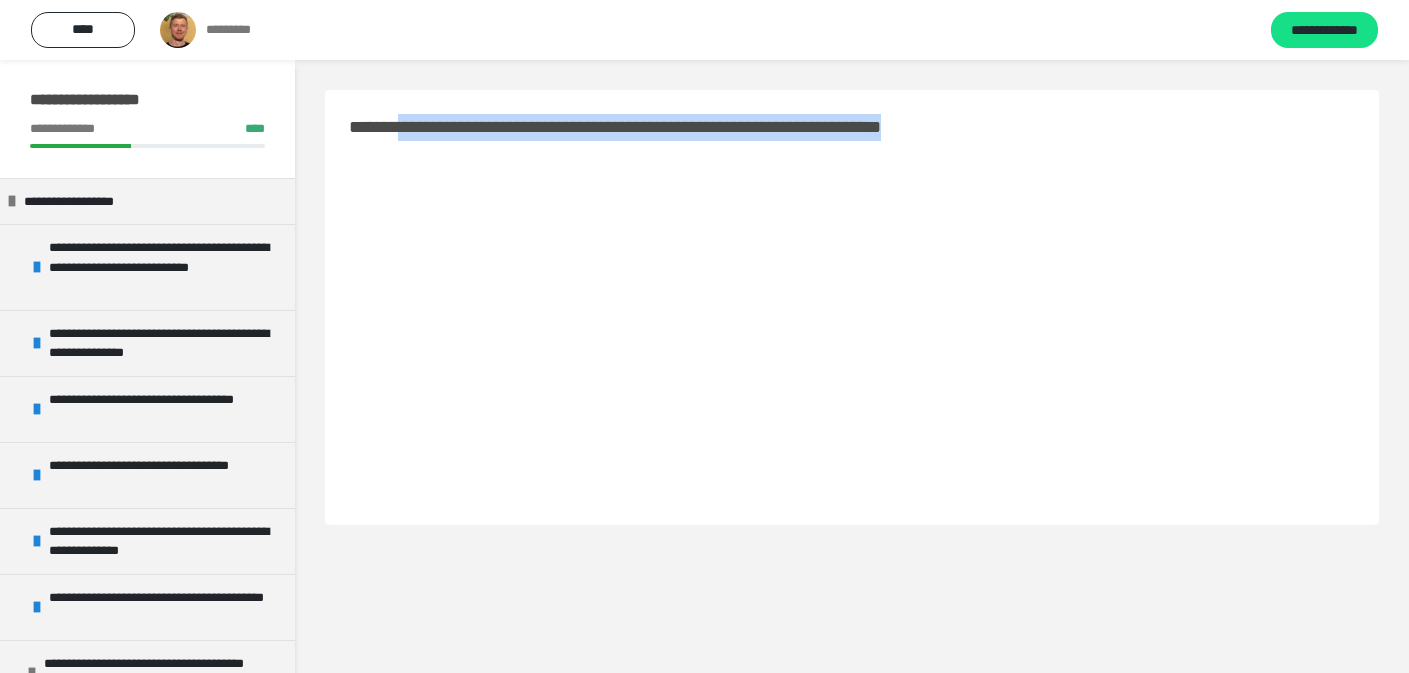 drag, startPoint x: 420, startPoint y: 130, endPoint x: 1024, endPoint y: 122, distance: 604.053 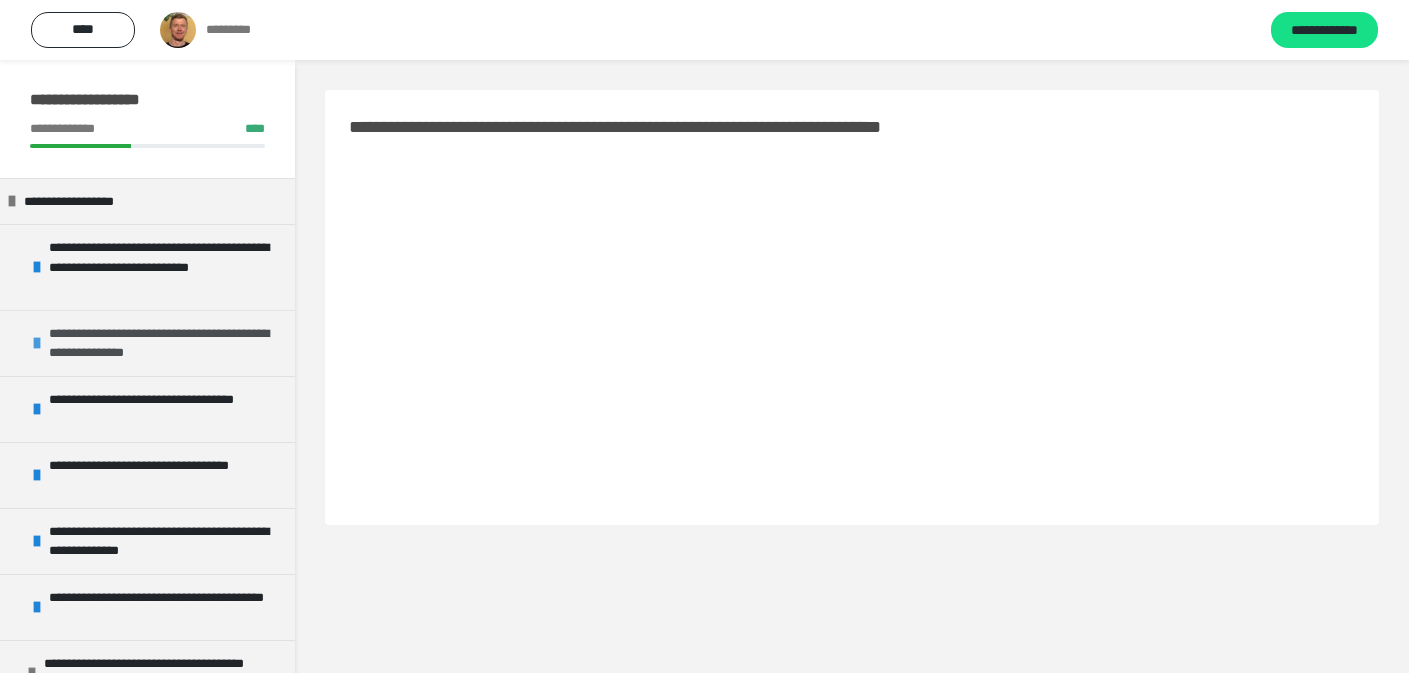 click on "**********" at bounding box center [159, 343] 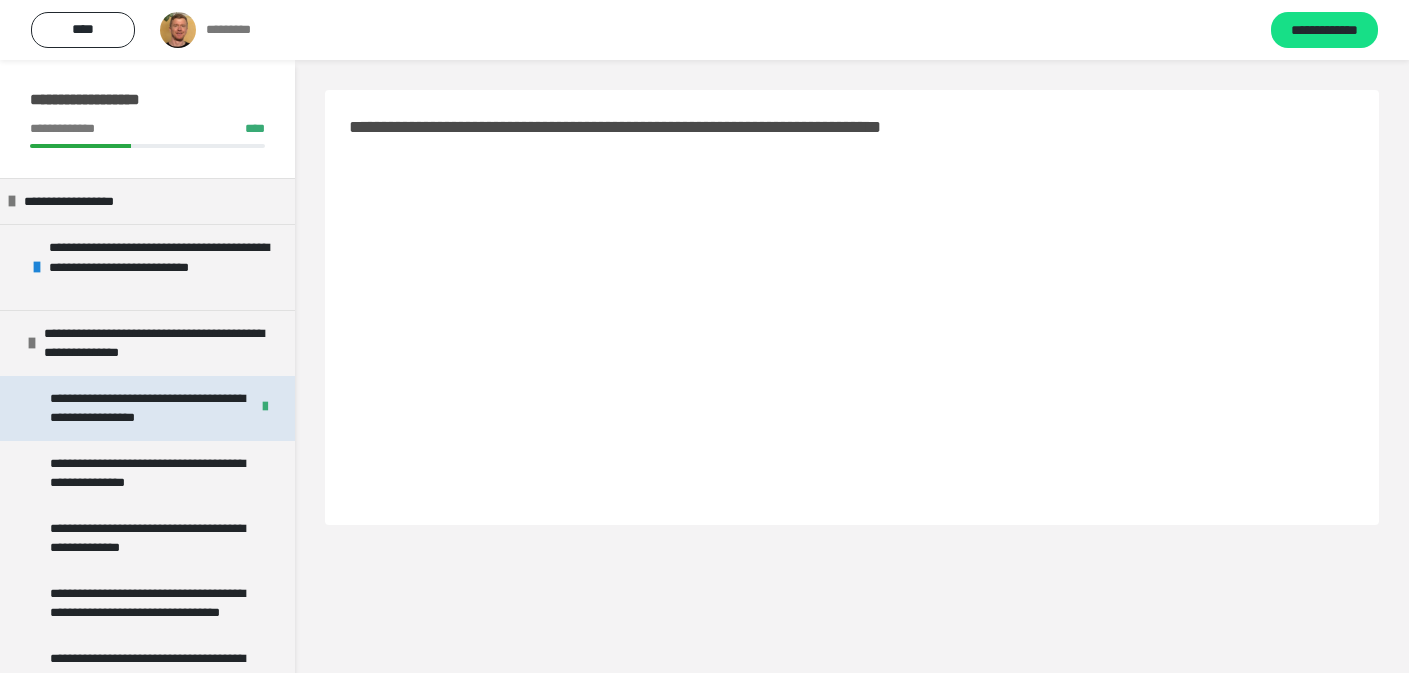 click on "**********" at bounding box center (147, 408) 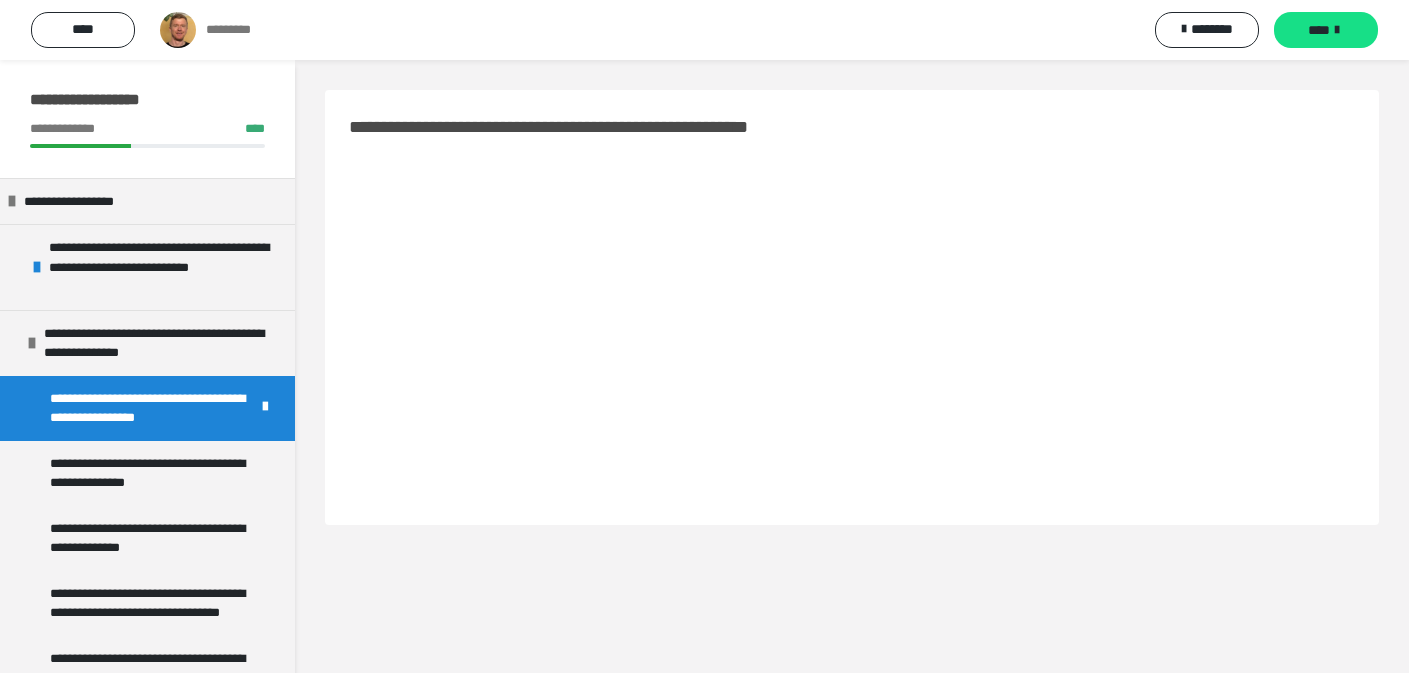 click at bounding box center [265, 407] 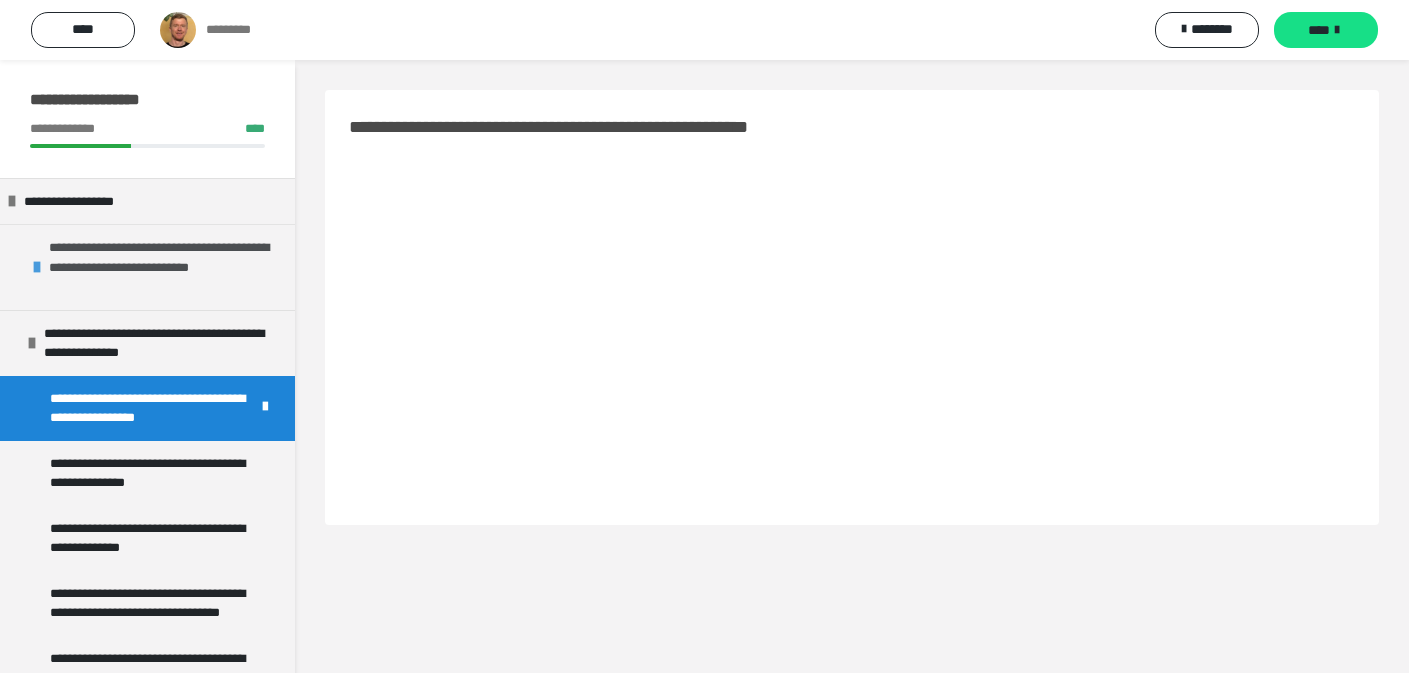 click on "**********" at bounding box center [159, 257] 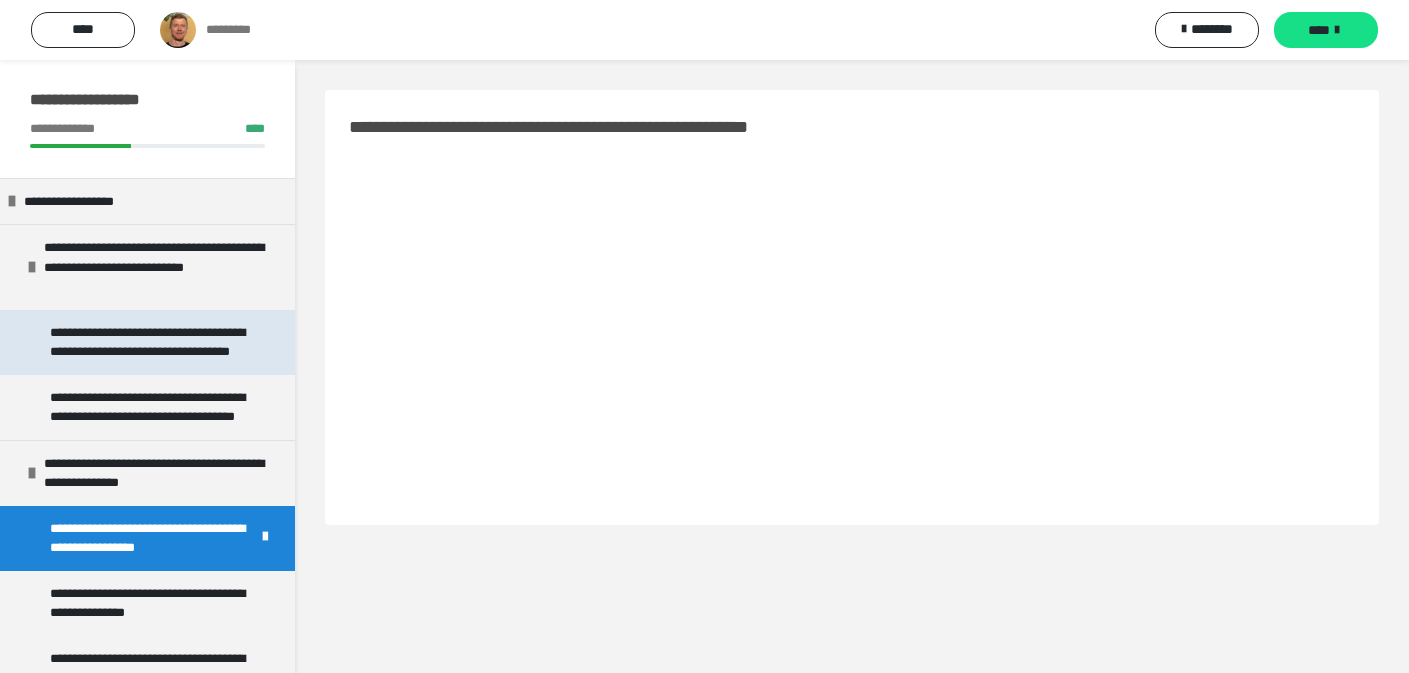 click on "**********" at bounding box center [147, 342] 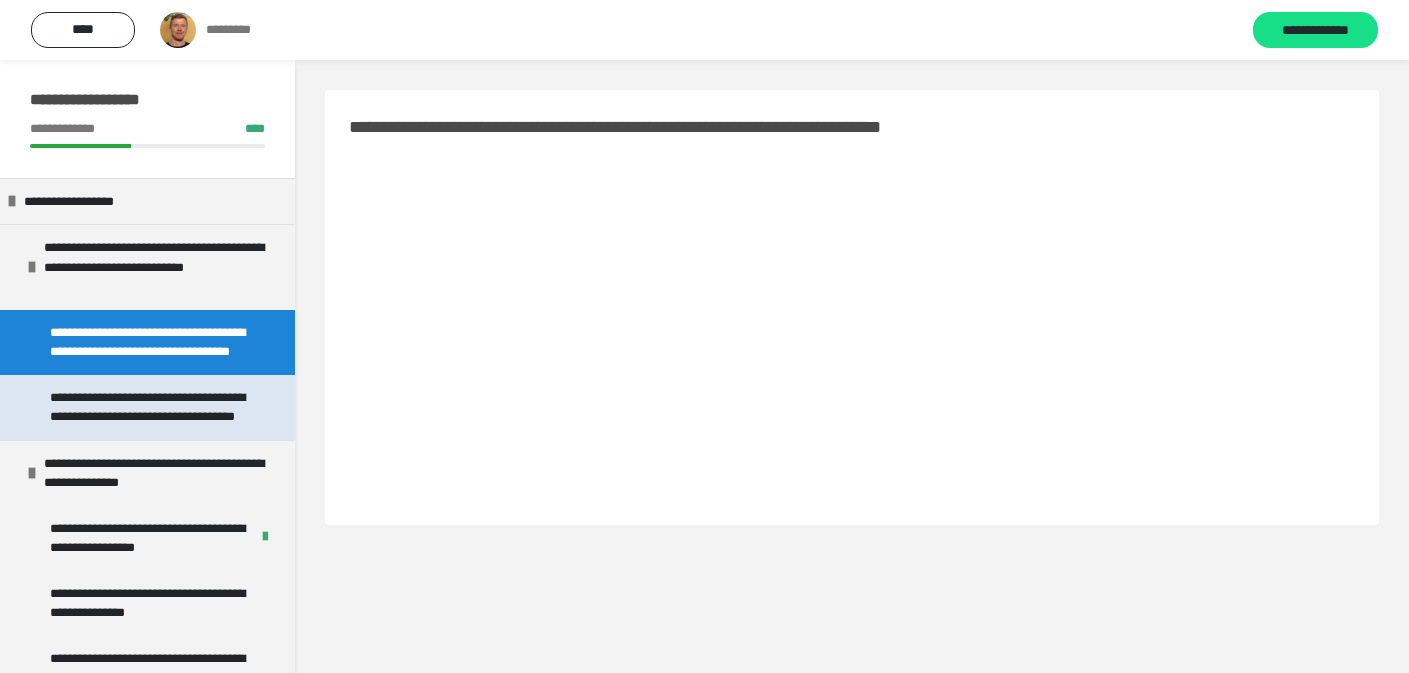 click on "**********" at bounding box center [147, 407] 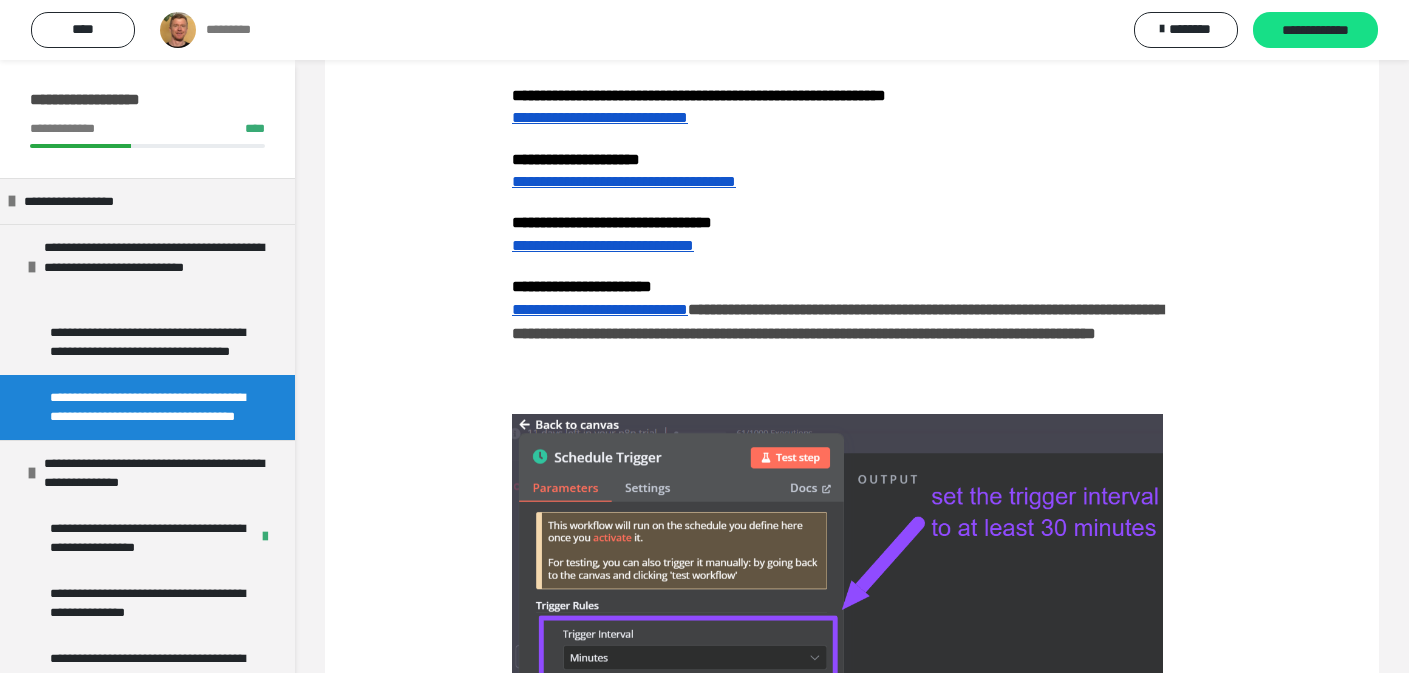 scroll, scrollTop: 1325, scrollLeft: 0, axis: vertical 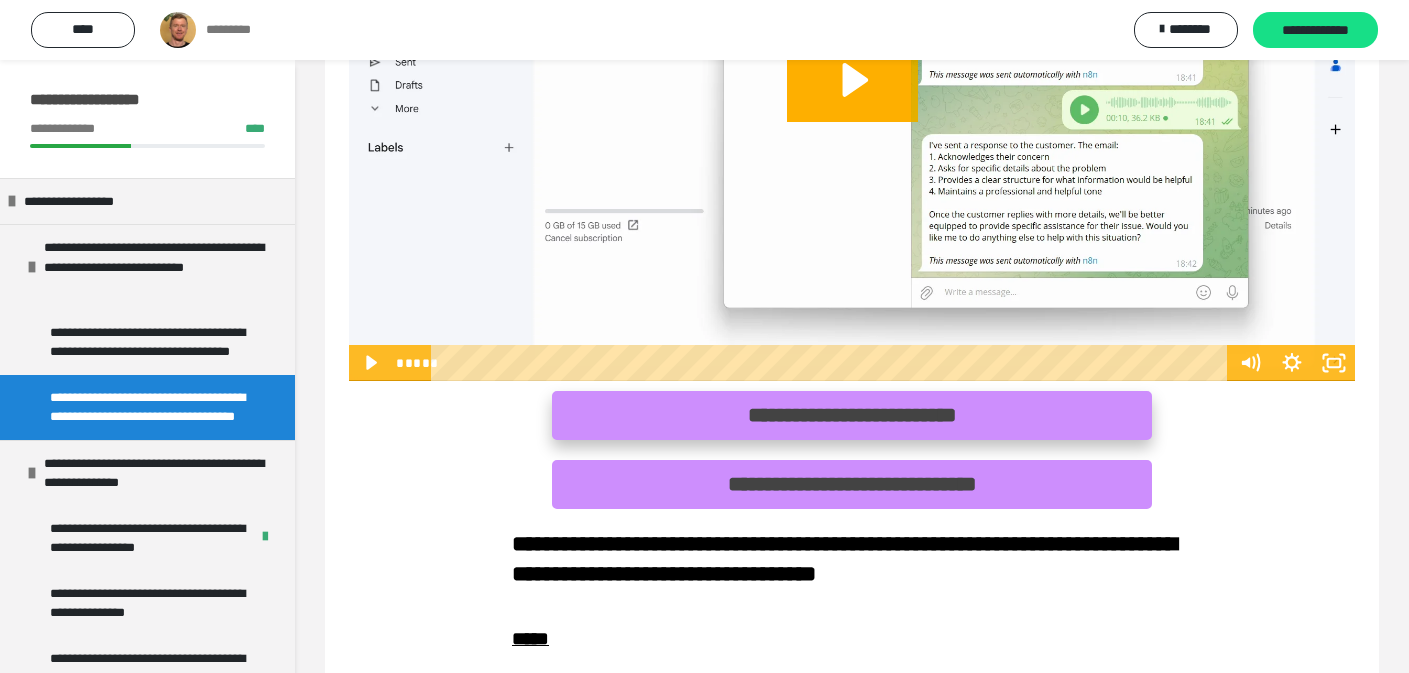 click on "**********" at bounding box center [852, 415] 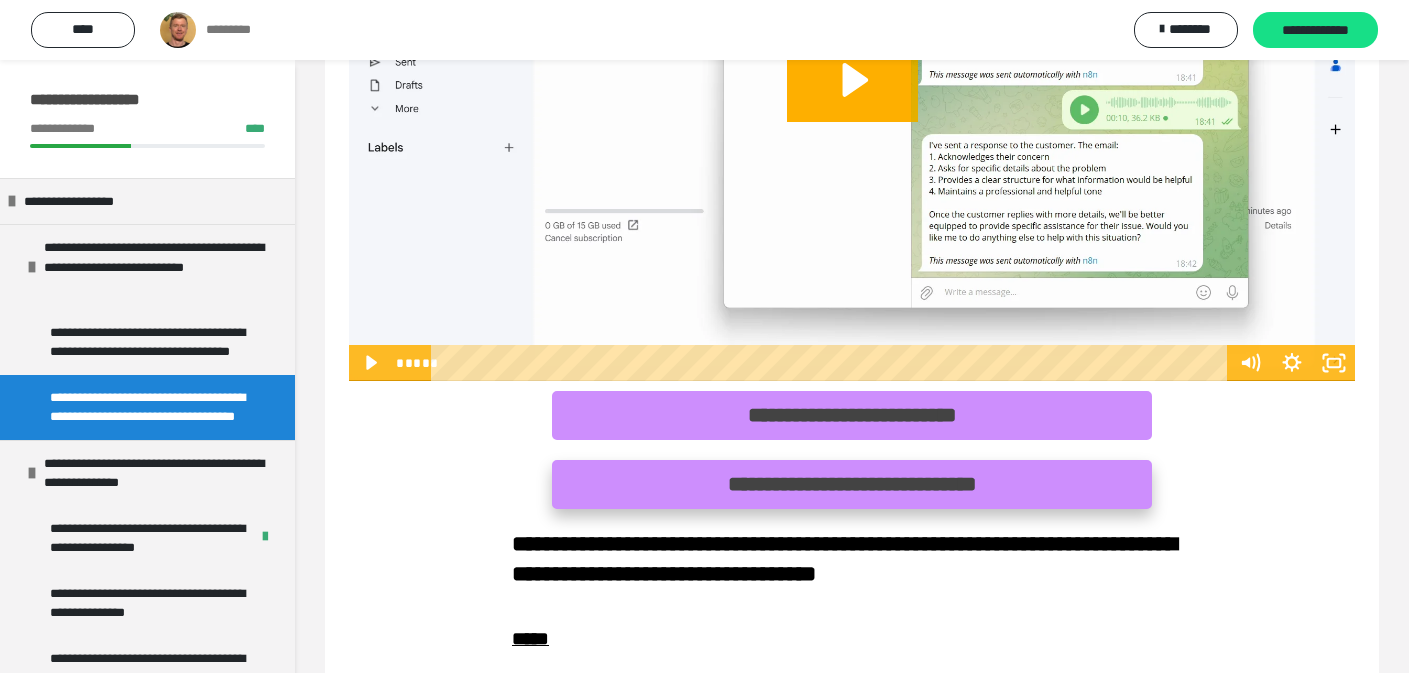 click on "**********" at bounding box center [852, 484] 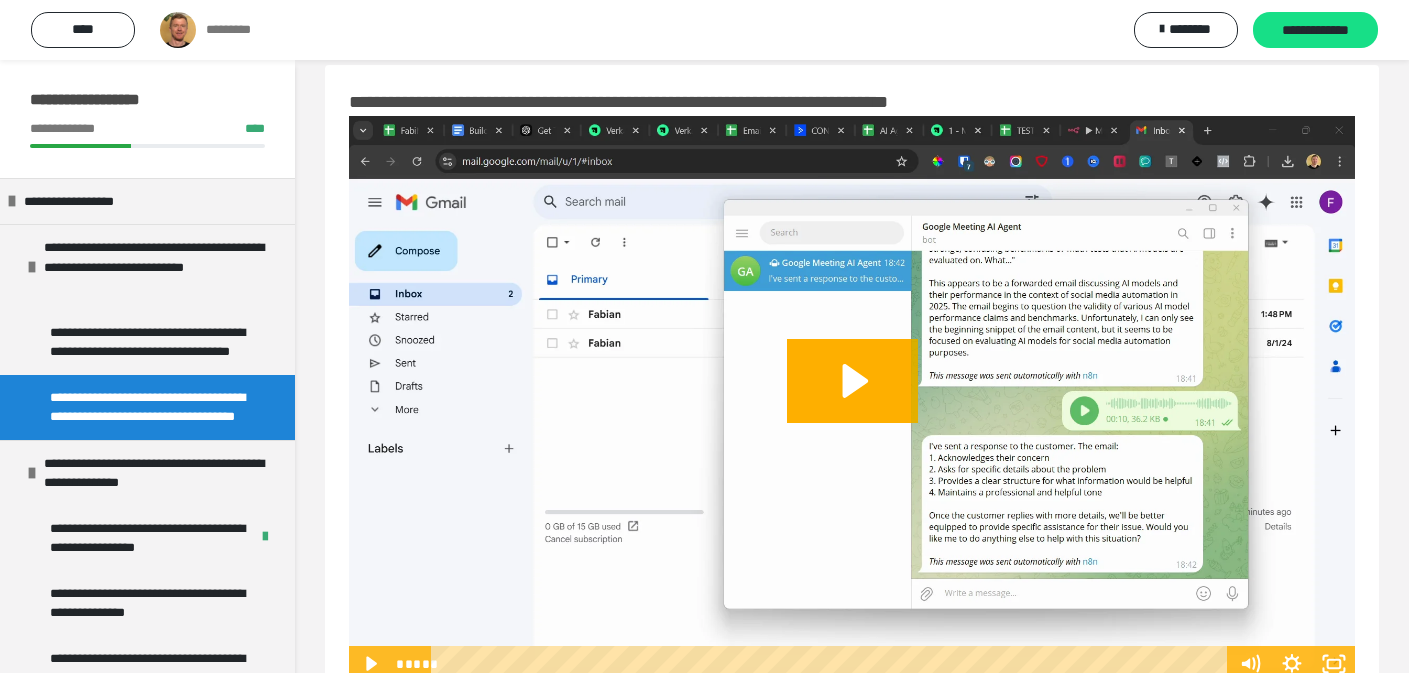 scroll, scrollTop: 0, scrollLeft: 0, axis: both 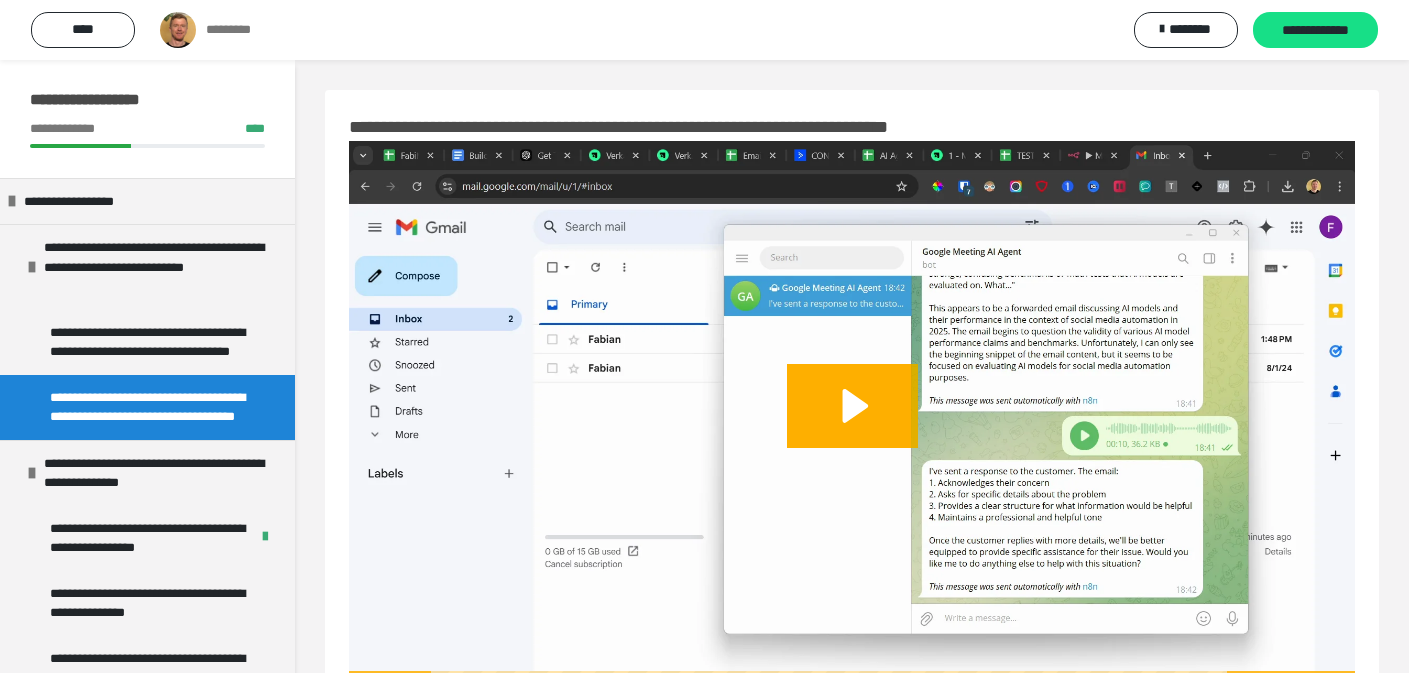 click on "**********" at bounding box center [618, 127] 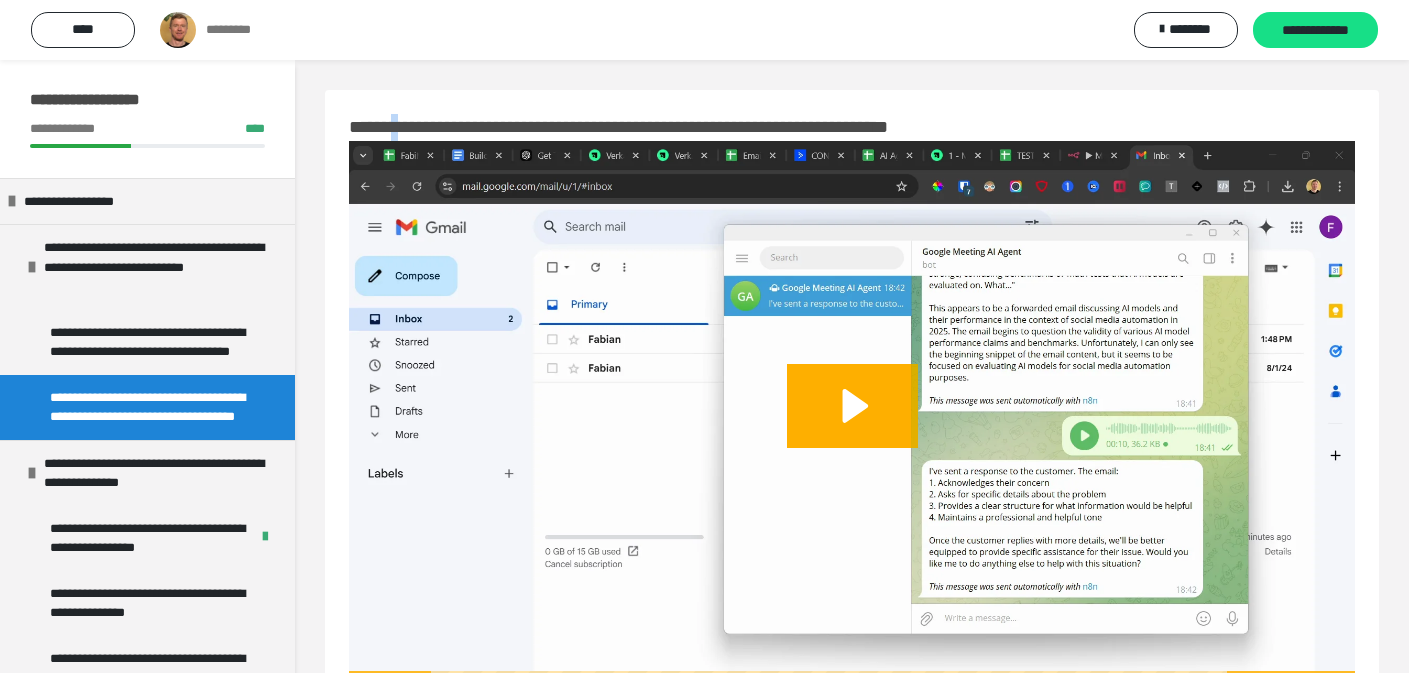 click on "**********" at bounding box center [618, 127] 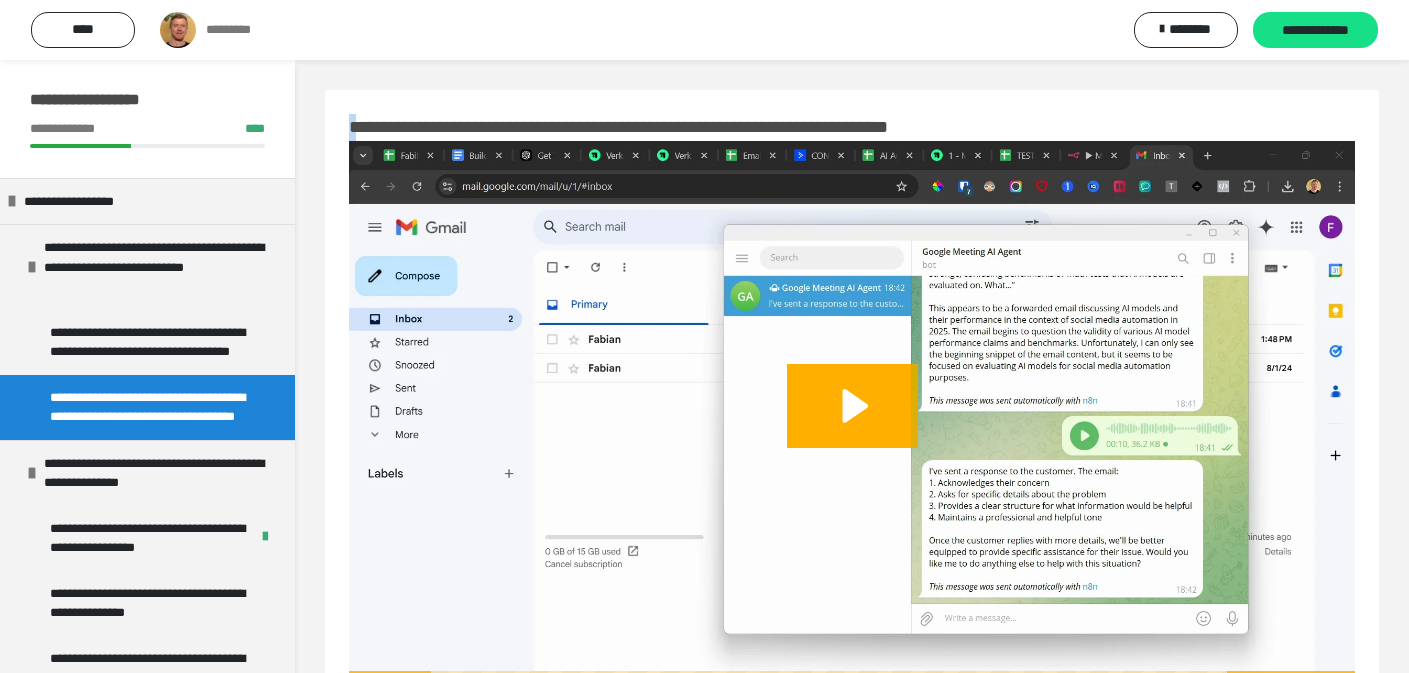 click on "**********" at bounding box center [618, 127] 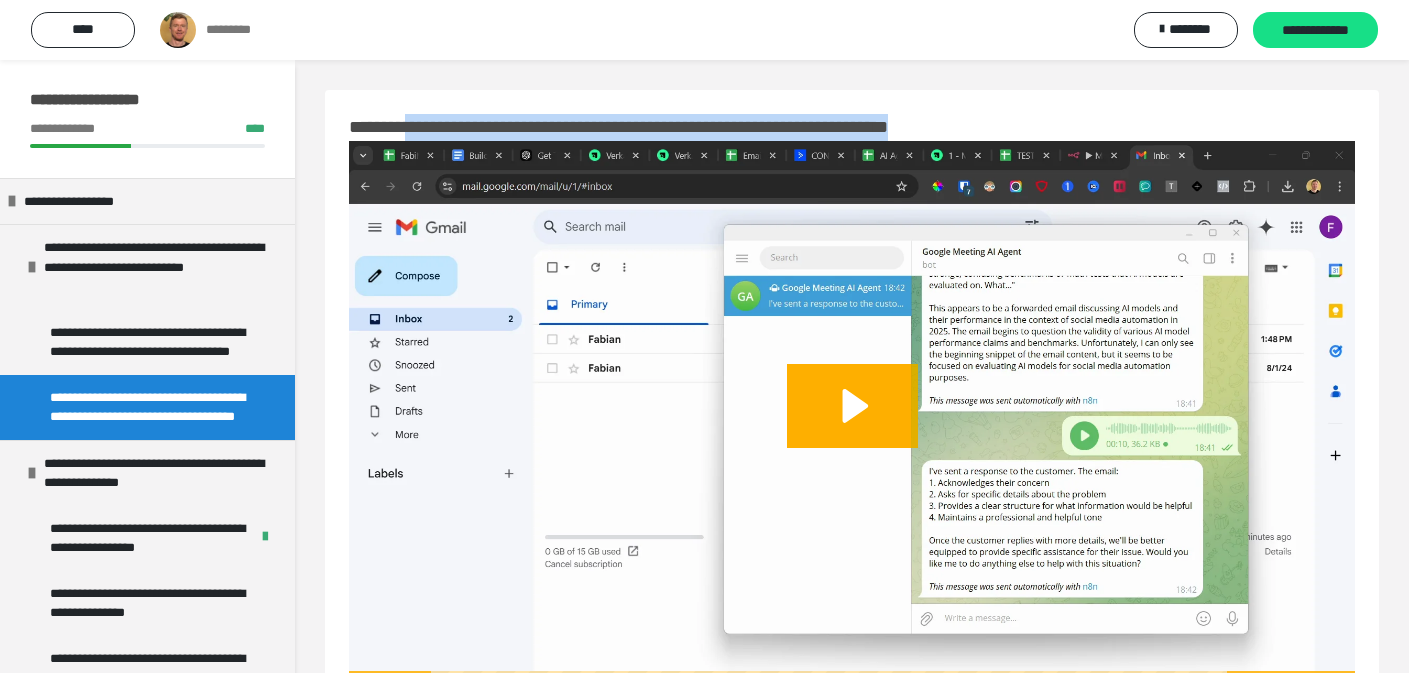 drag, startPoint x: 417, startPoint y: 125, endPoint x: 1040, endPoint y: 131, distance: 623.0289 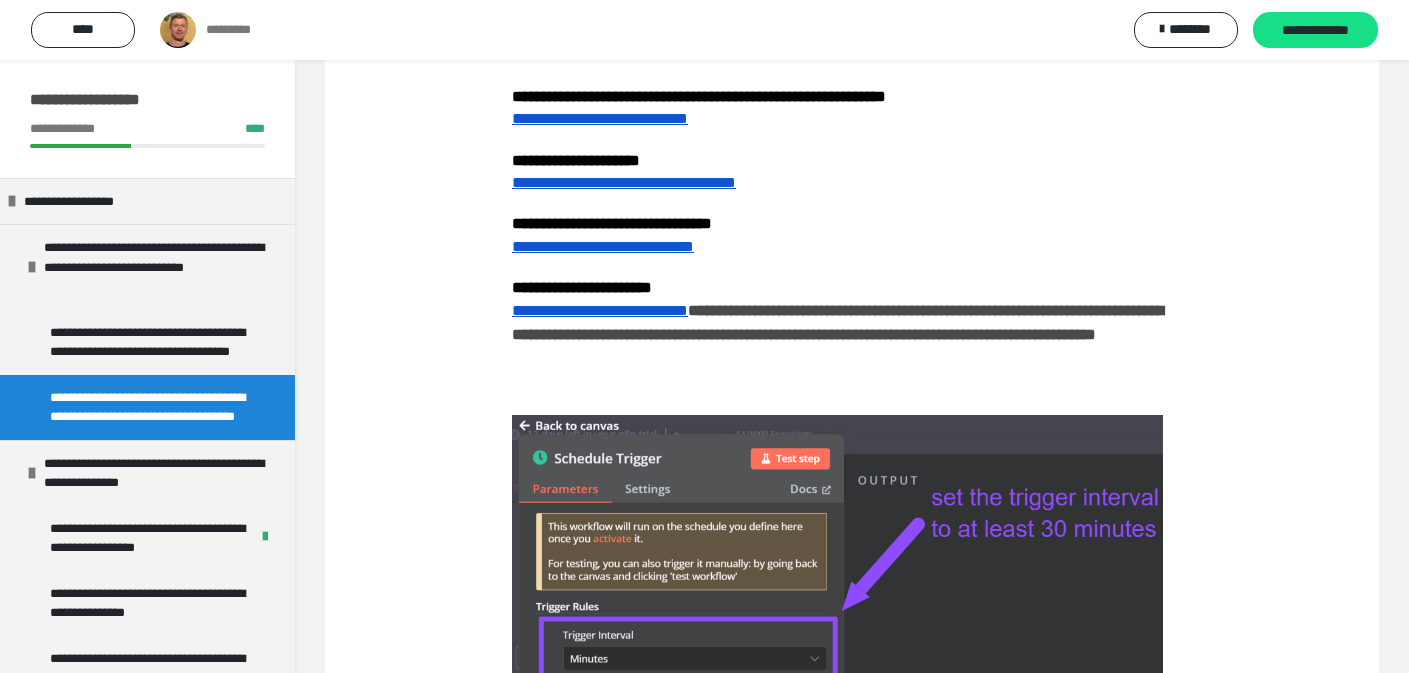 scroll, scrollTop: 1325, scrollLeft: 0, axis: vertical 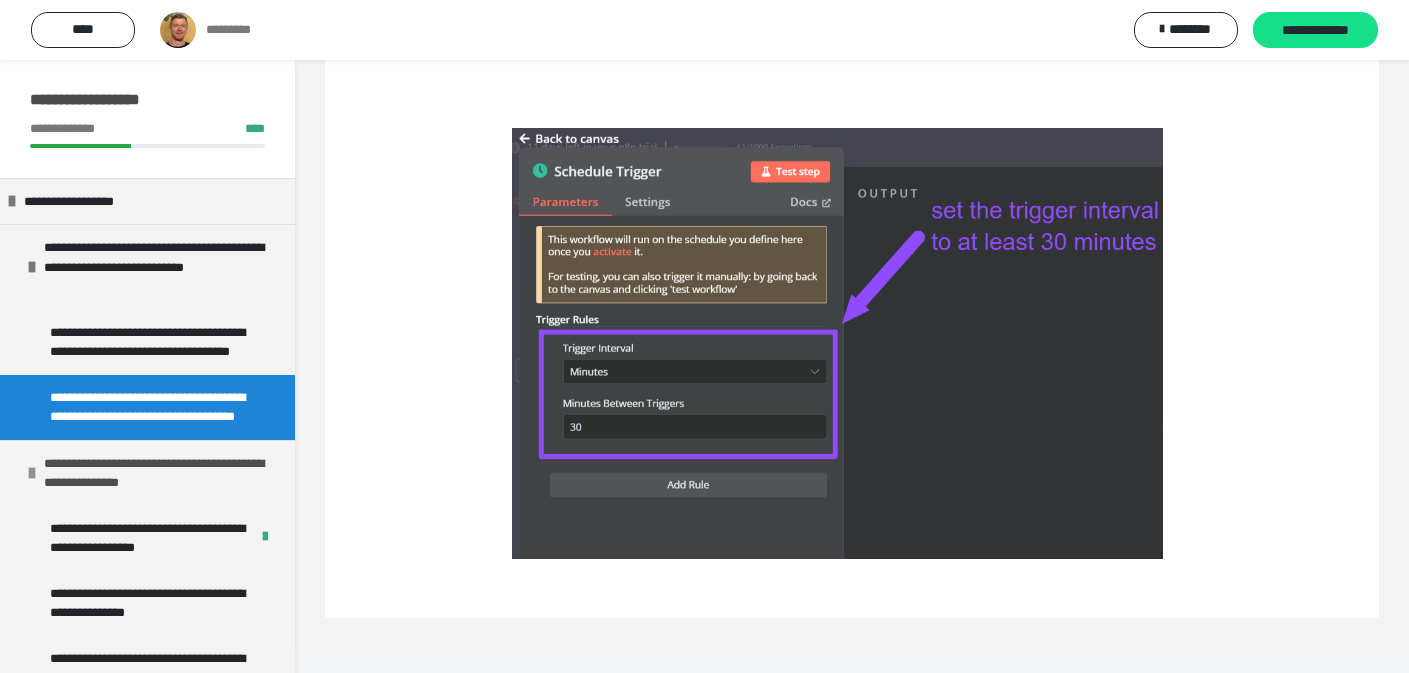 click on "**********" at bounding box center (154, 473) 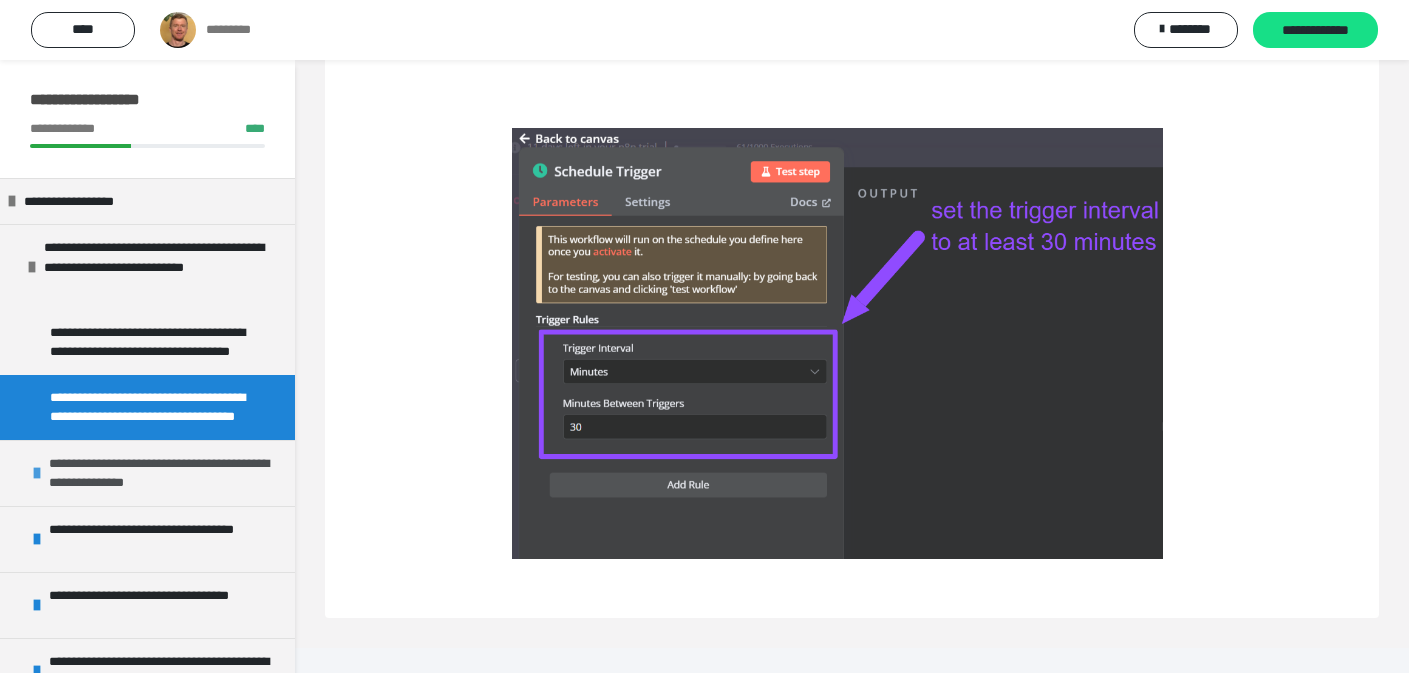 click on "**********" at bounding box center (159, 473) 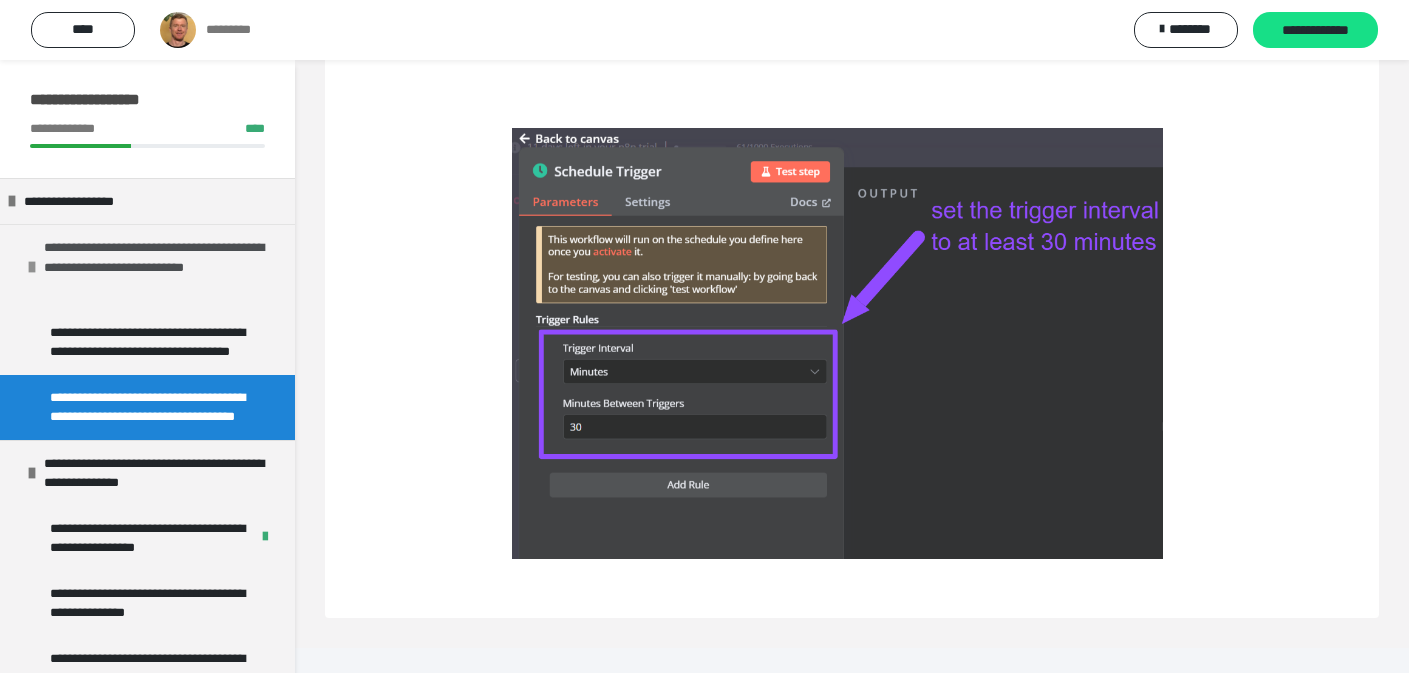 click at bounding box center (32, 267) 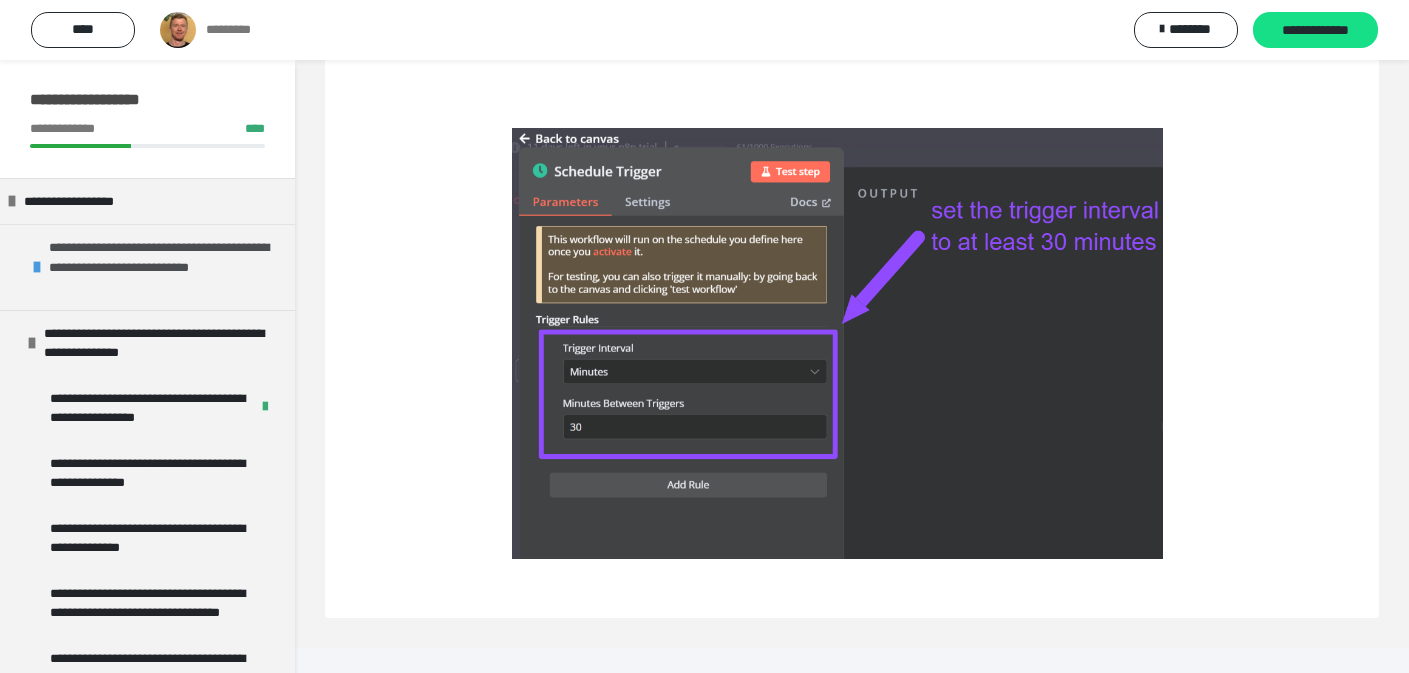 click at bounding box center [37, 267] 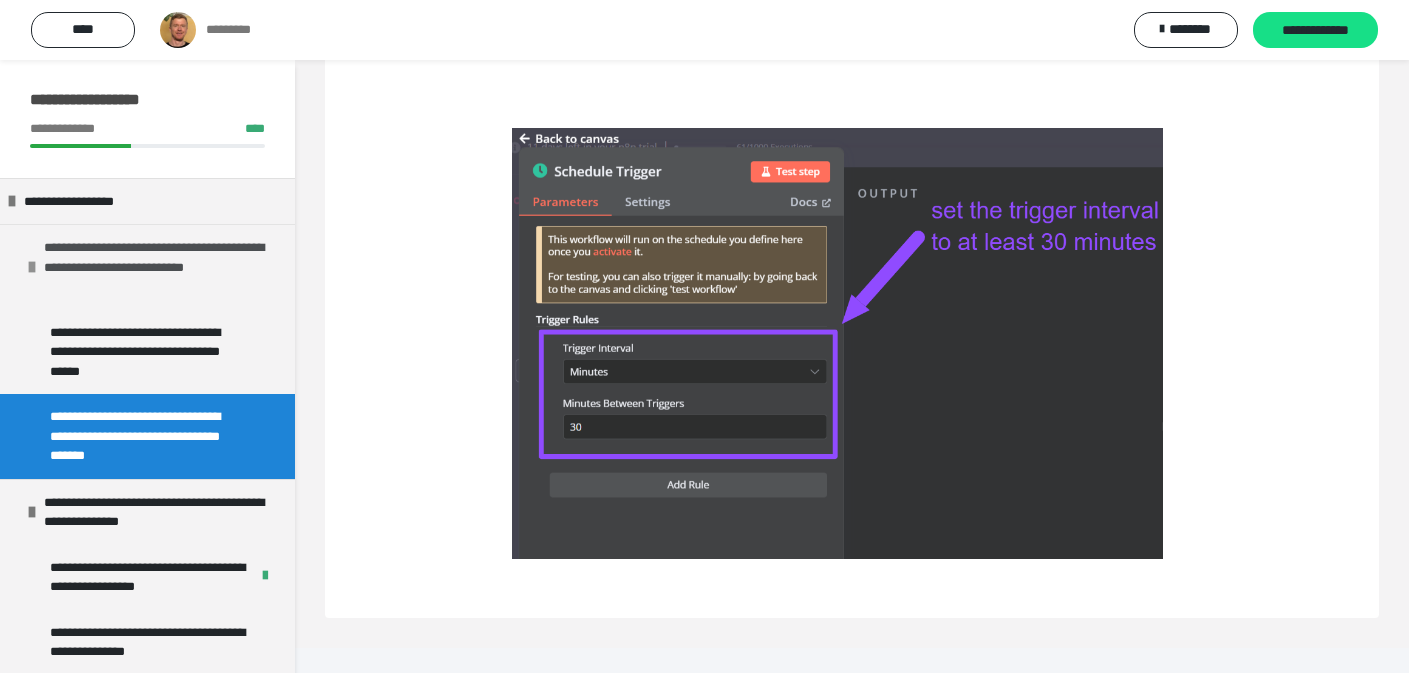 click at bounding box center [32, 267] 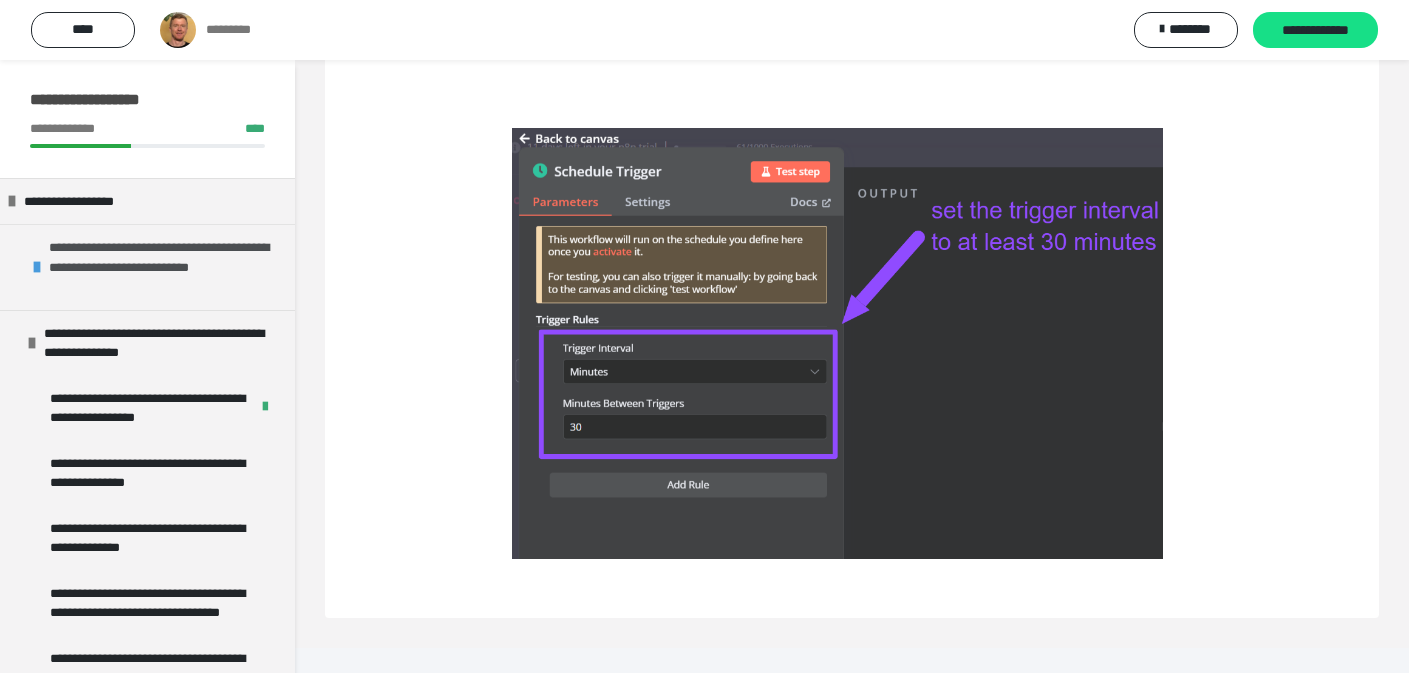 click at bounding box center (37, 267) 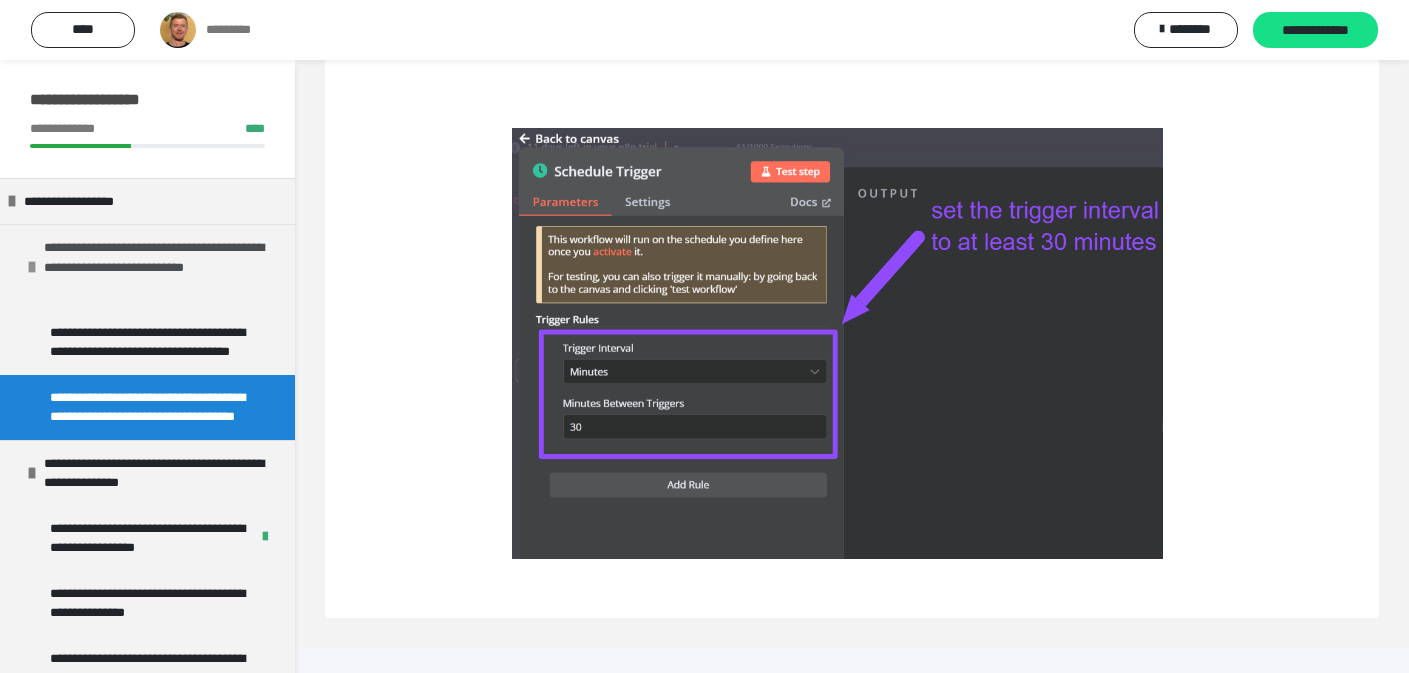 click at bounding box center (32, 267) 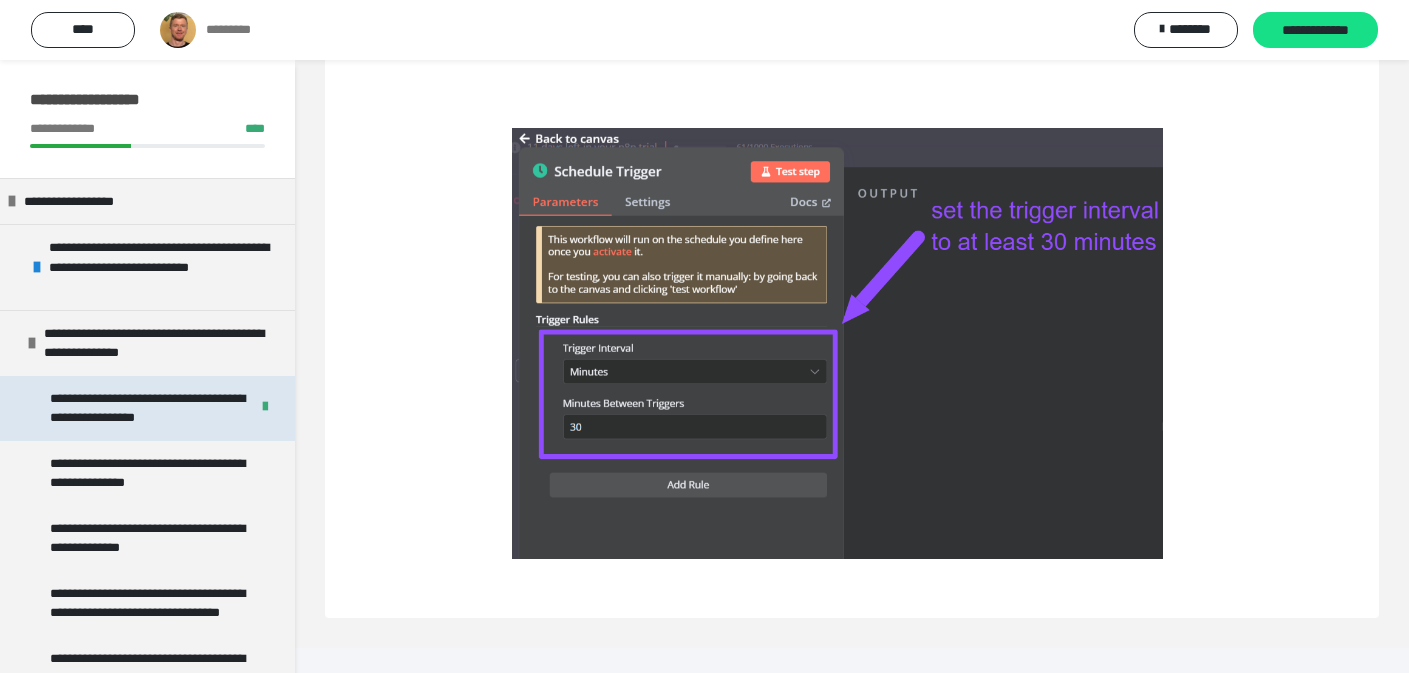click on "**********" at bounding box center [147, 408] 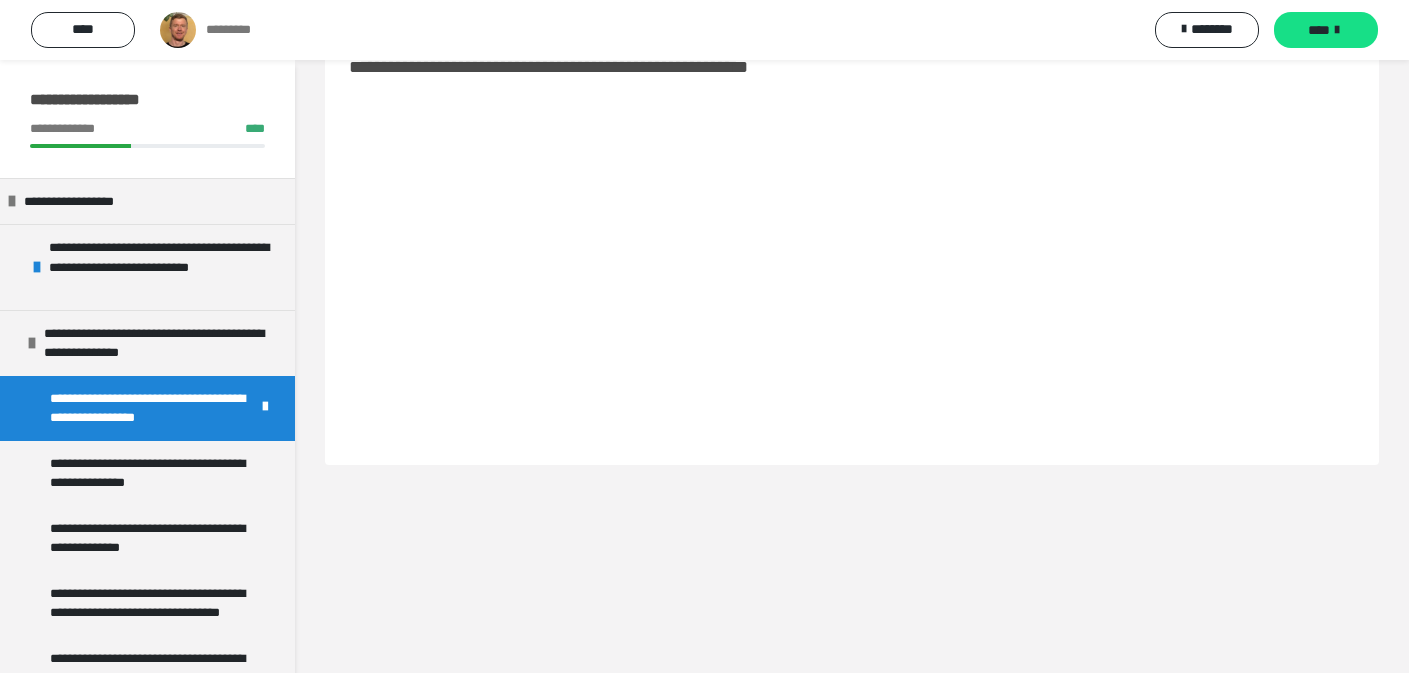 scroll, scrollTop: 0, scrollLeft: 0, axis: both 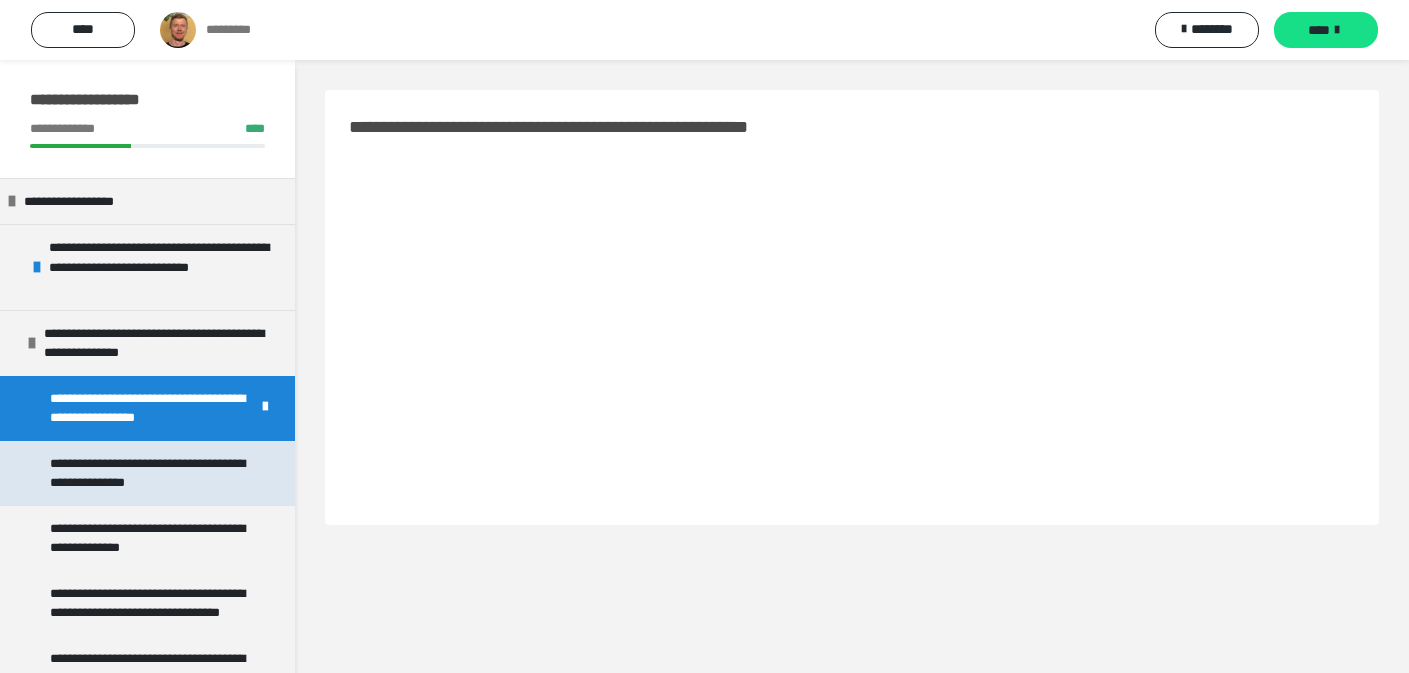 click on "**********" at bounding box center (149, 473) 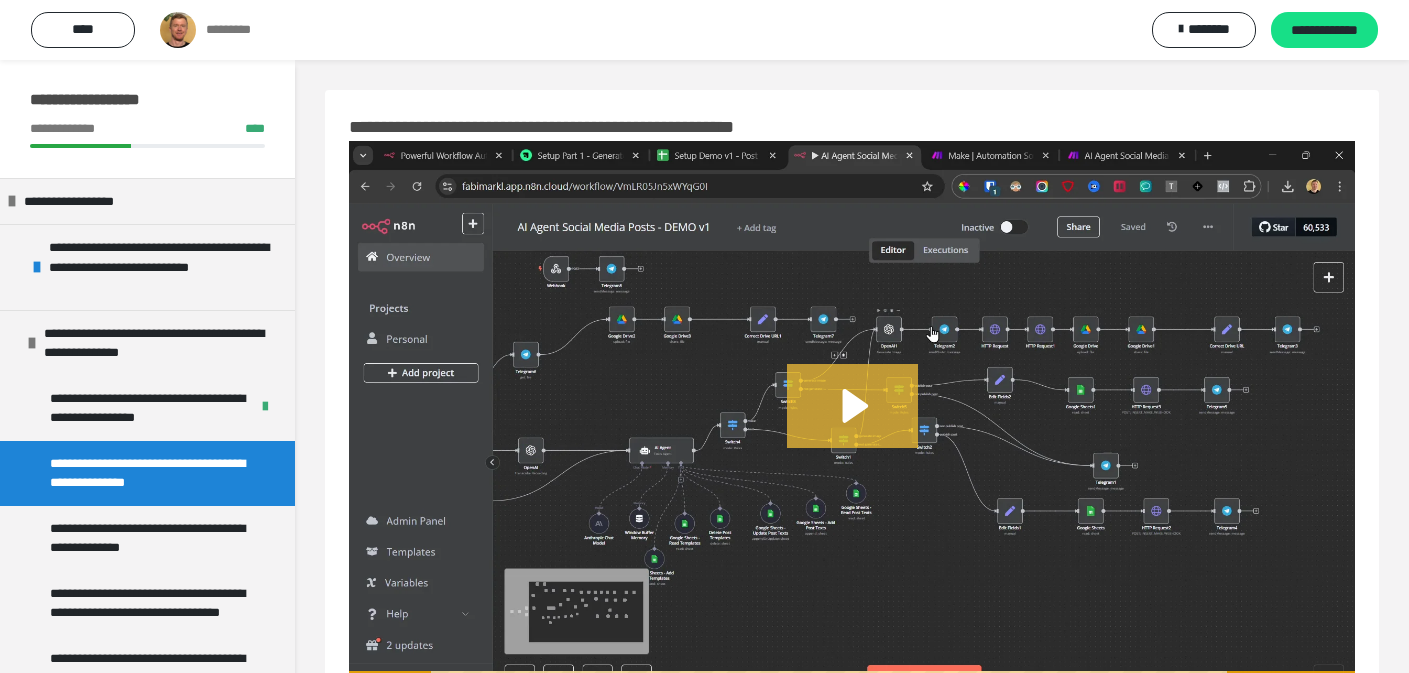 click 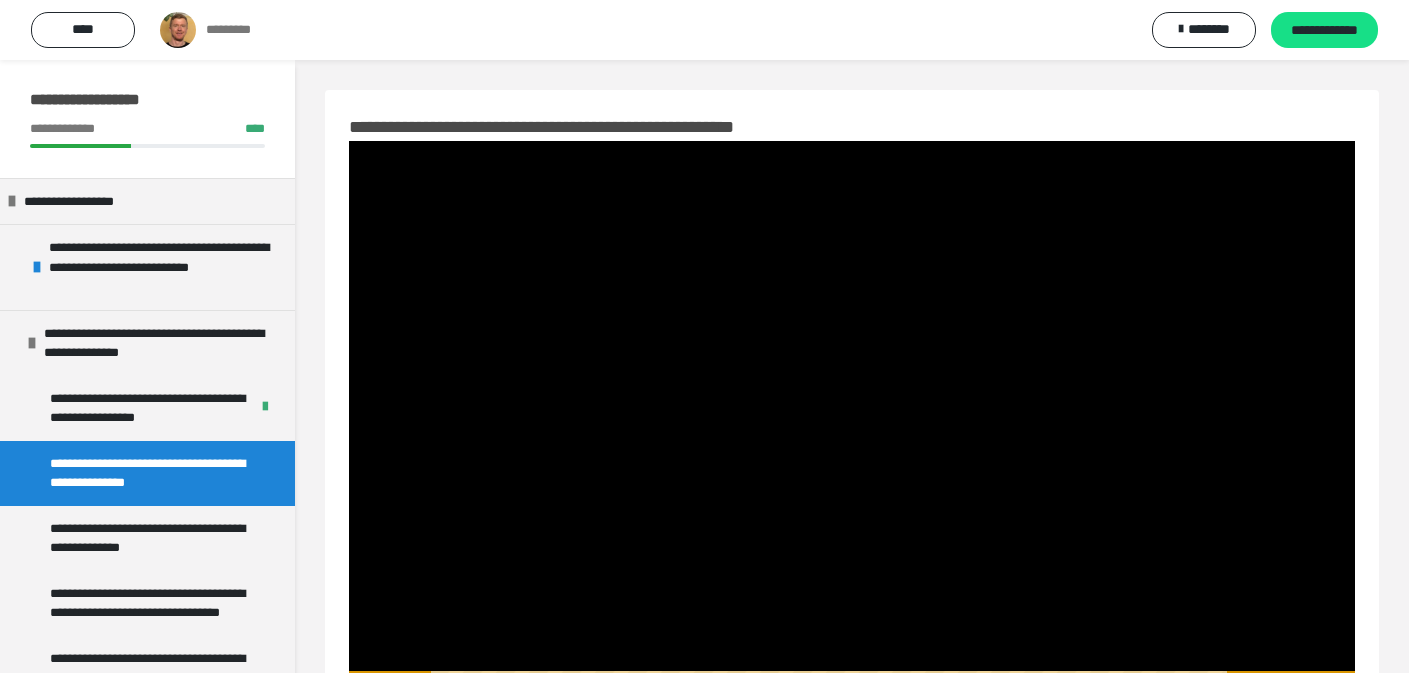 click at bounding box center (852, 424) 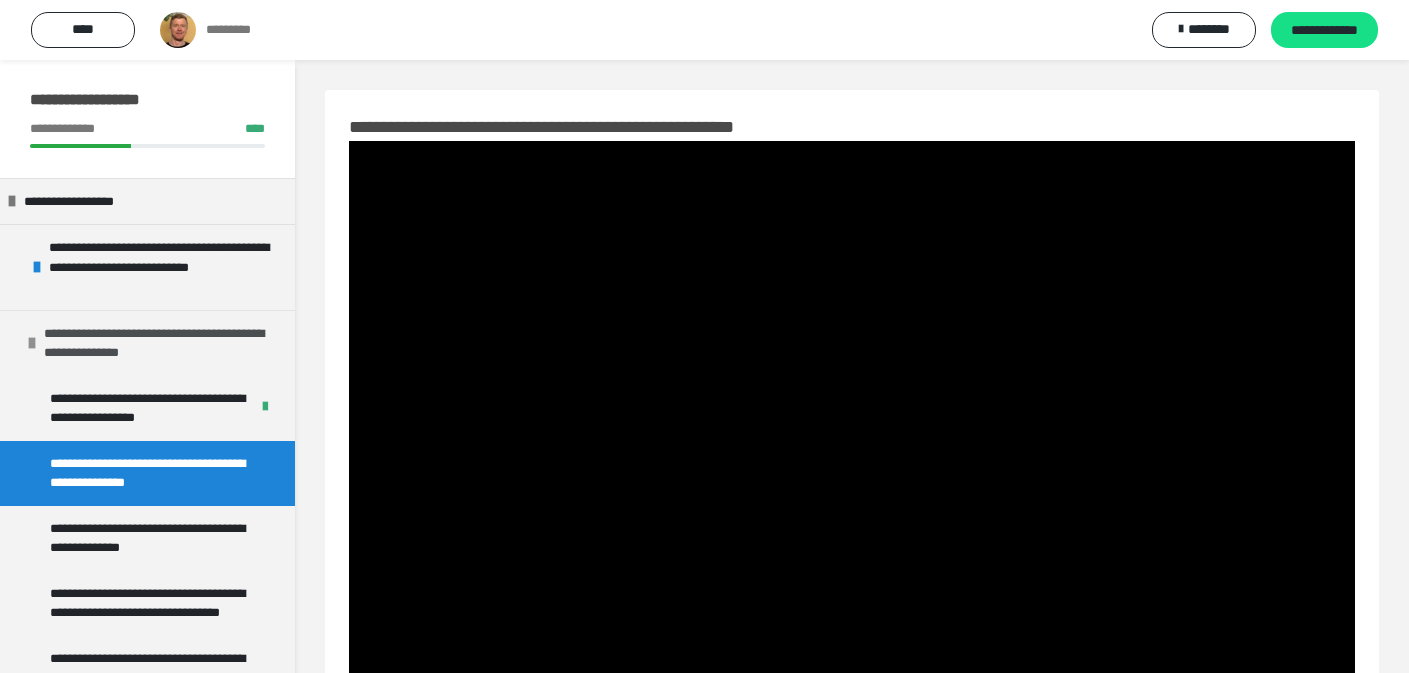 click on "**********" at bounding box center (154, 343) 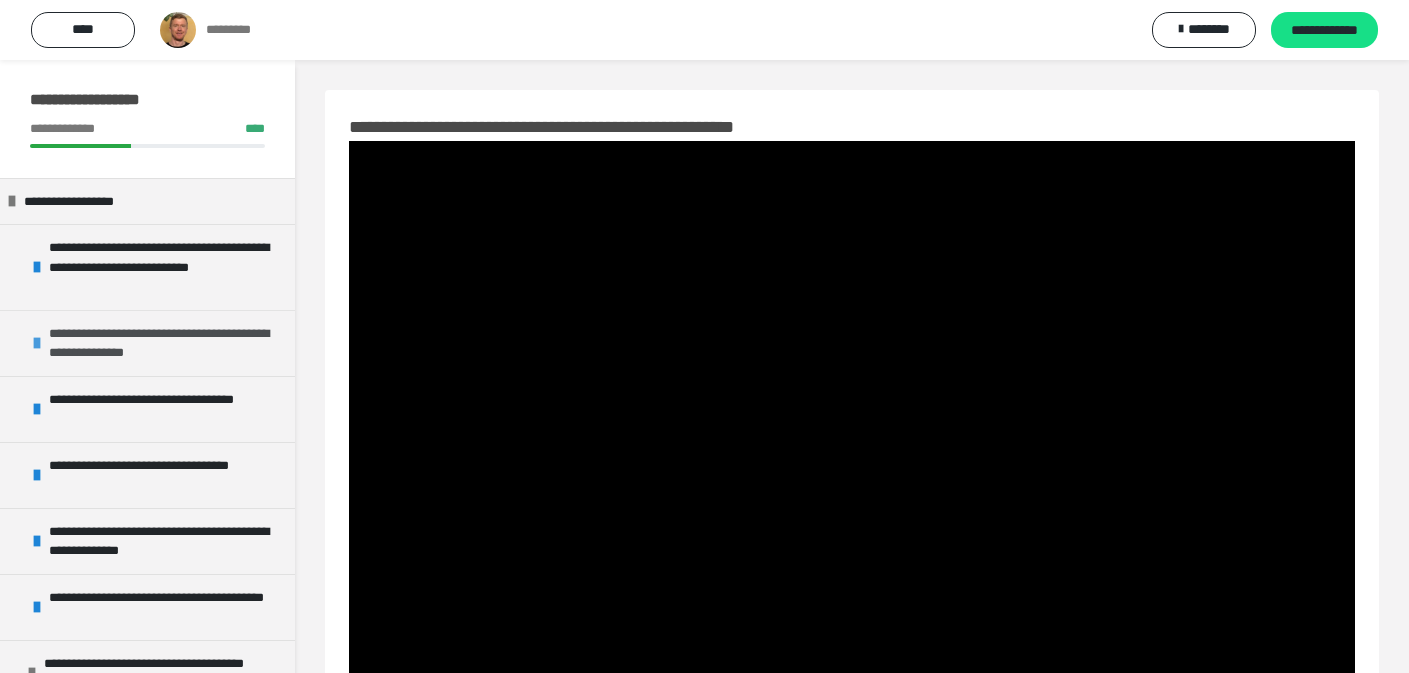 click on "**********" at bounding box center (159, 343) 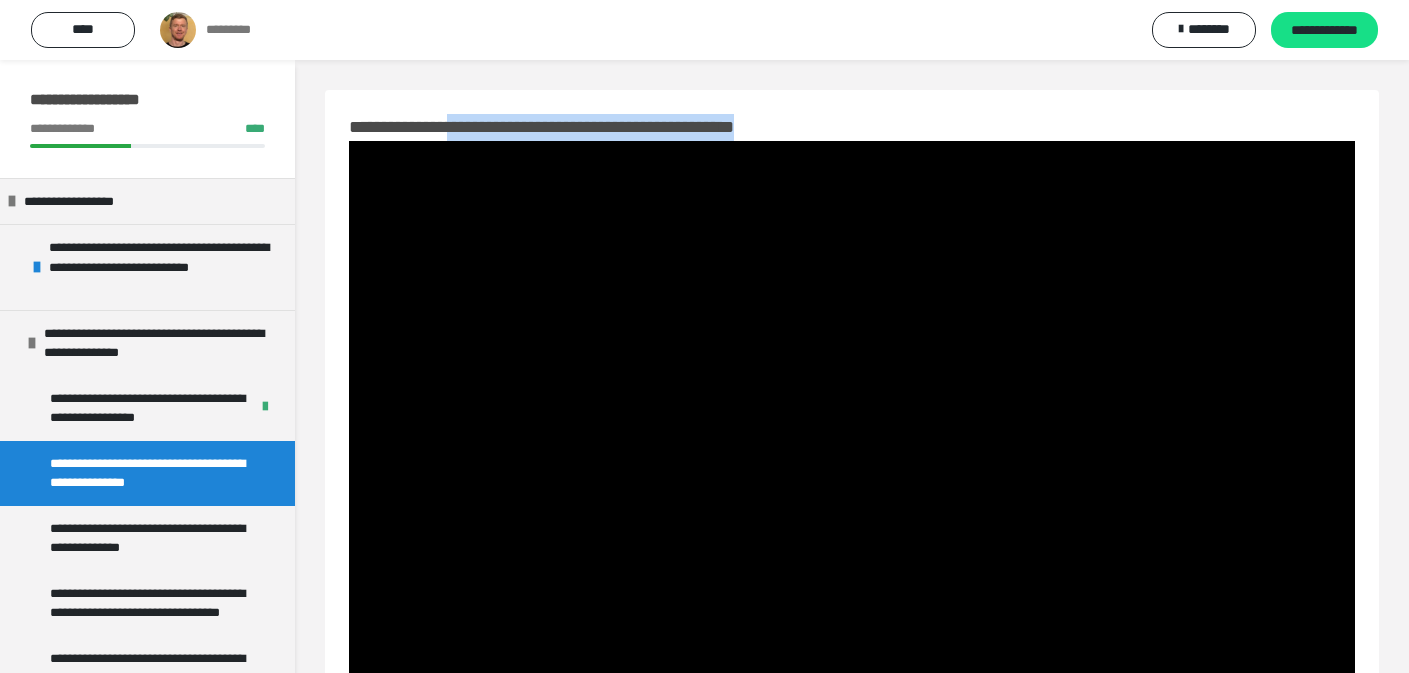 drag, startPoint x: 863, startPoint y: 118, endPoint x: 467, endPoint y: 125, distance: 396.06186 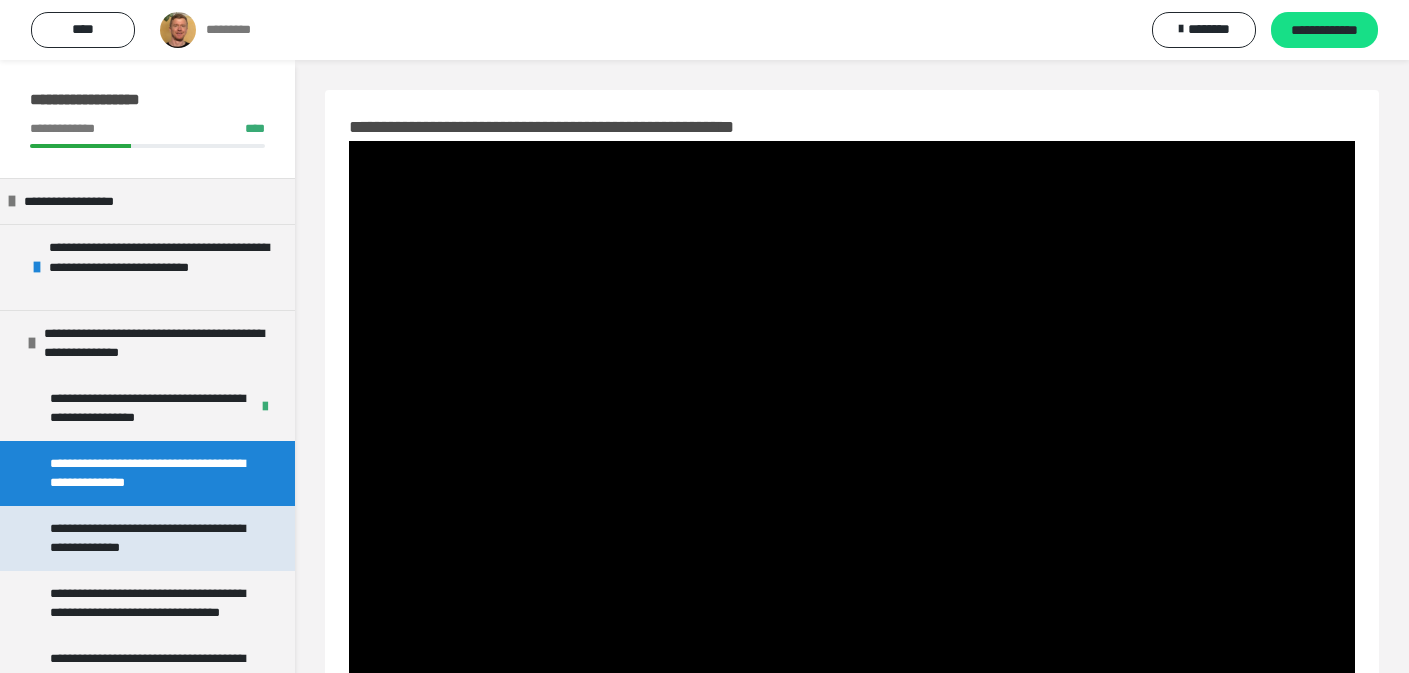 click on "**********" at bounding box center (147, 538) 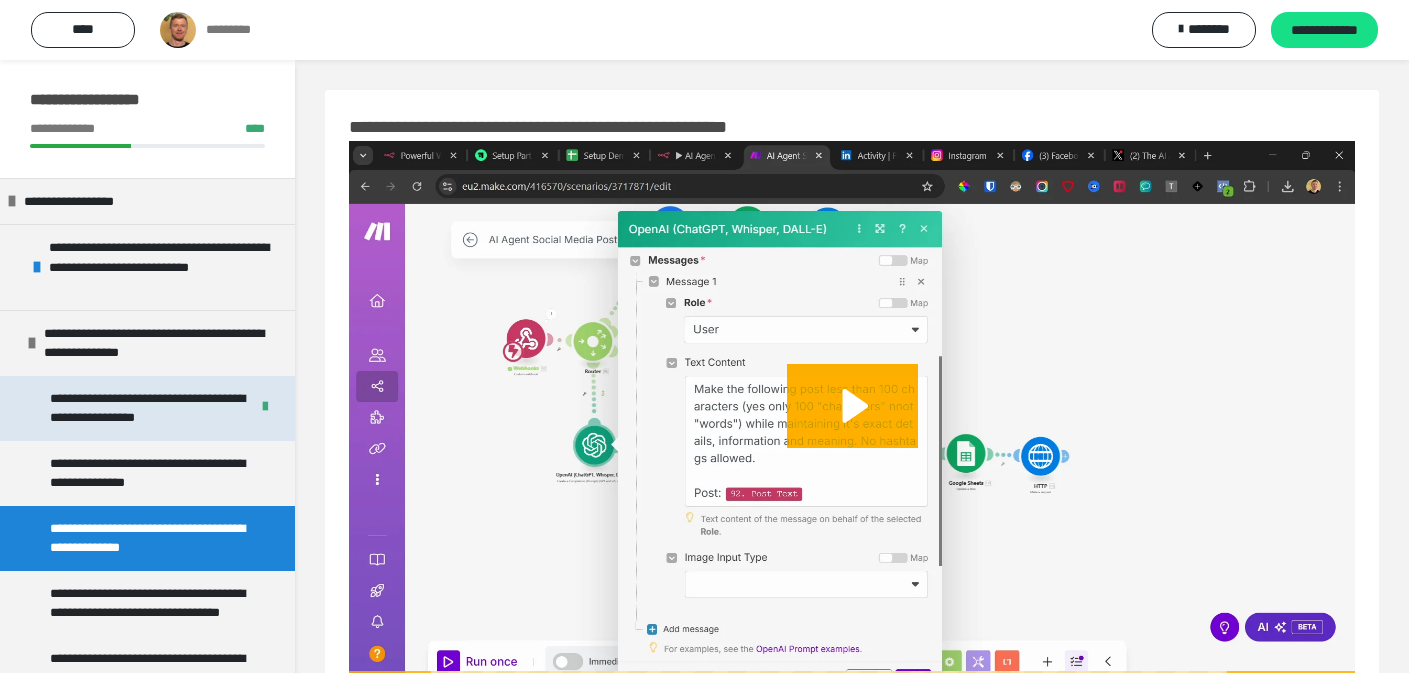 click on "**********" at bounding box center [147, 408] 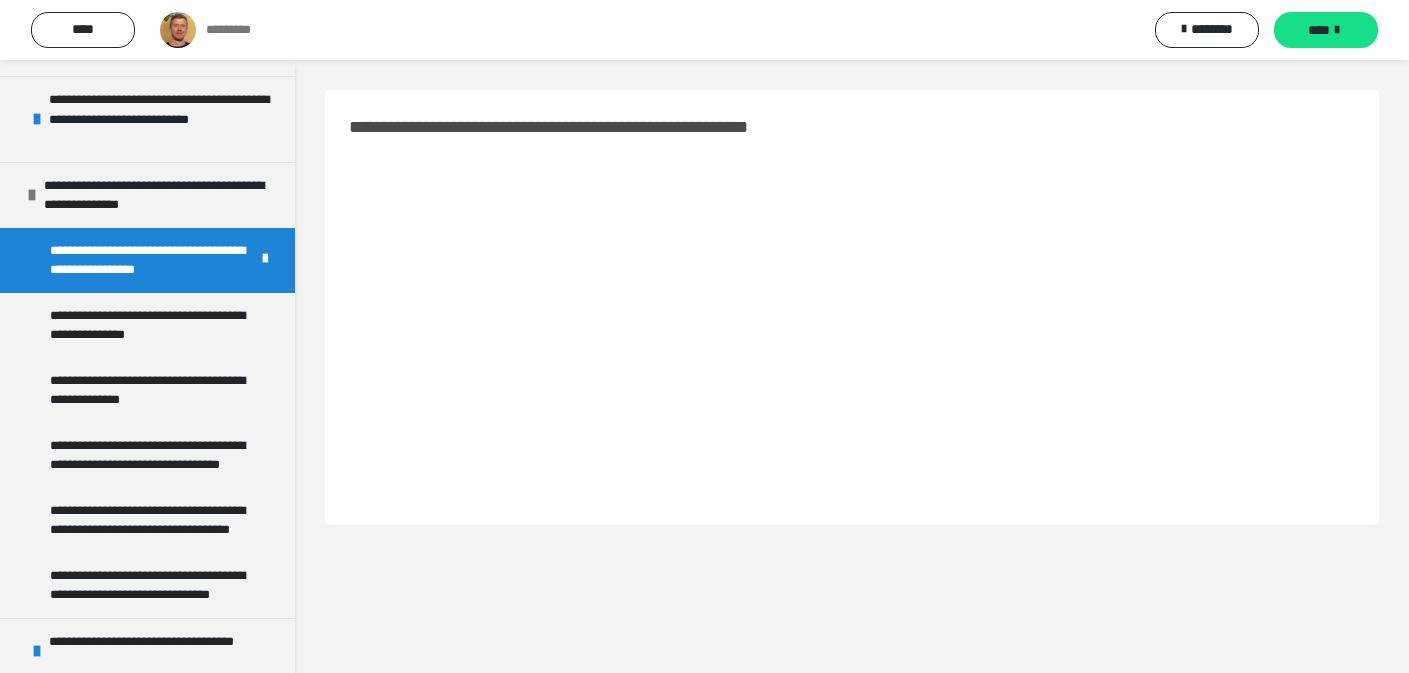 scroll, scrollTop: 257, scrollLeft: 0, axis: vertical 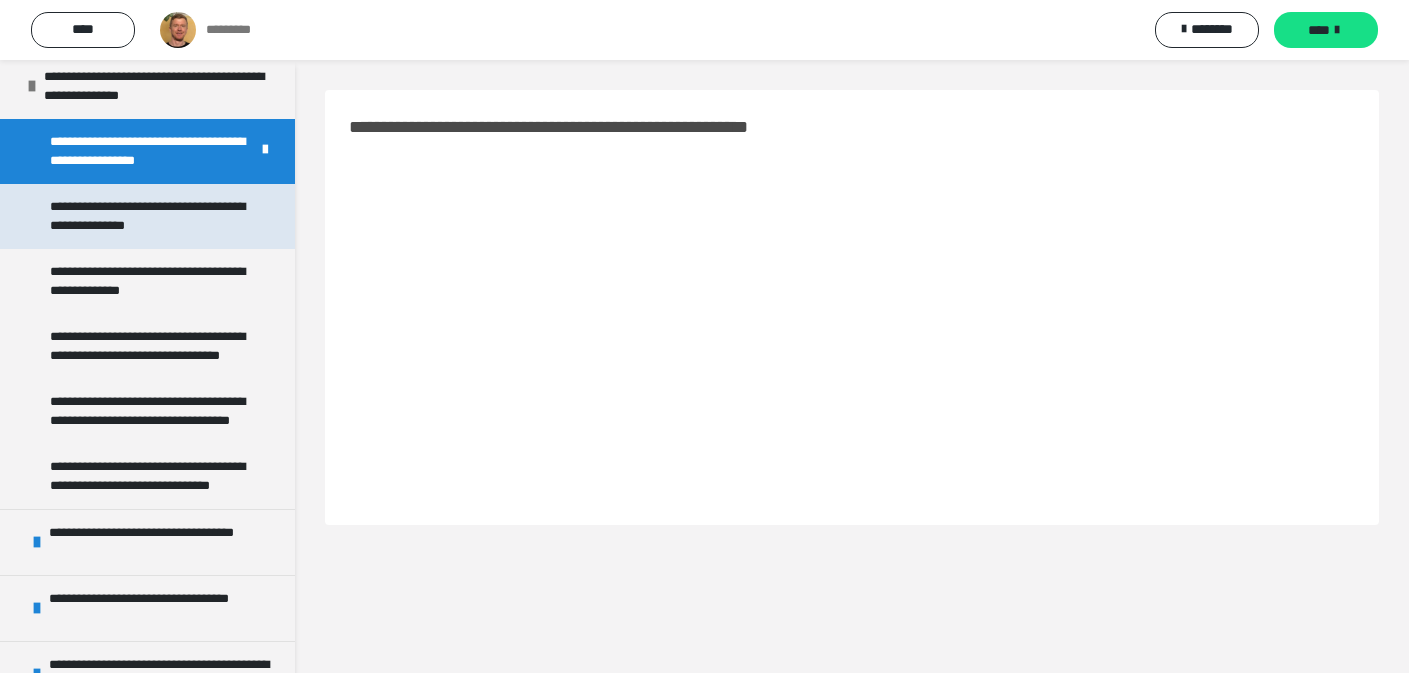 click on "**********" at bounding box center (147, 216) 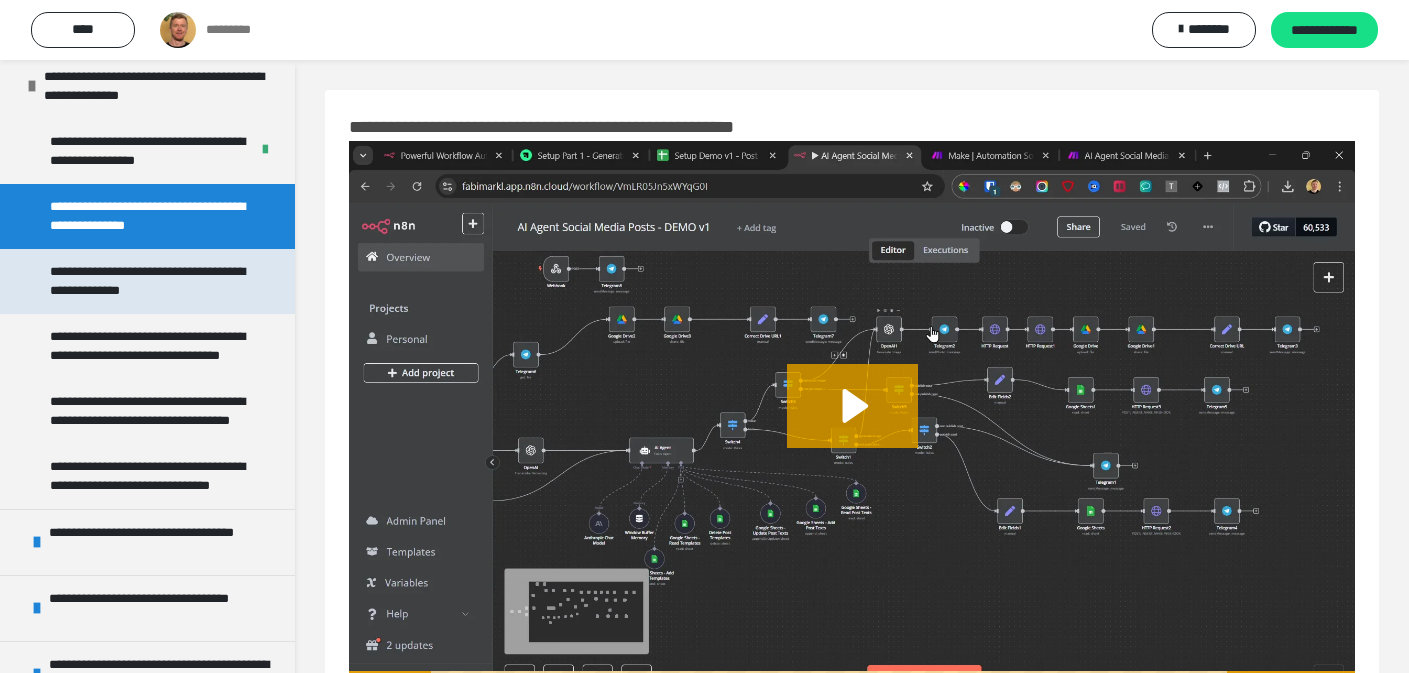 click on "**********" at bounding box center (149, 281) 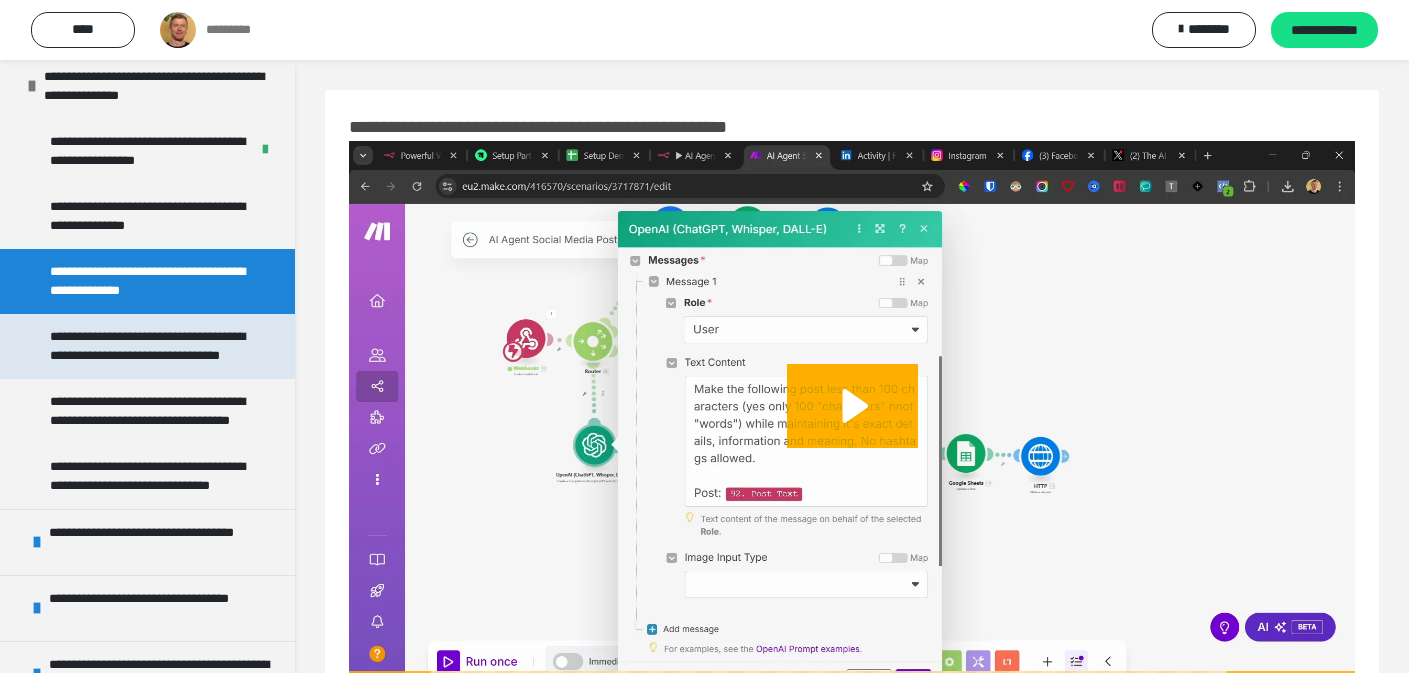 click on "**********" at bounding box center [147, 346] 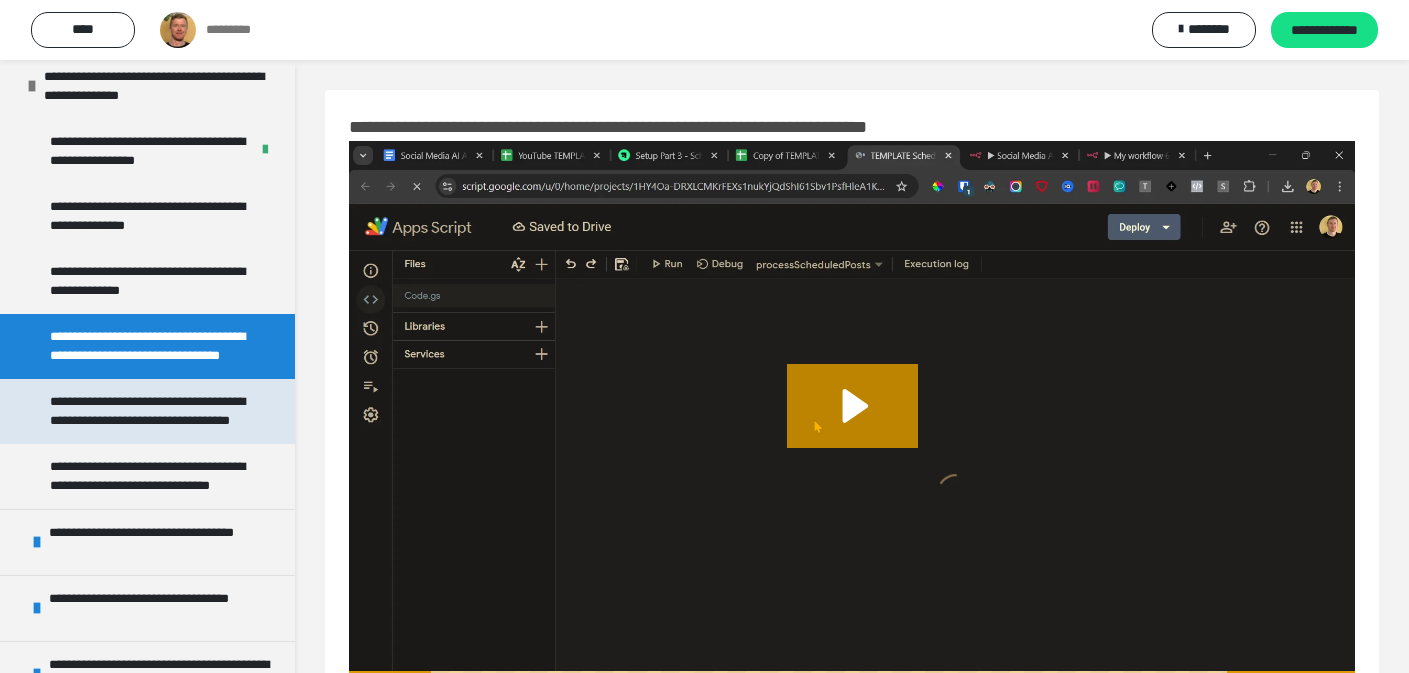 click on "**********" at bounding box center (149, 411) 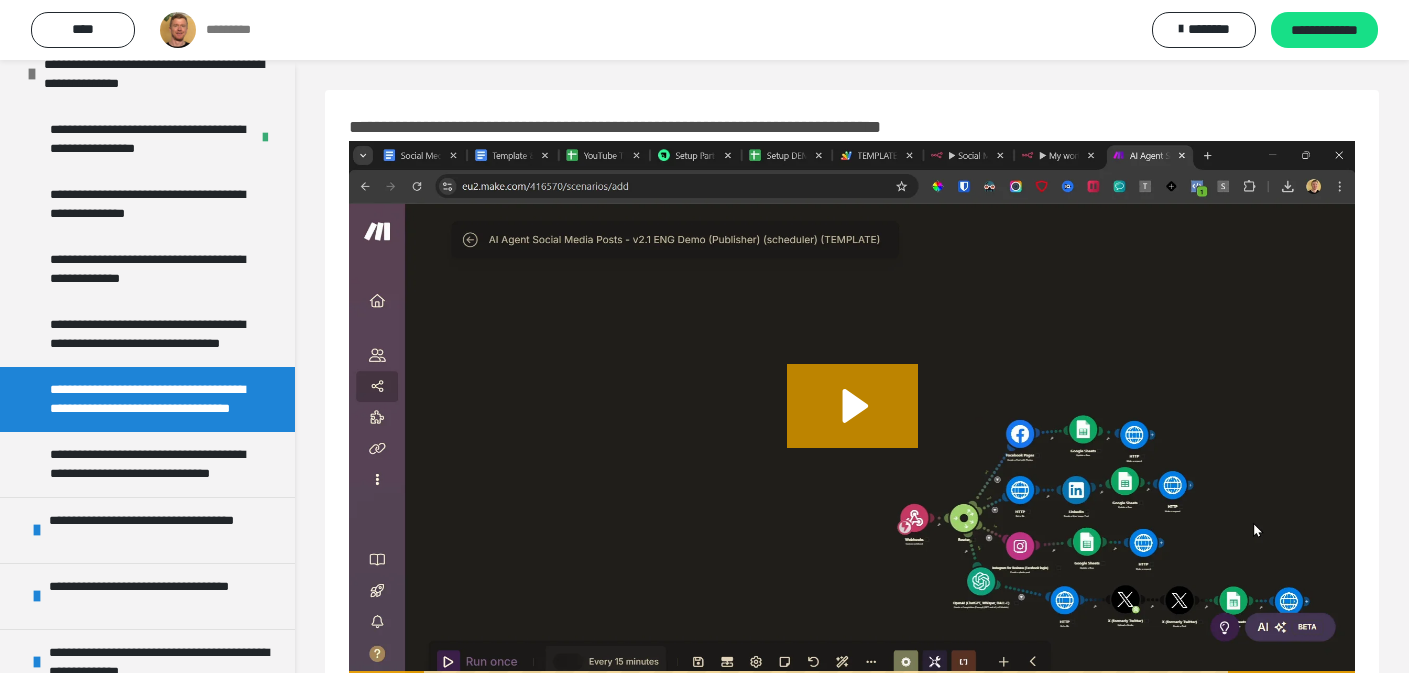 scroll, scrollTop: 271, scrollLeft: 0, axis: vertical 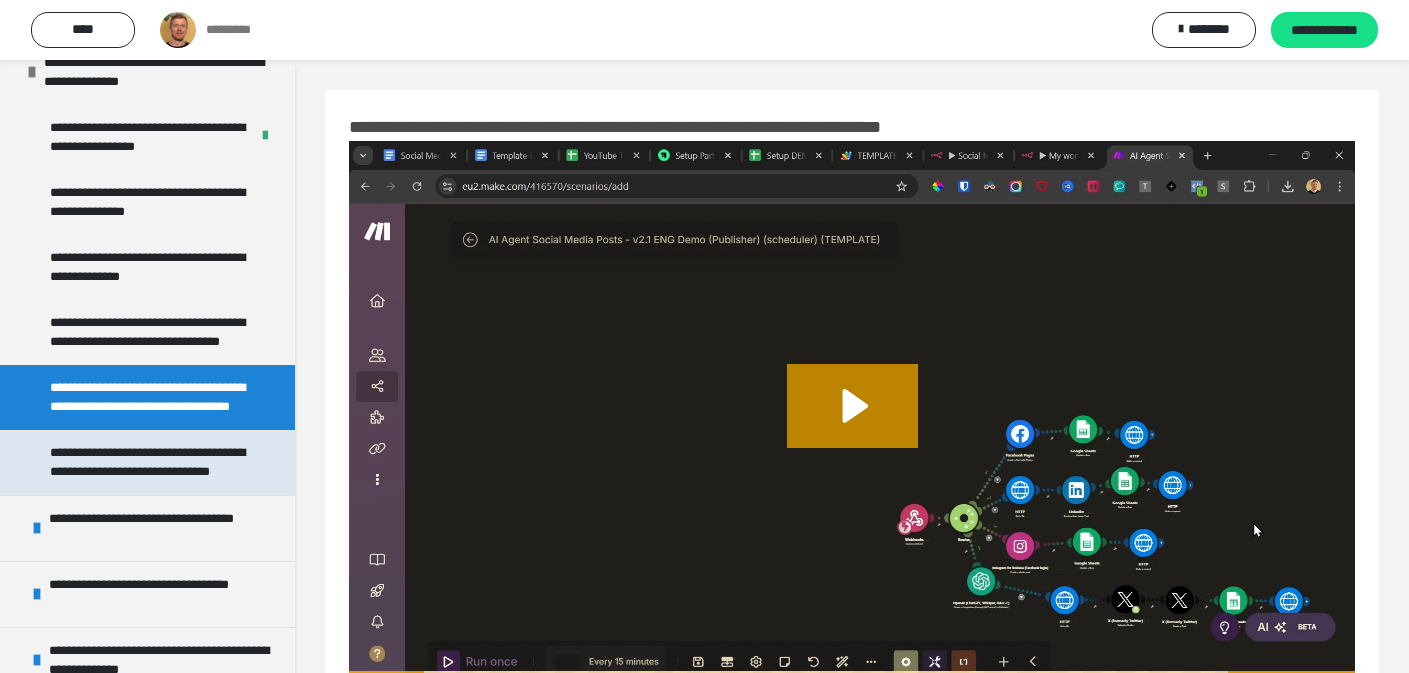 click on "**********" at bounding box center (149, 462) 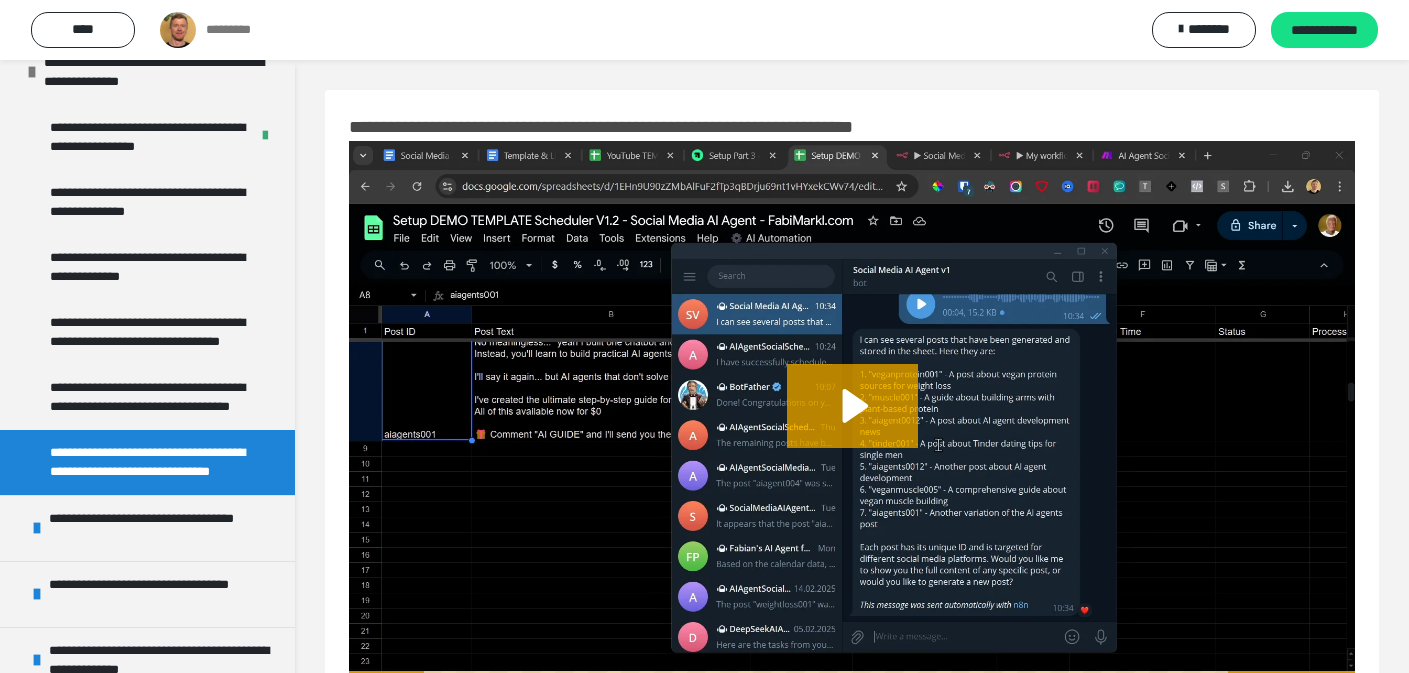 scroll, scrollTop: 157, scrollLeft: 0, axis: vertical 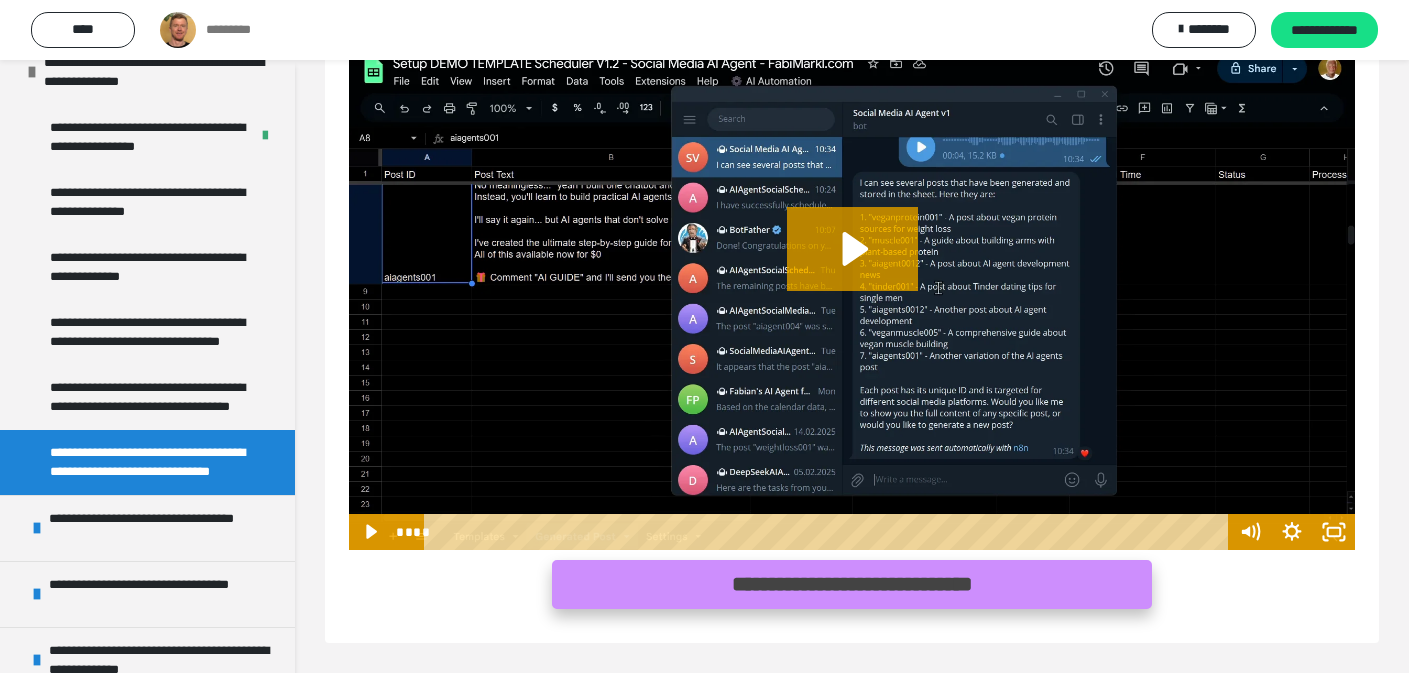 click on "**********" at bounding box center [852, 584] 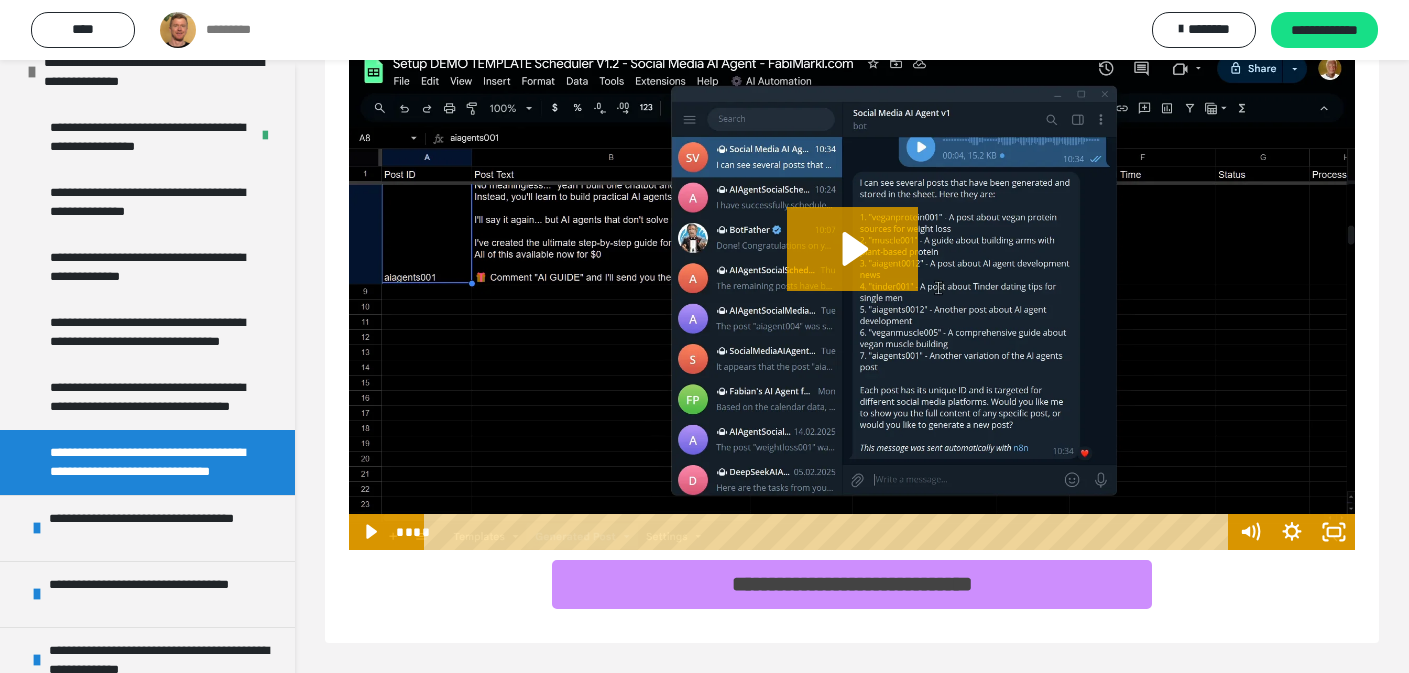 scroll, scrollTop: 135, scrollLeft: 0, axis: vertical 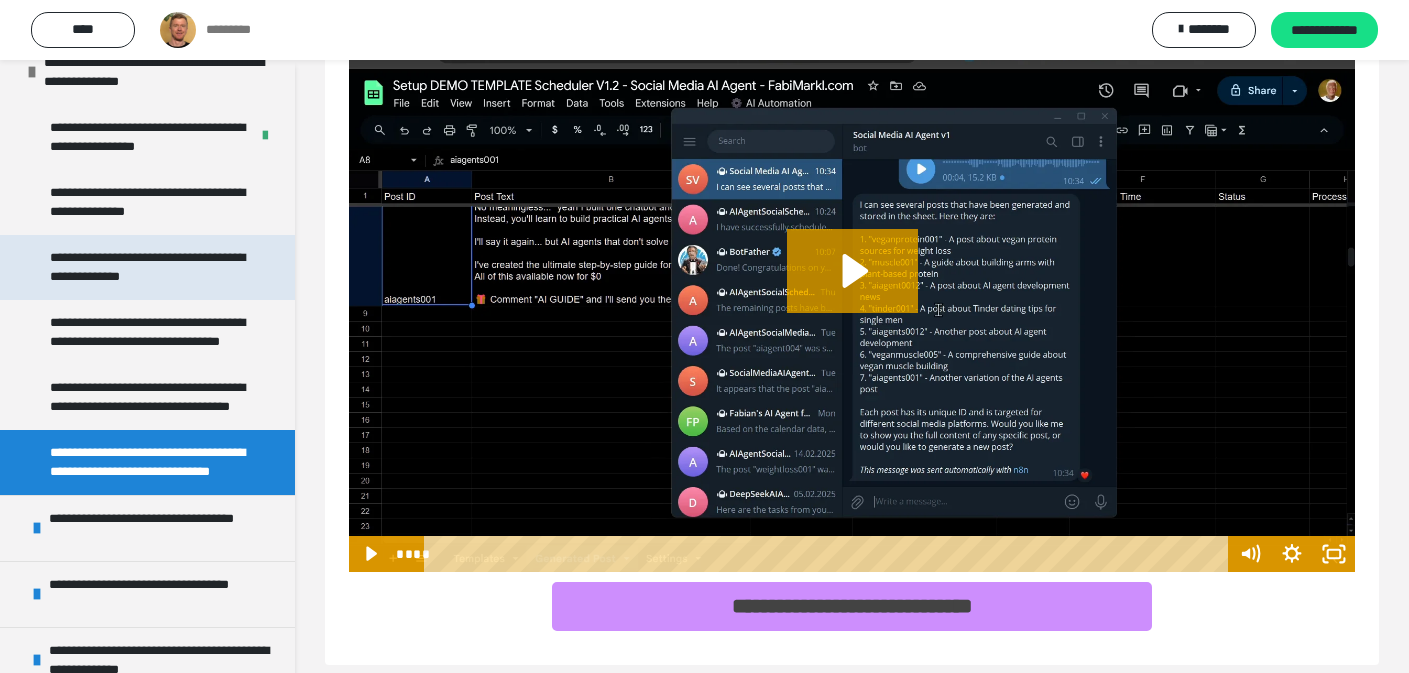 click on "**********" at bounding box center (147, 267) 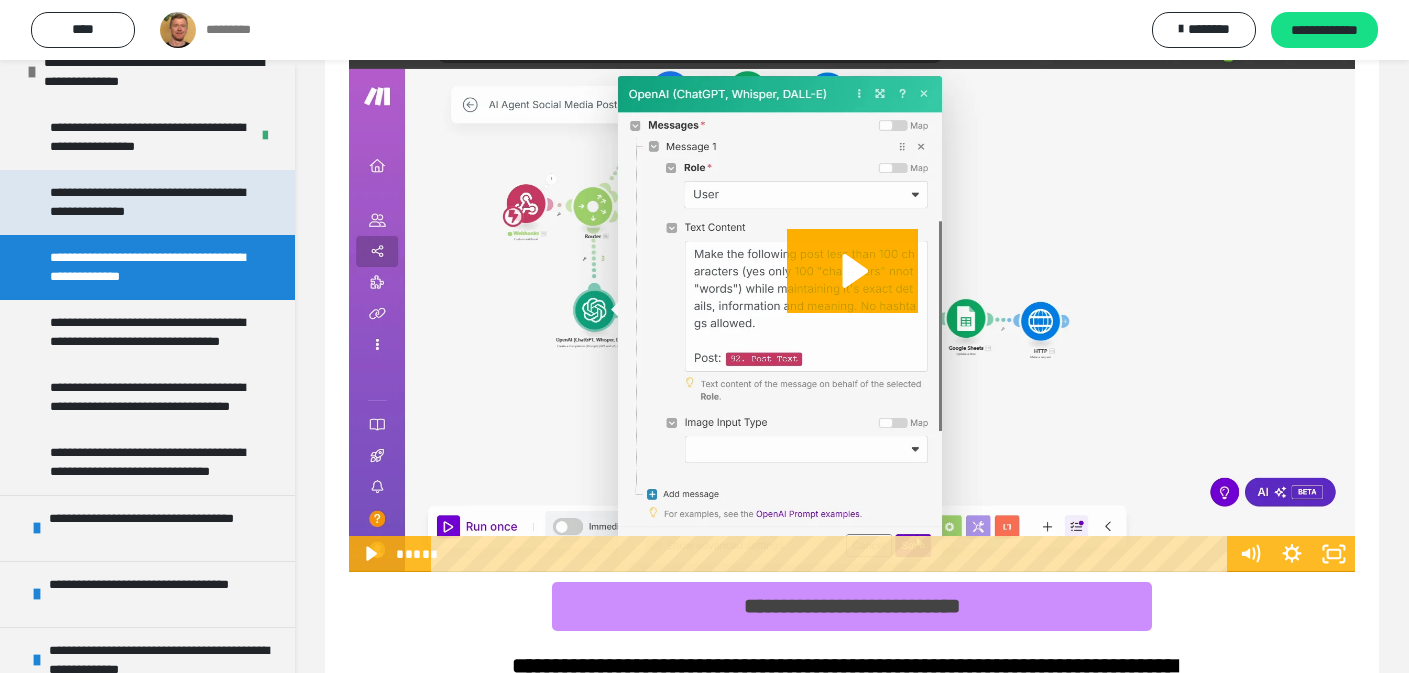click on "**********" at bounding box center (149, 202) 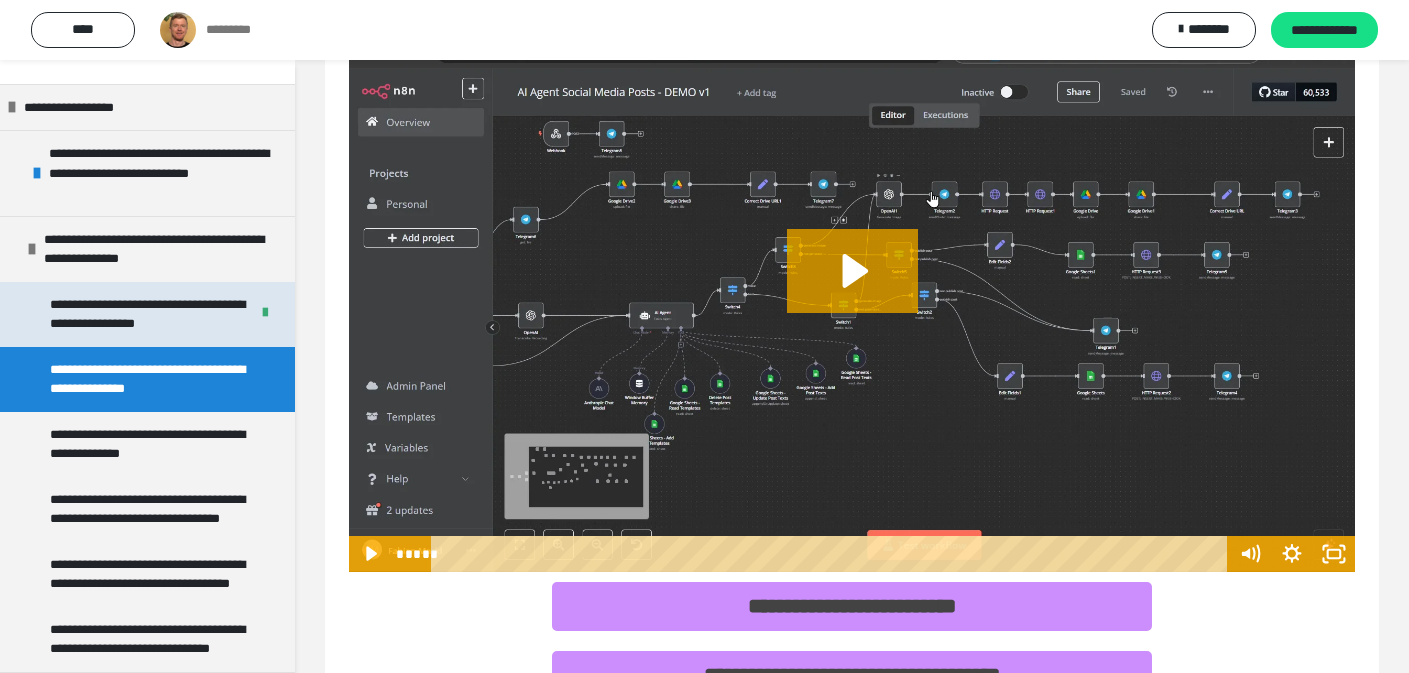 scroll, scrollTop: 84, scrollLeft: 0, axis: vertical 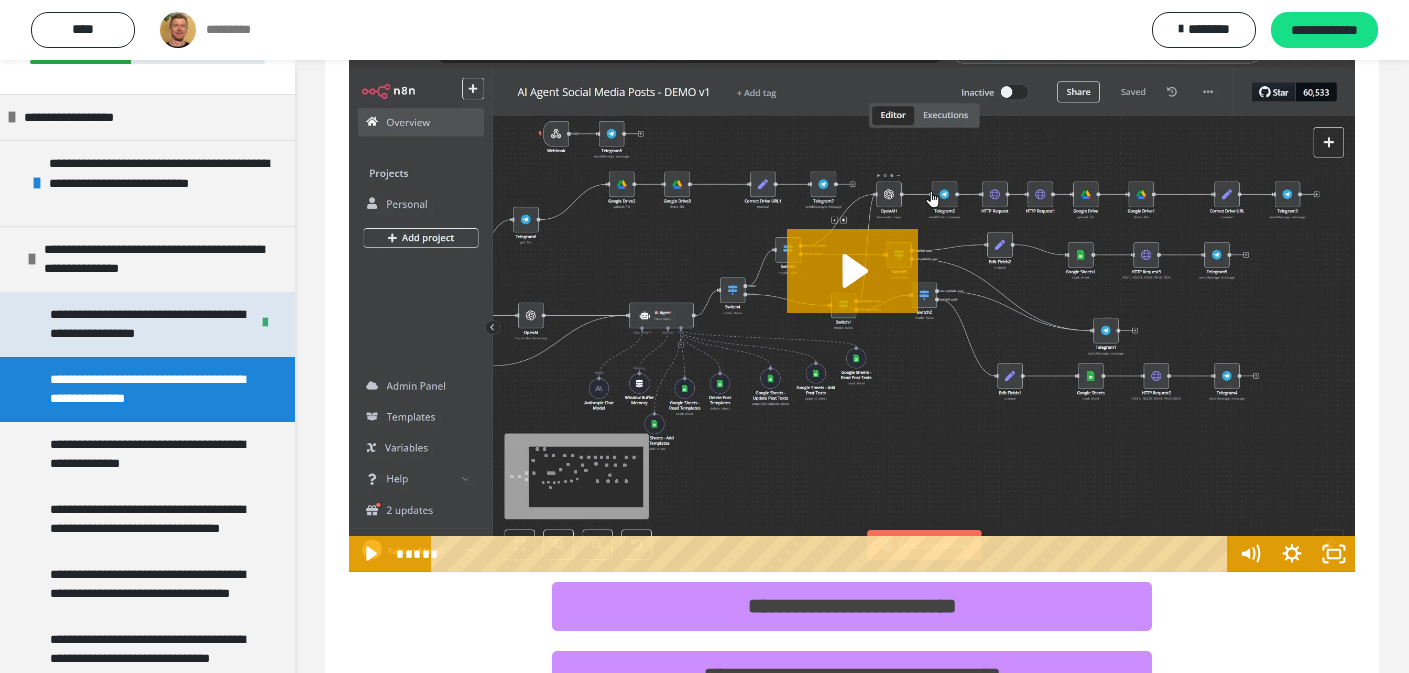 click on "**********" at bounding box center (147, 324) 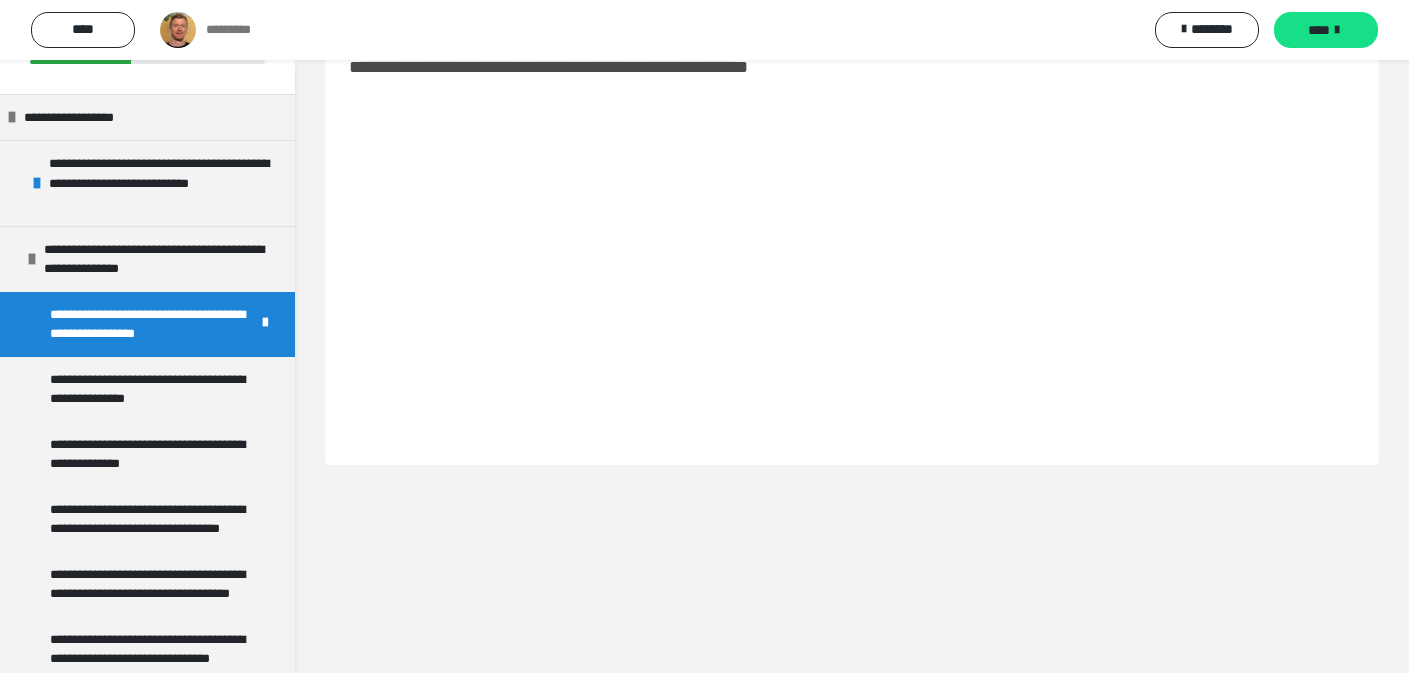 scroll, scrollTop: 60, scrollLeft: 0, axis: vertical 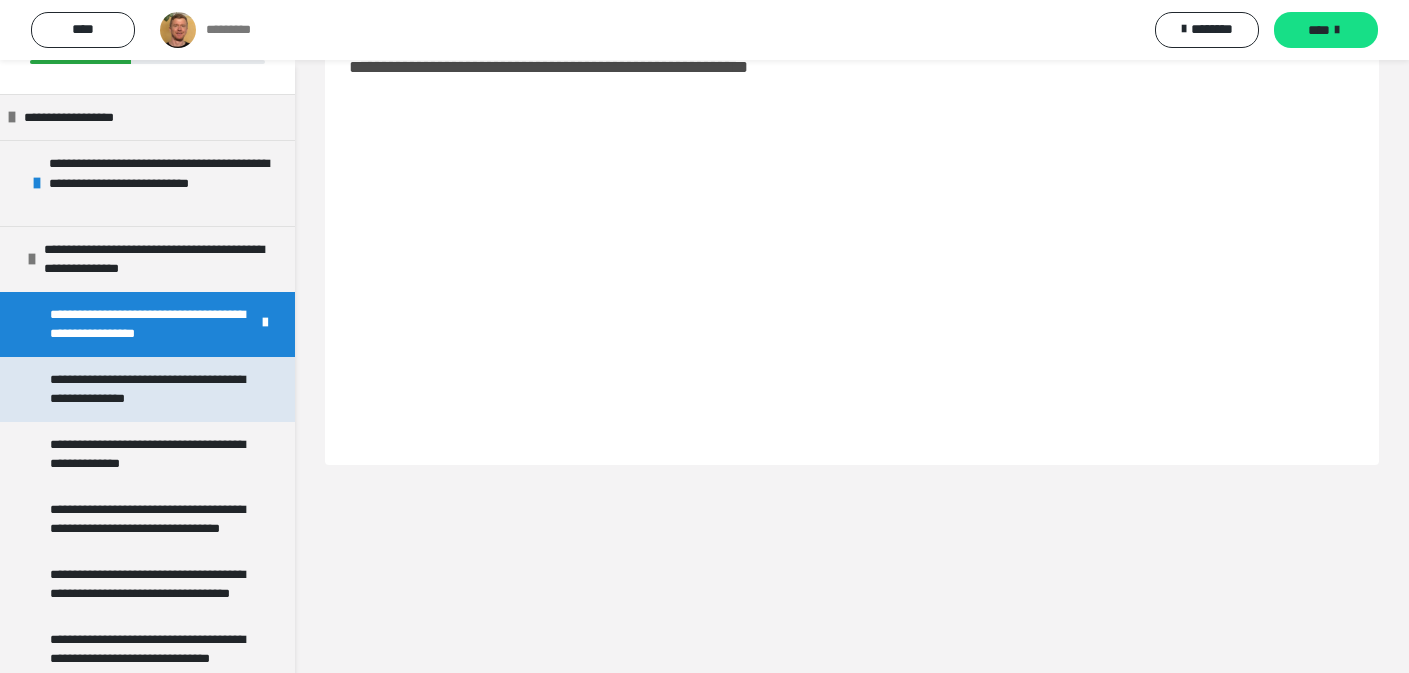 click on "**********" at bounding box center (149, 389) 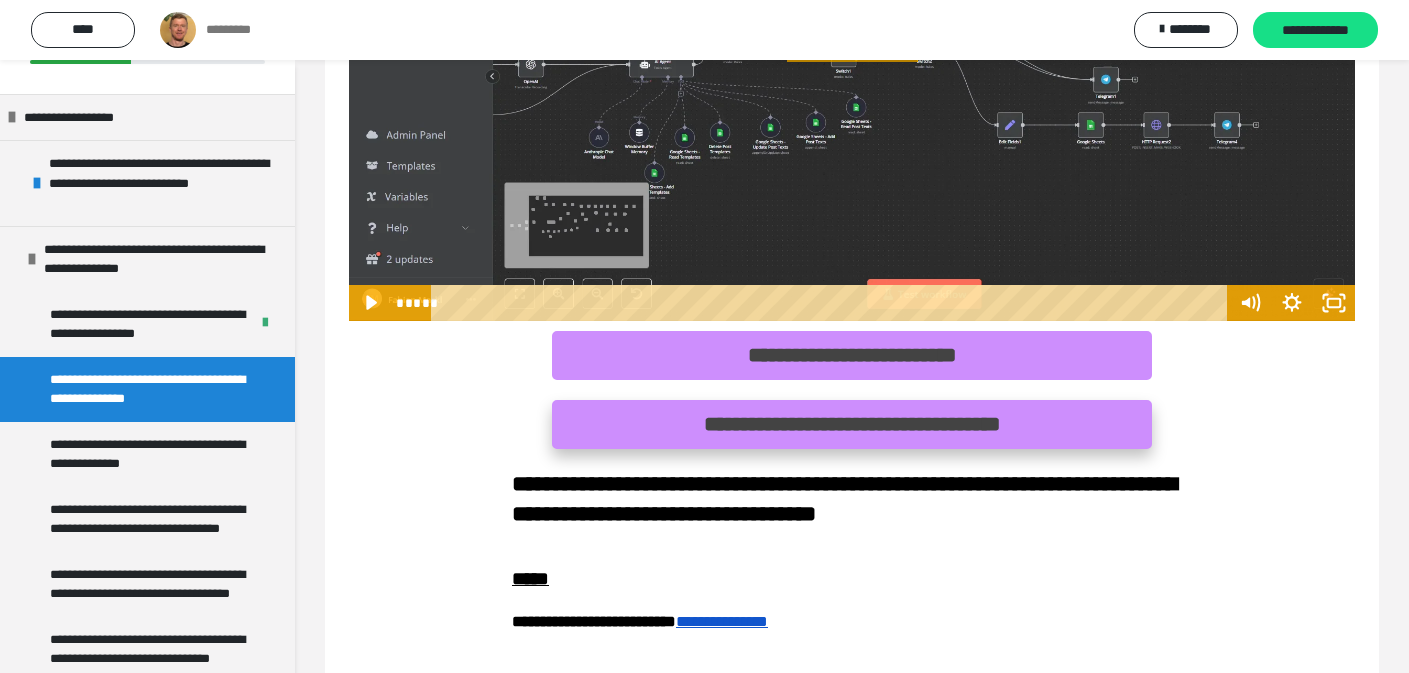 scroll, scrollTop: 282, scrollLeft: 0, axis: vertical 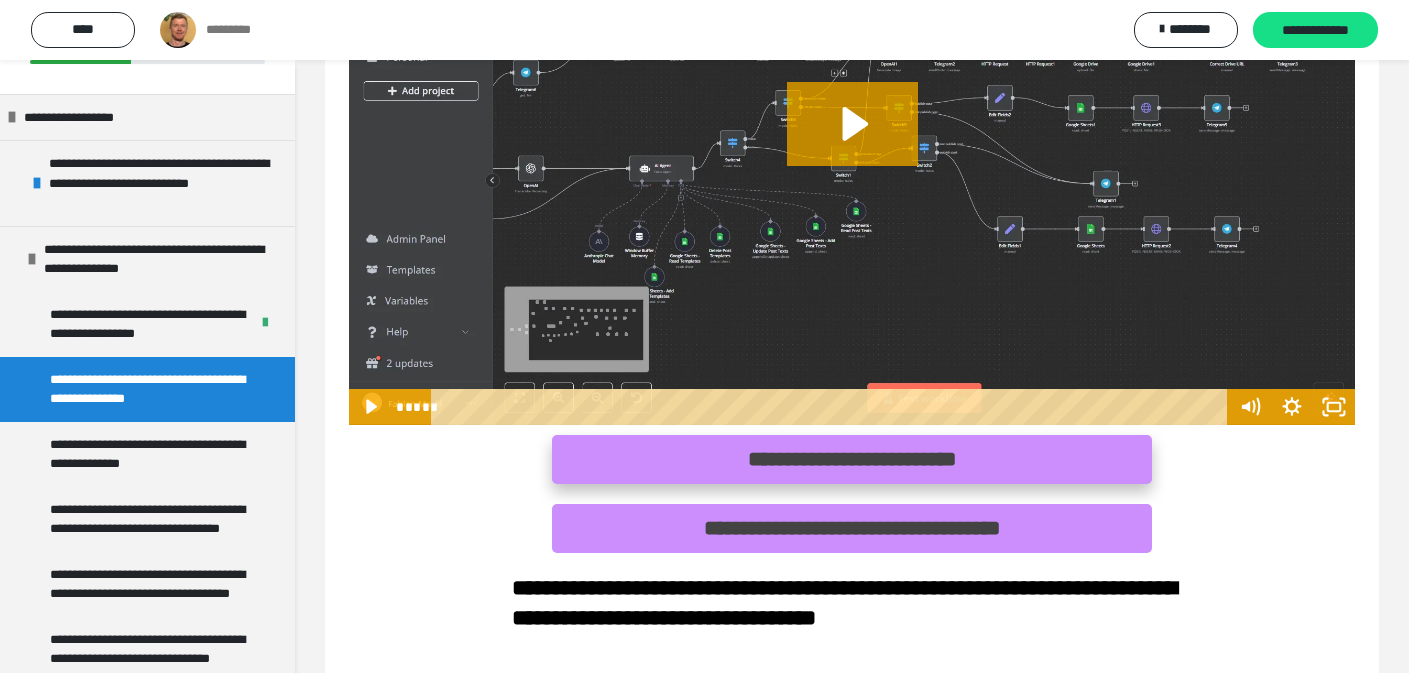 click on "**********" at bounding box center [852, 459] 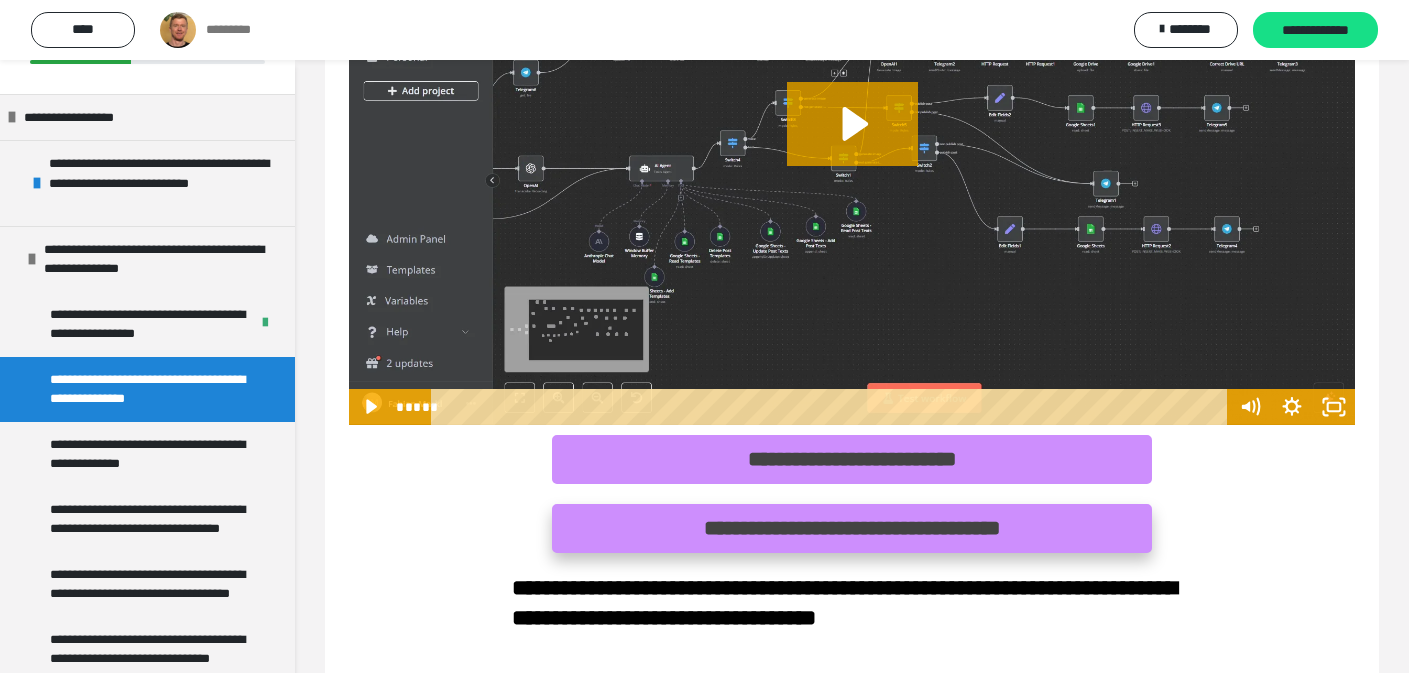 click on "**********" at bounding box center [852, 528] 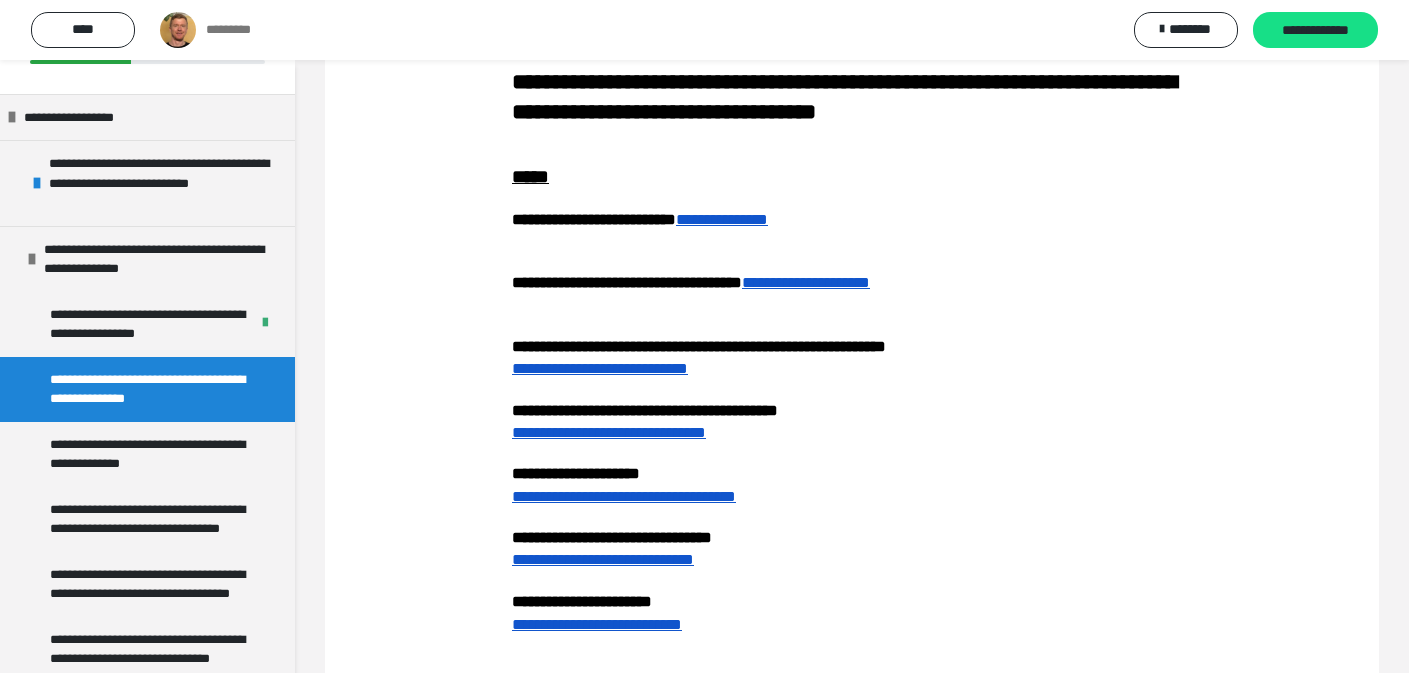 scroll, scrollTop: 784, scrollLeft: 0, axis: vertical 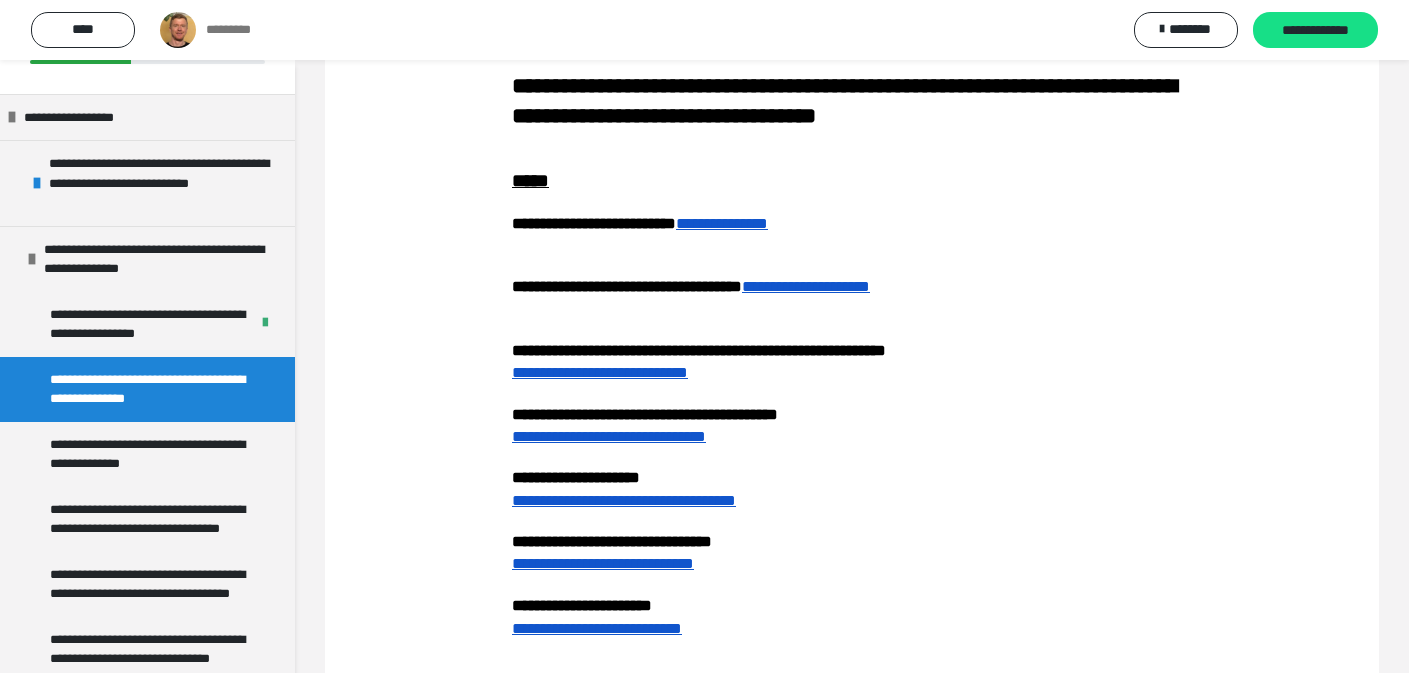 type 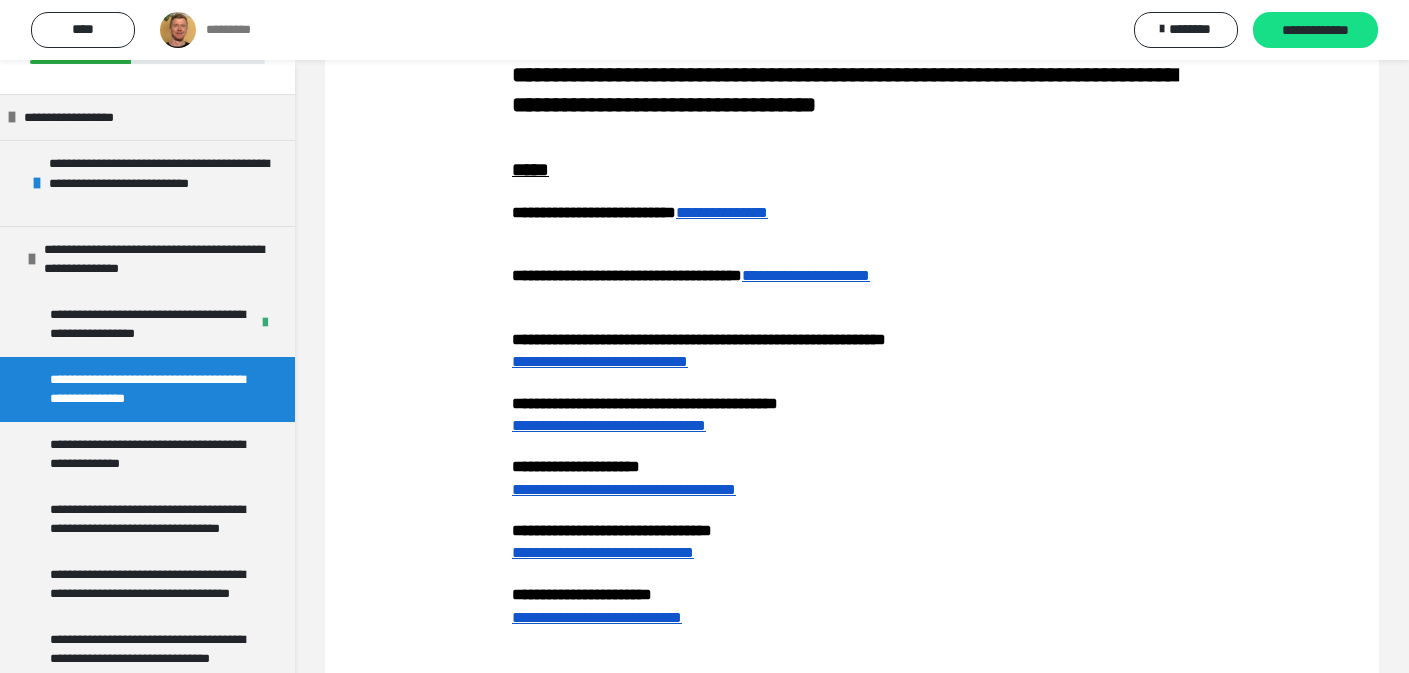 scroll, scrollTop: 875, scrollLeft: 0, axis: vertical 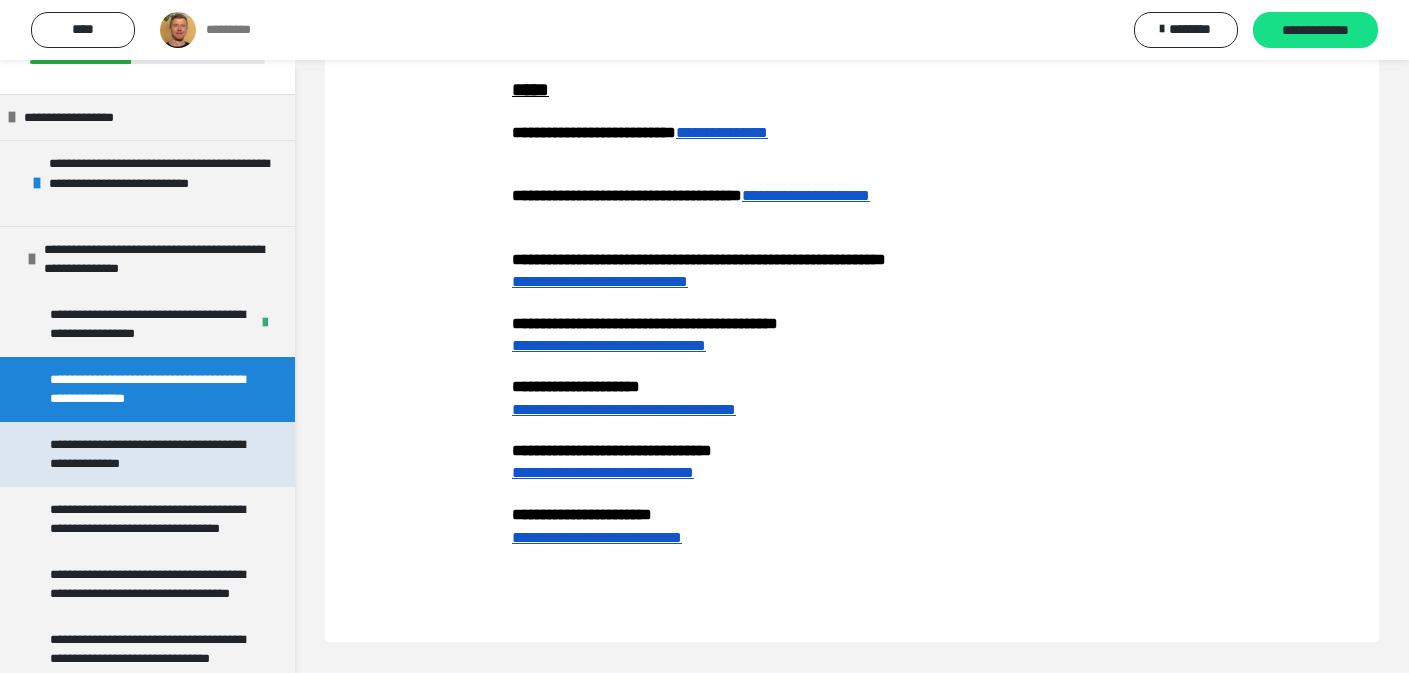click on "**********" at bounding box center (147, 454) 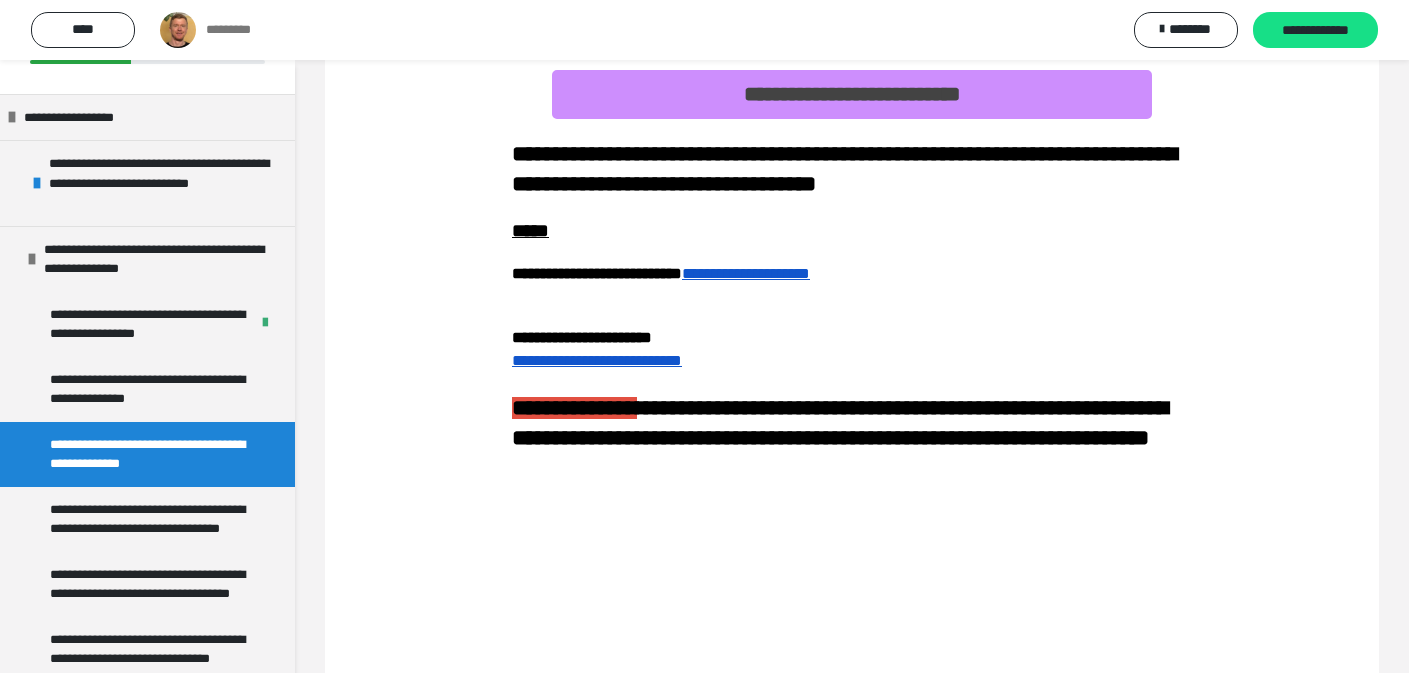 scroll, scrollTop: 845, scrollLeft: 0, axis: vertical 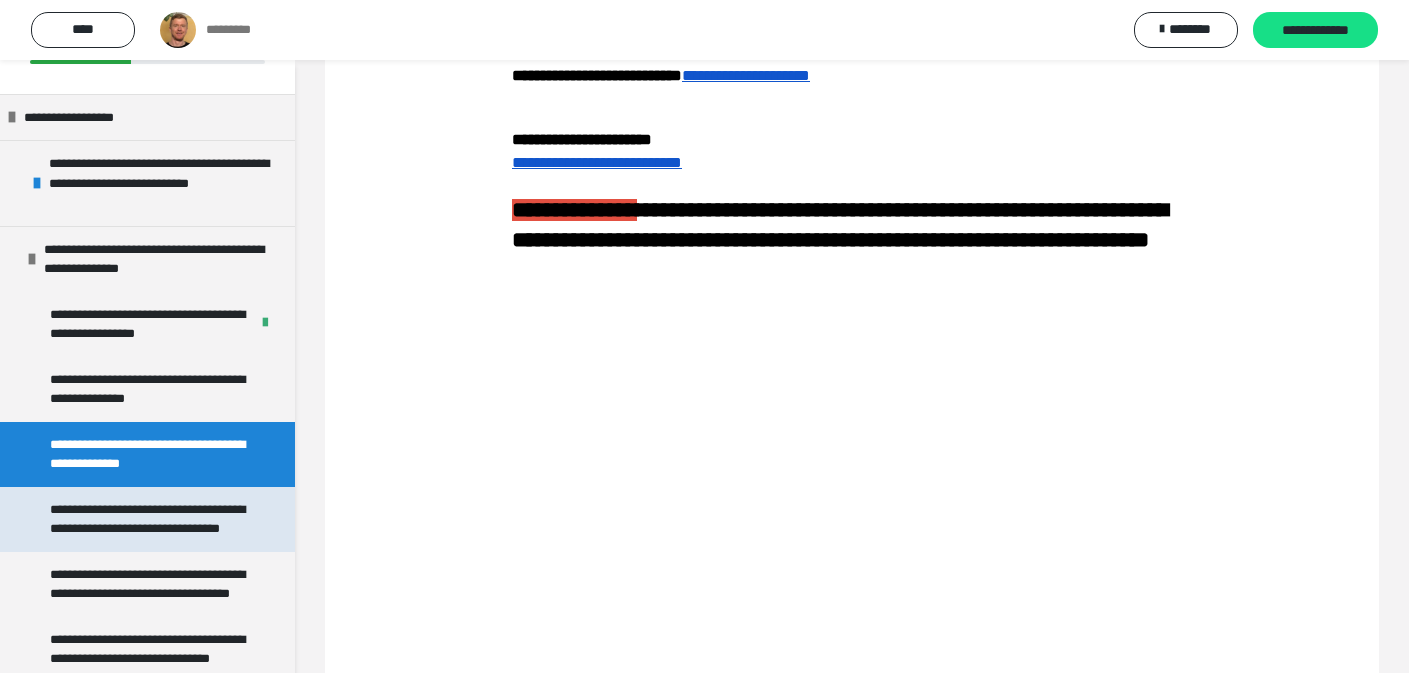 click on "**********" at bounding box center [147, 519] 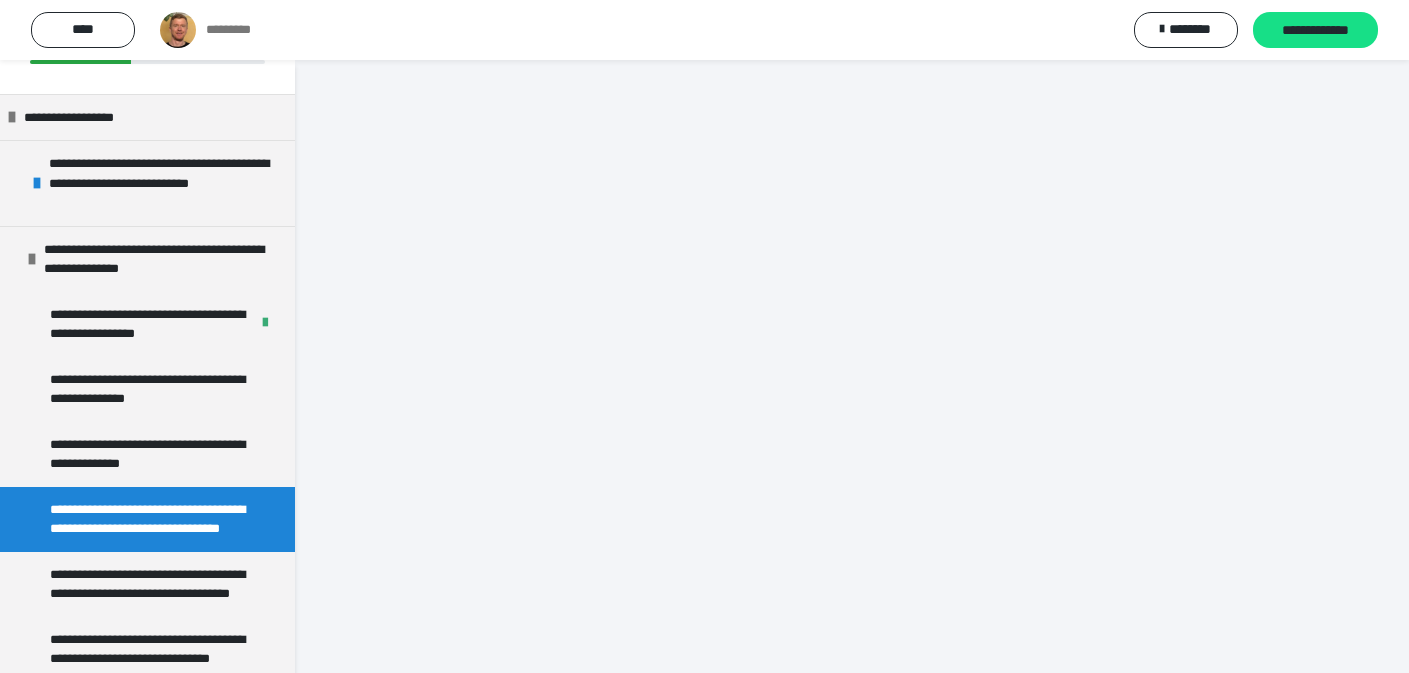 scroll, scrollTop: 60, scrollLeft: 0, axis: vertical 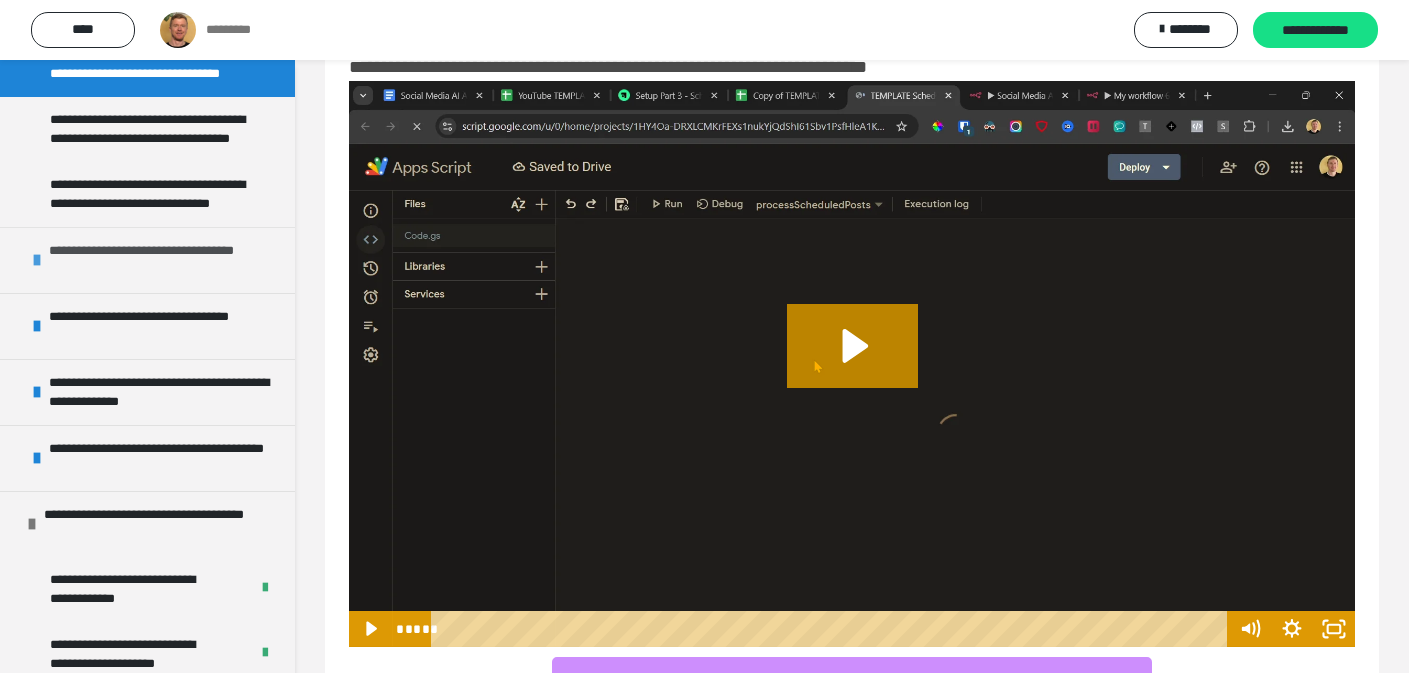 click on "**********" at bounding box center (141, 250) 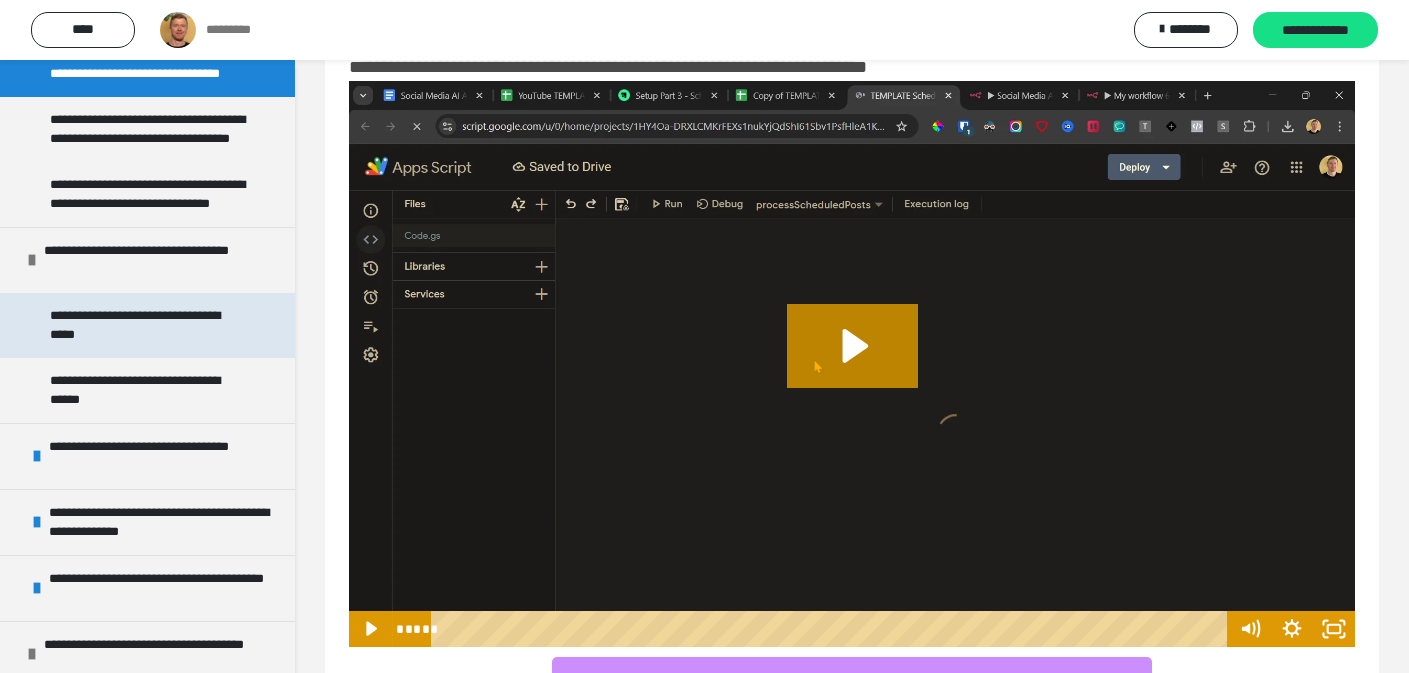 click on "**********" at bounding box center (142, 325) 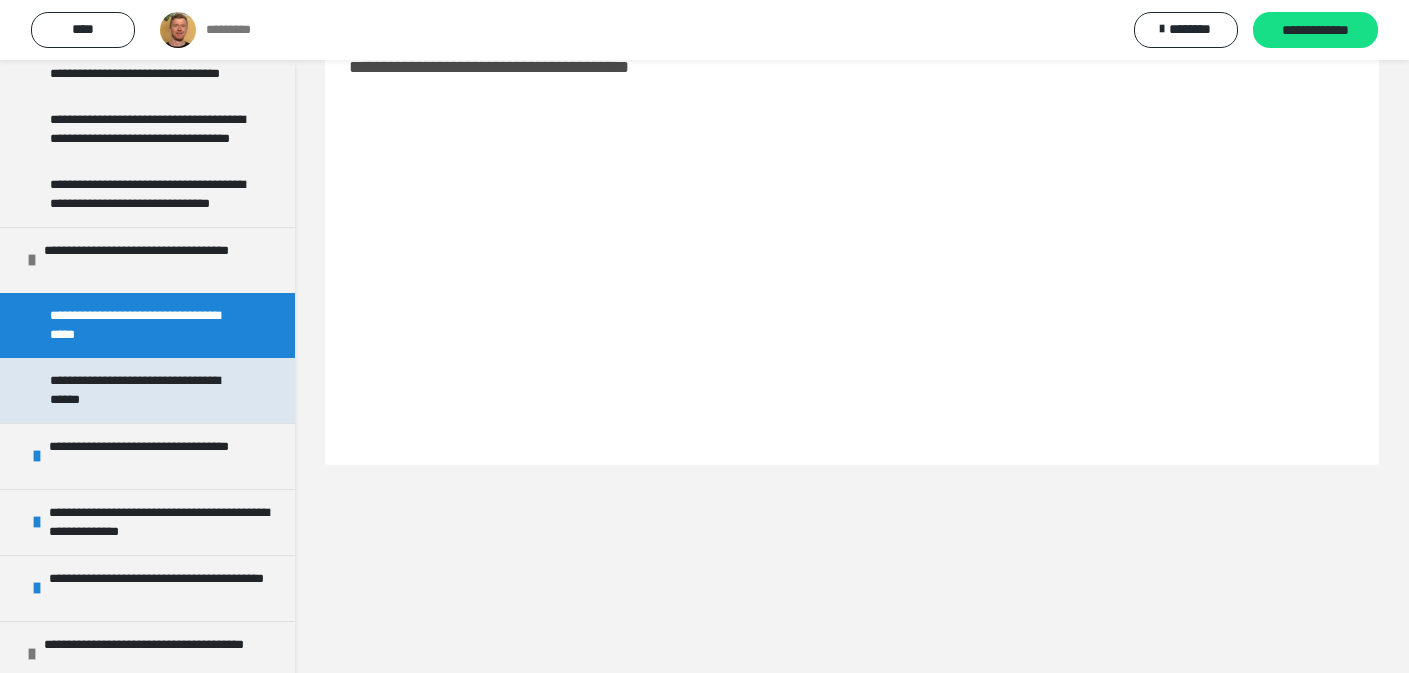 click on "**********" at bounding box center [135, 390] 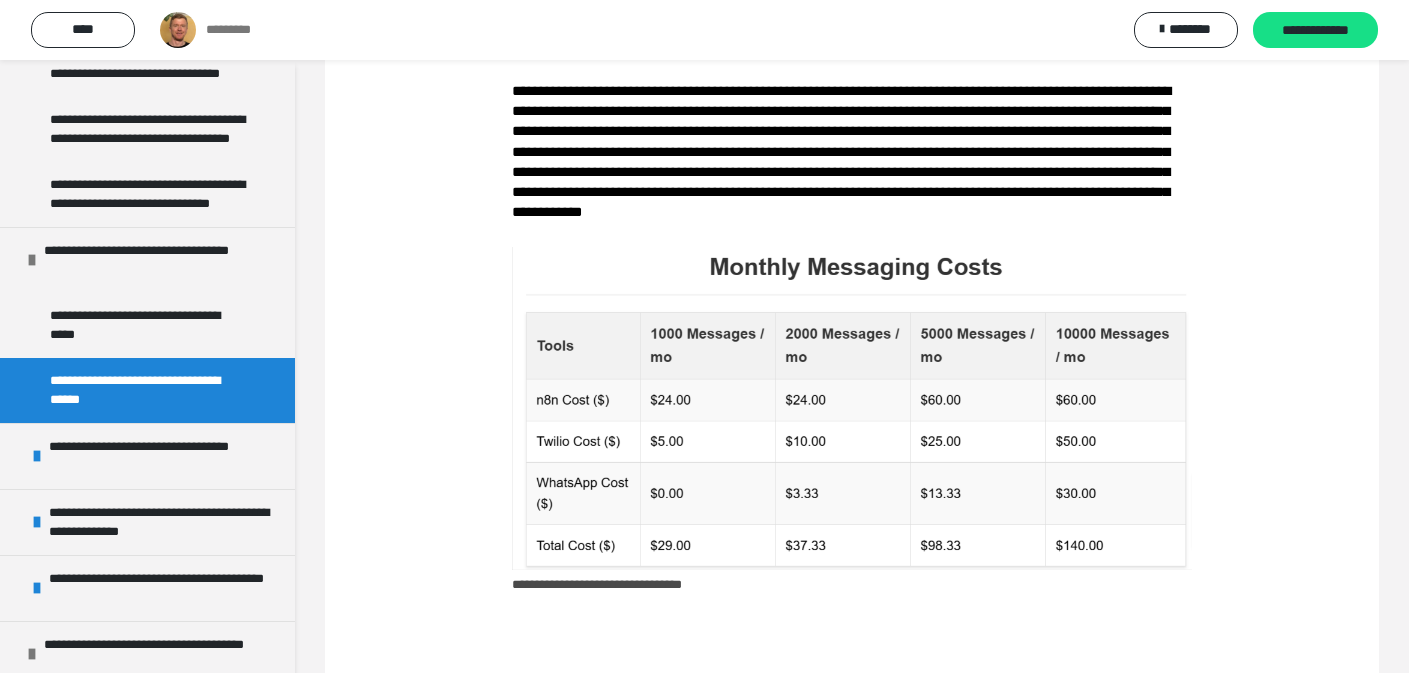 scroll, scrollTop: 1304, scrollLeft: 0, axis: vertical 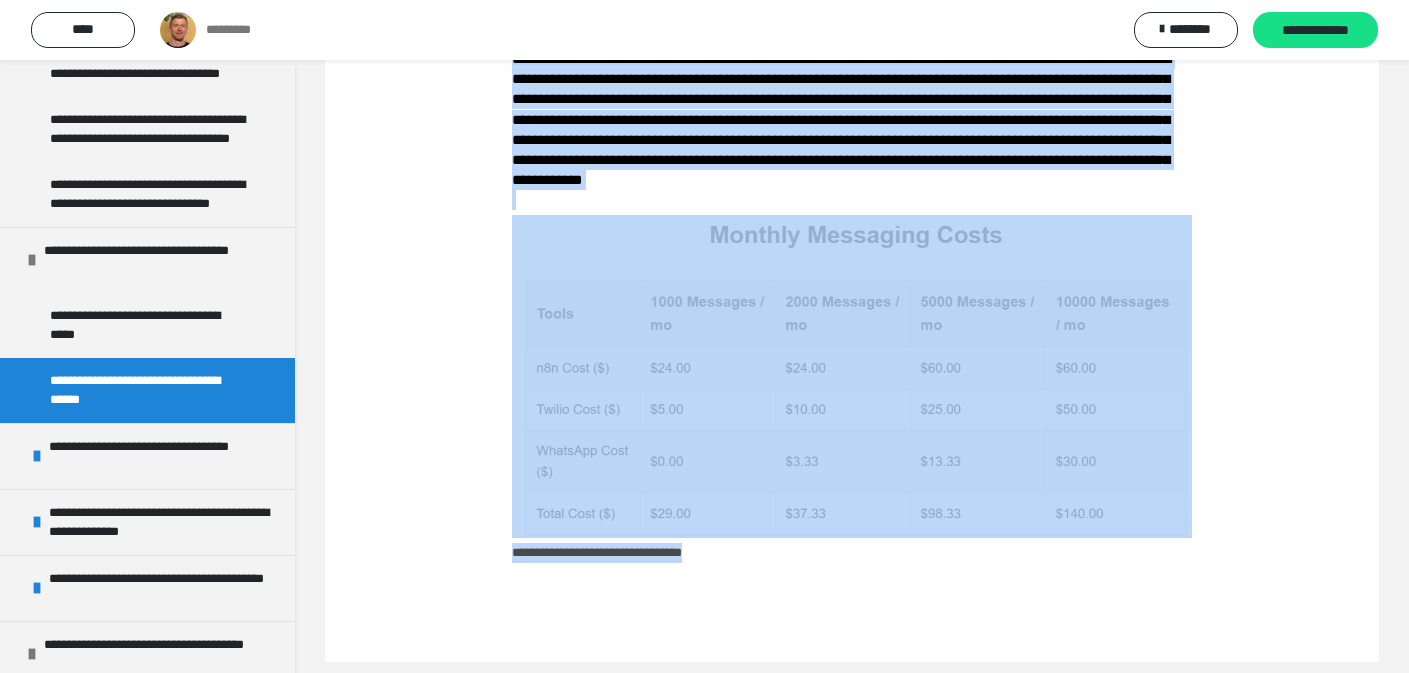 drag, startPoint x: 1223, startPoint y: 608, endPoint x: 773, endPoint y: 643, distance: 451.35907 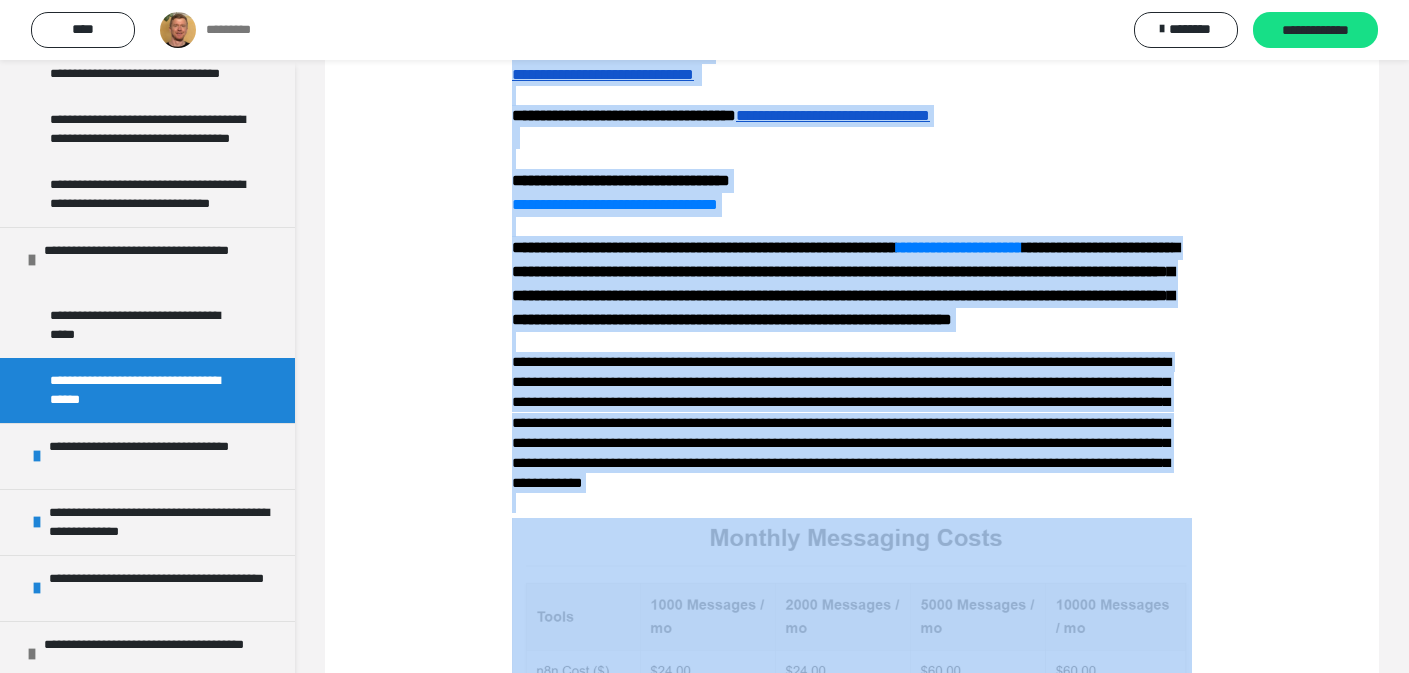 scroll, scrollTop: 1323, scrollLeft: 0, axis: vertical 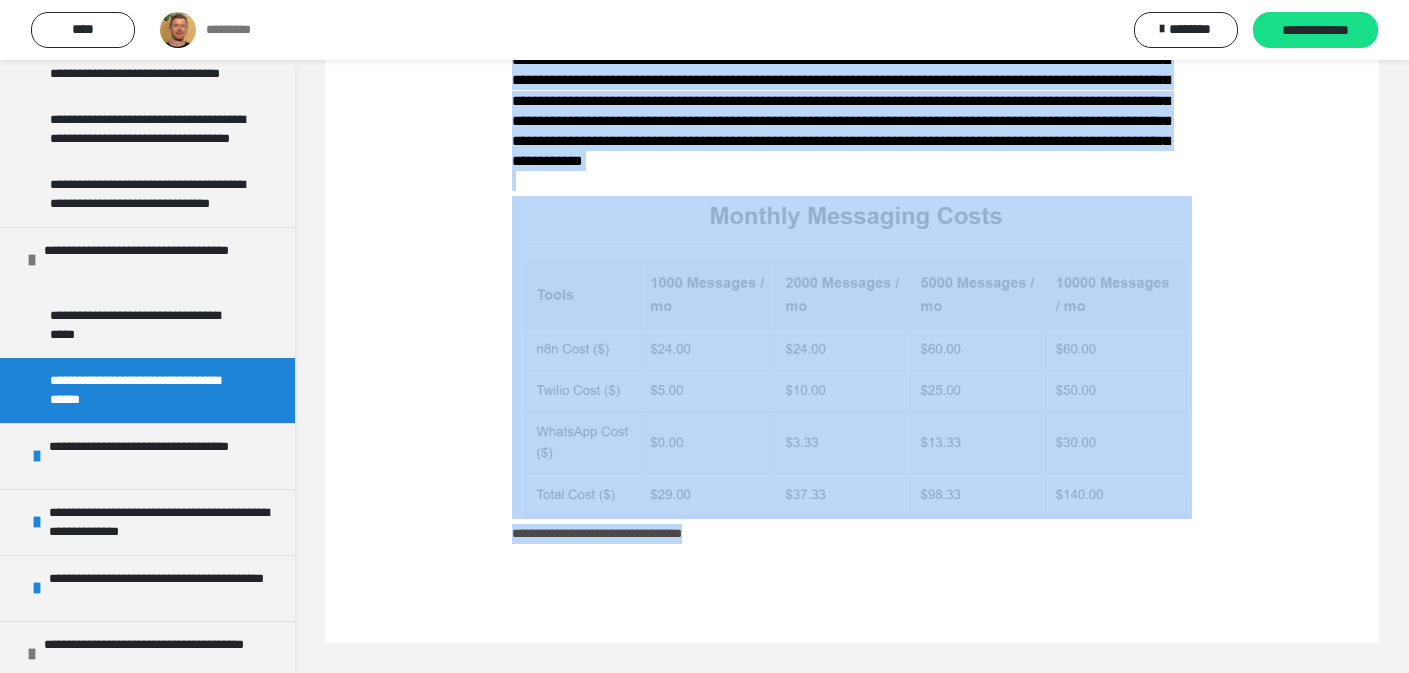 copy on "**********" 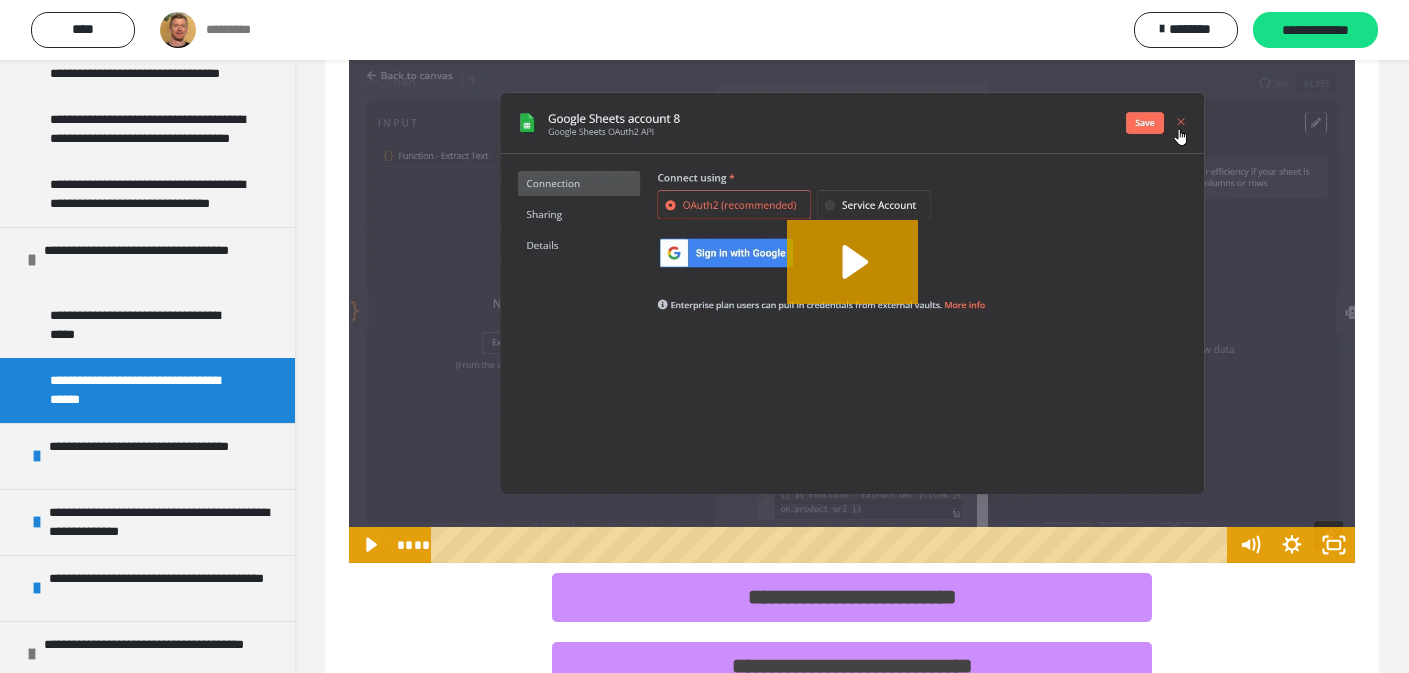 scroll, scrollTop: 0, scrollLeft: 0, axis: both 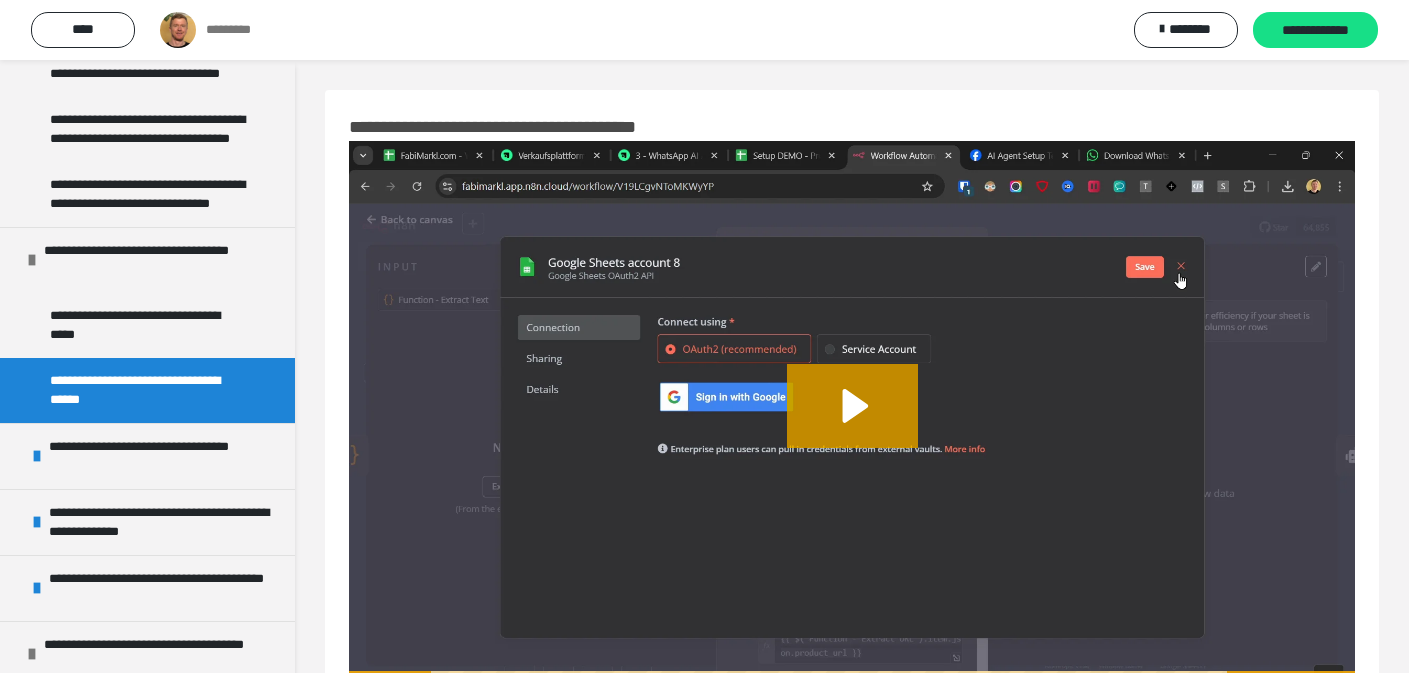click on "**********" at bounding box center (492, 127) 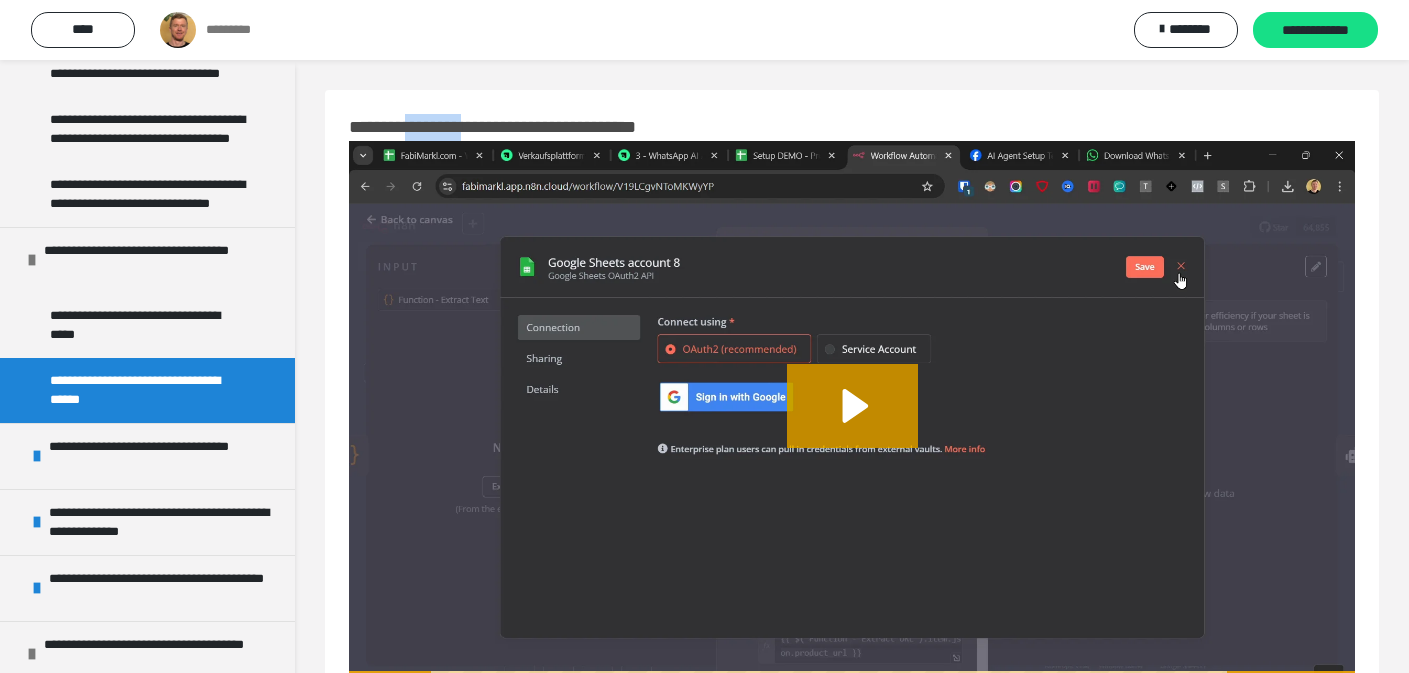 click on "**********" at bounding box center [492, 127] 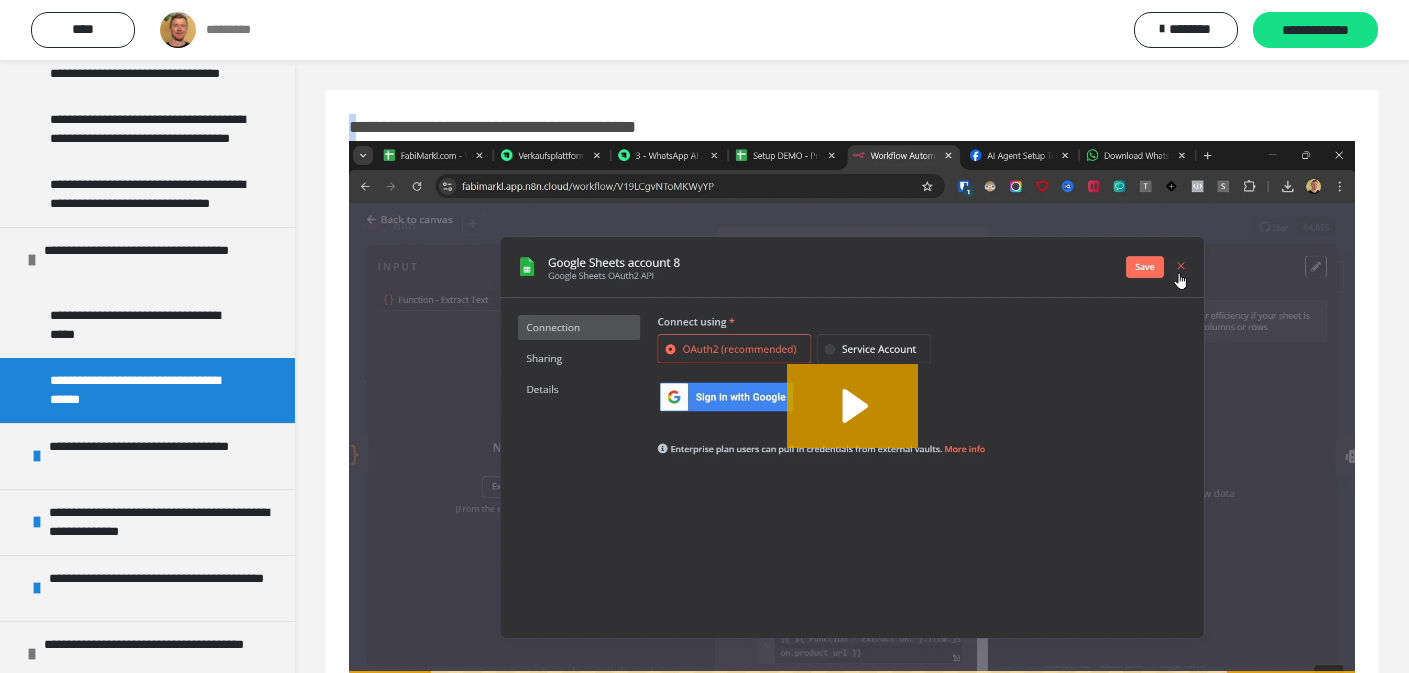 click on "**********" at bounding box center [492, 127] 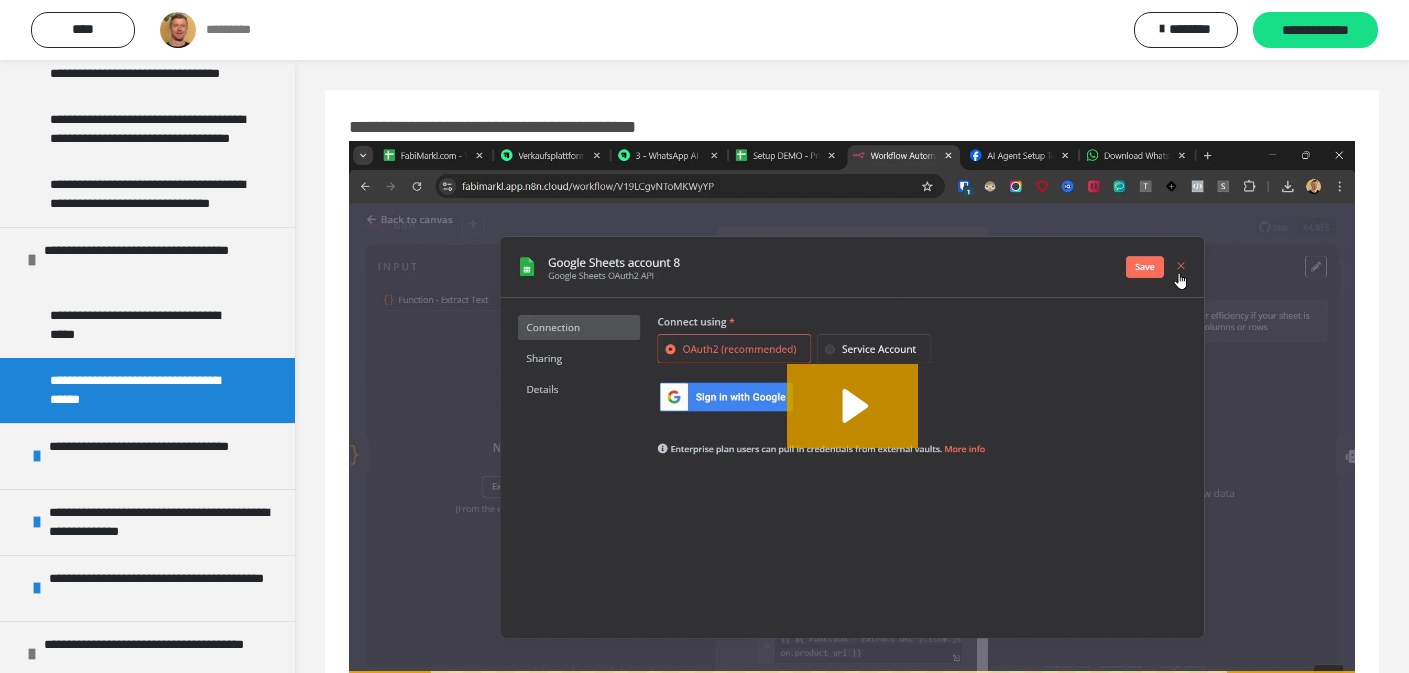 click on "**********" at bounding box center (533, 127) 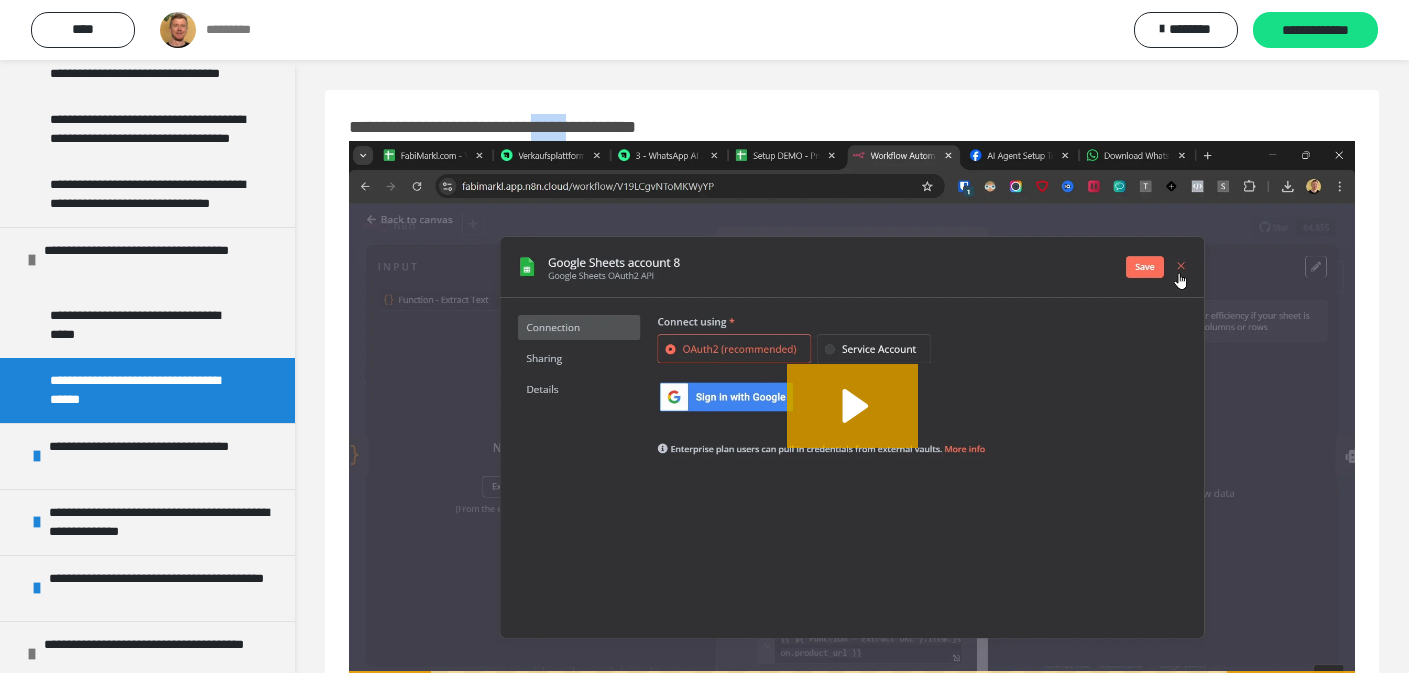 click on "**********" at bounding box center [533, 127] 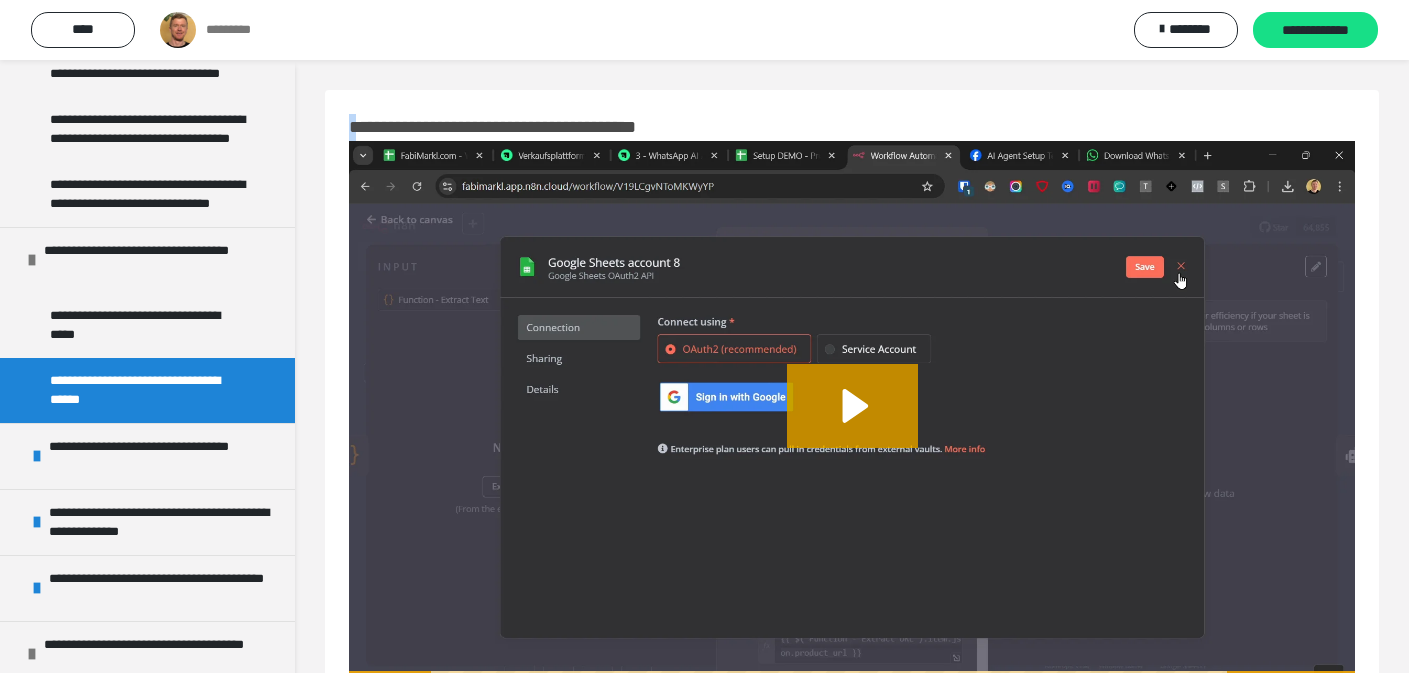 click on "**********" at bounding box center [533, 127] 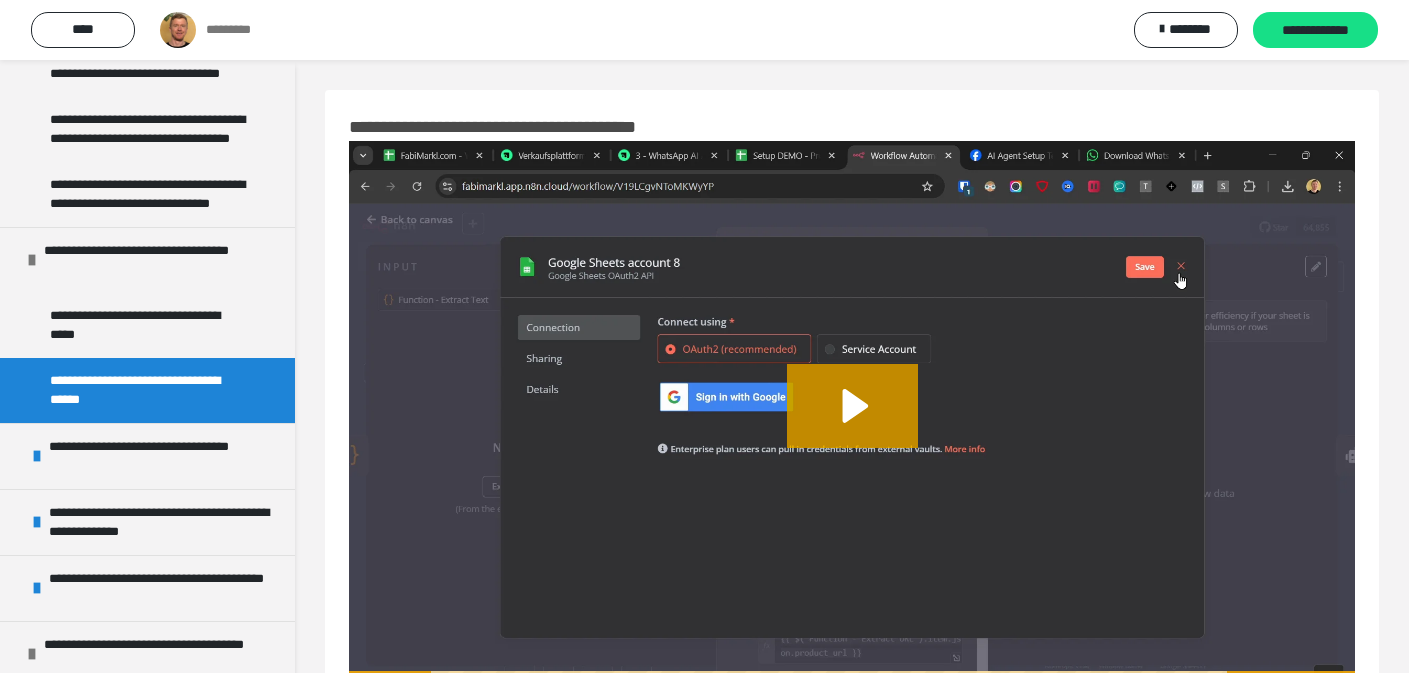 click on "**********" at bounding box center [852, 1028] 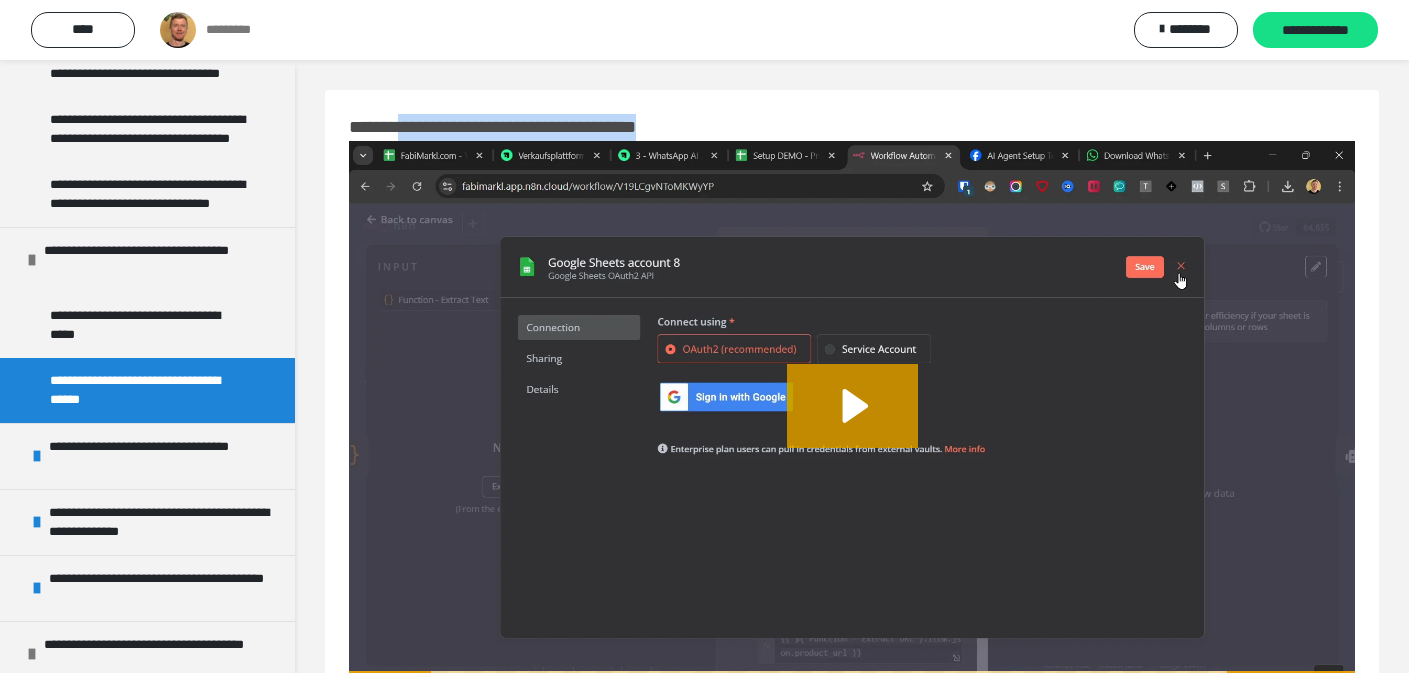 drag, startPoint x: 730, startPoint y: 126, endPoint x: 409, endPoint y: 124, distance: 321.00623 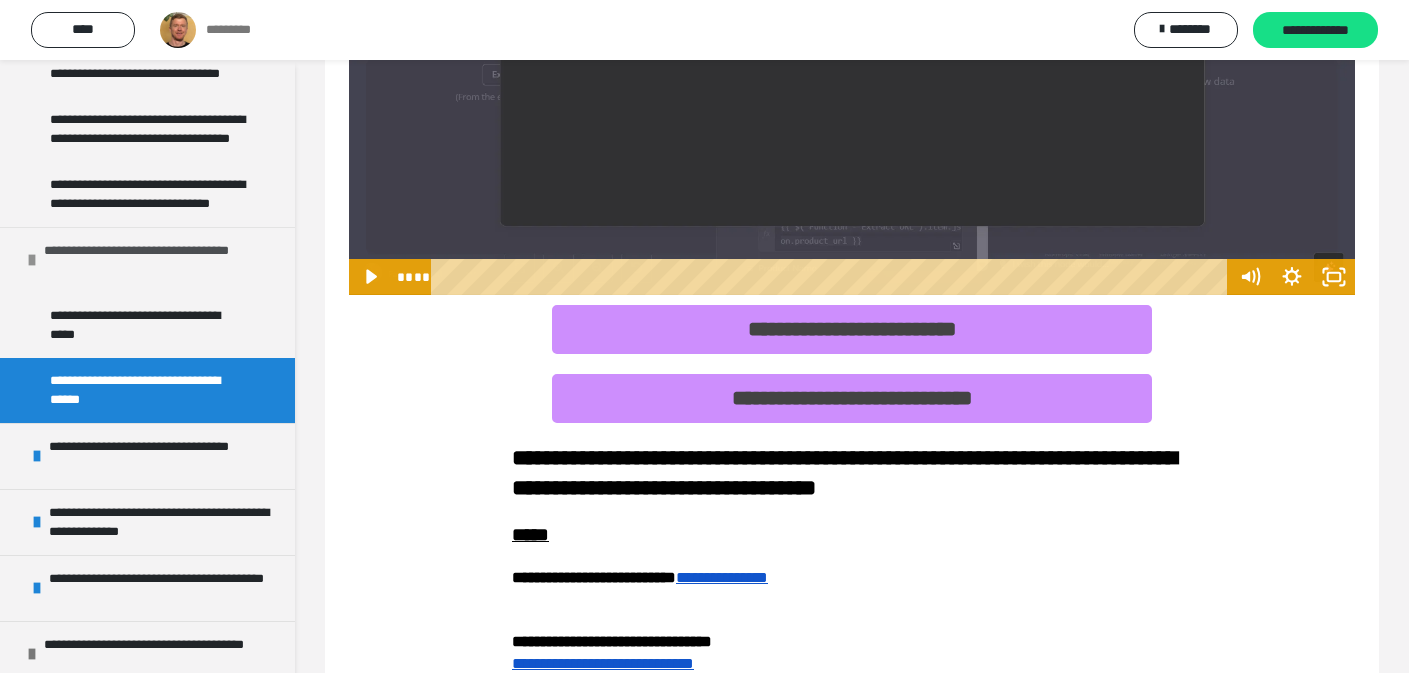 scroll, scrollTop: 542, scrollLeft: 0, axis: vertical 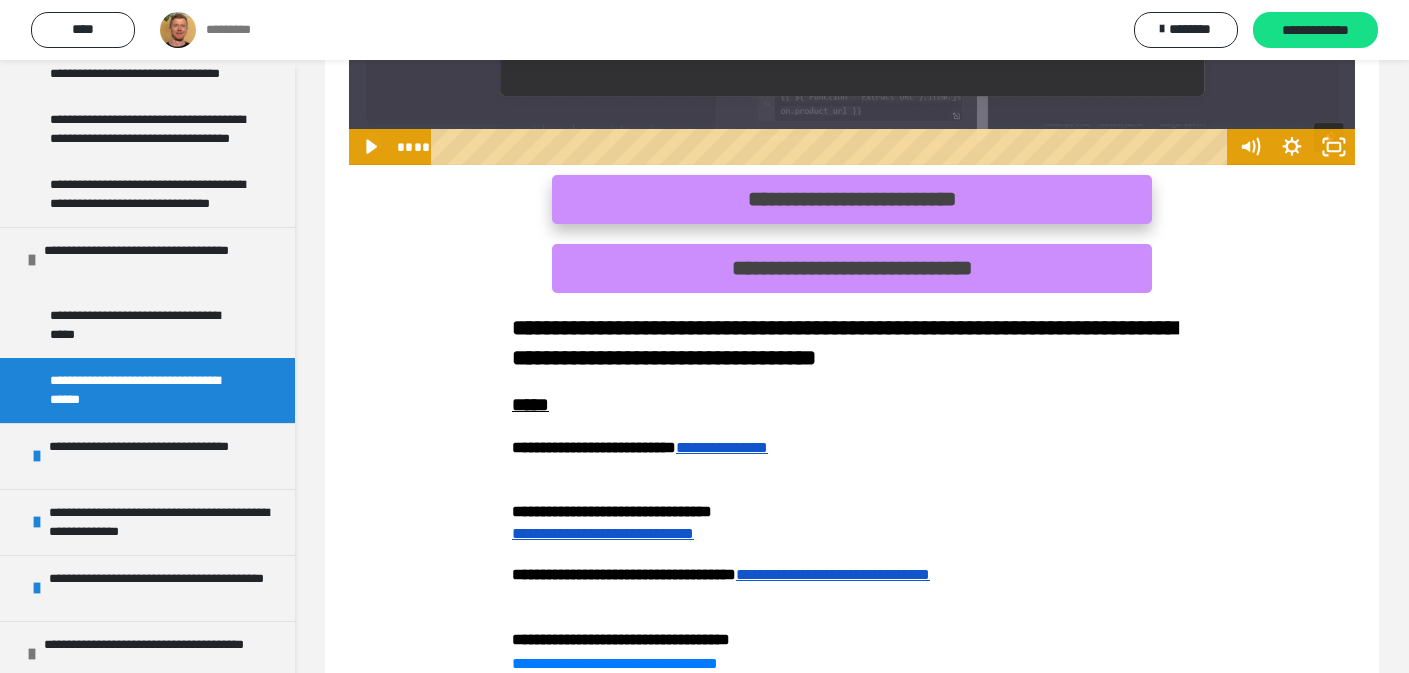 click on "**********" at bounding box center (852, 199) 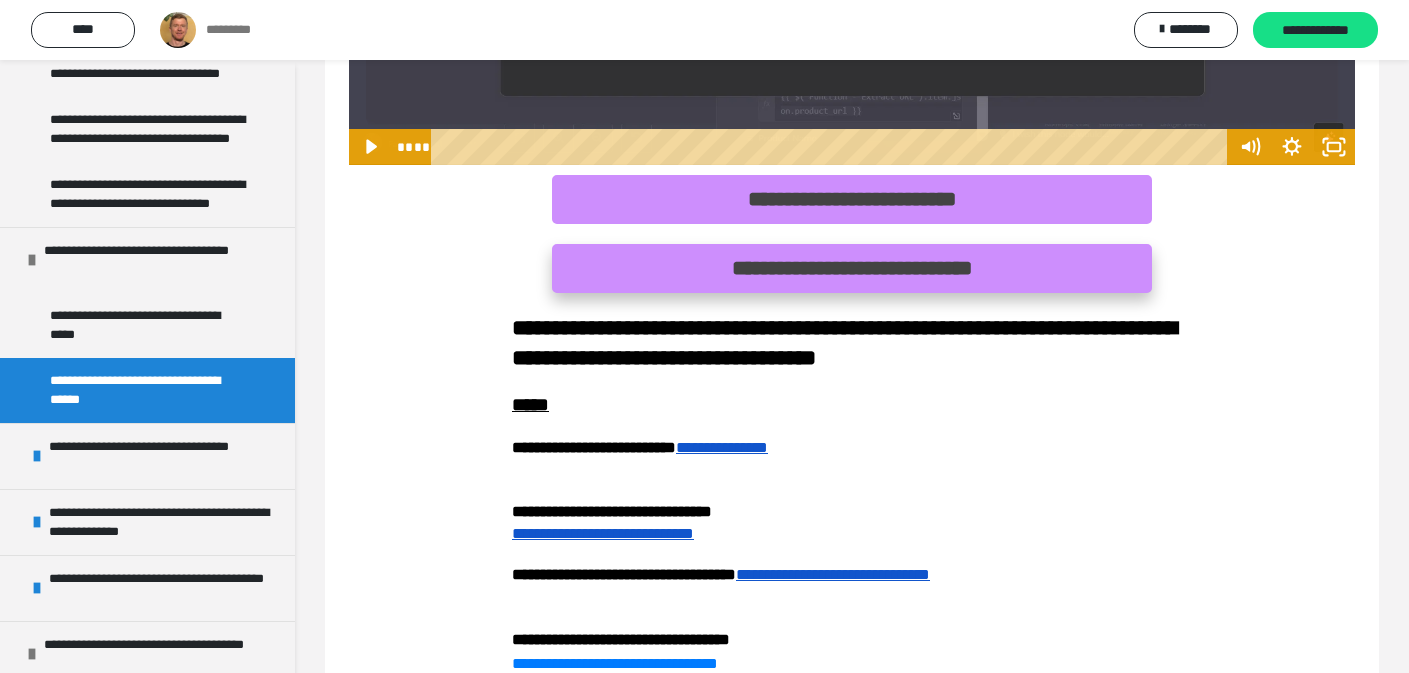 click on "**********" at bounding box center (852, 268) 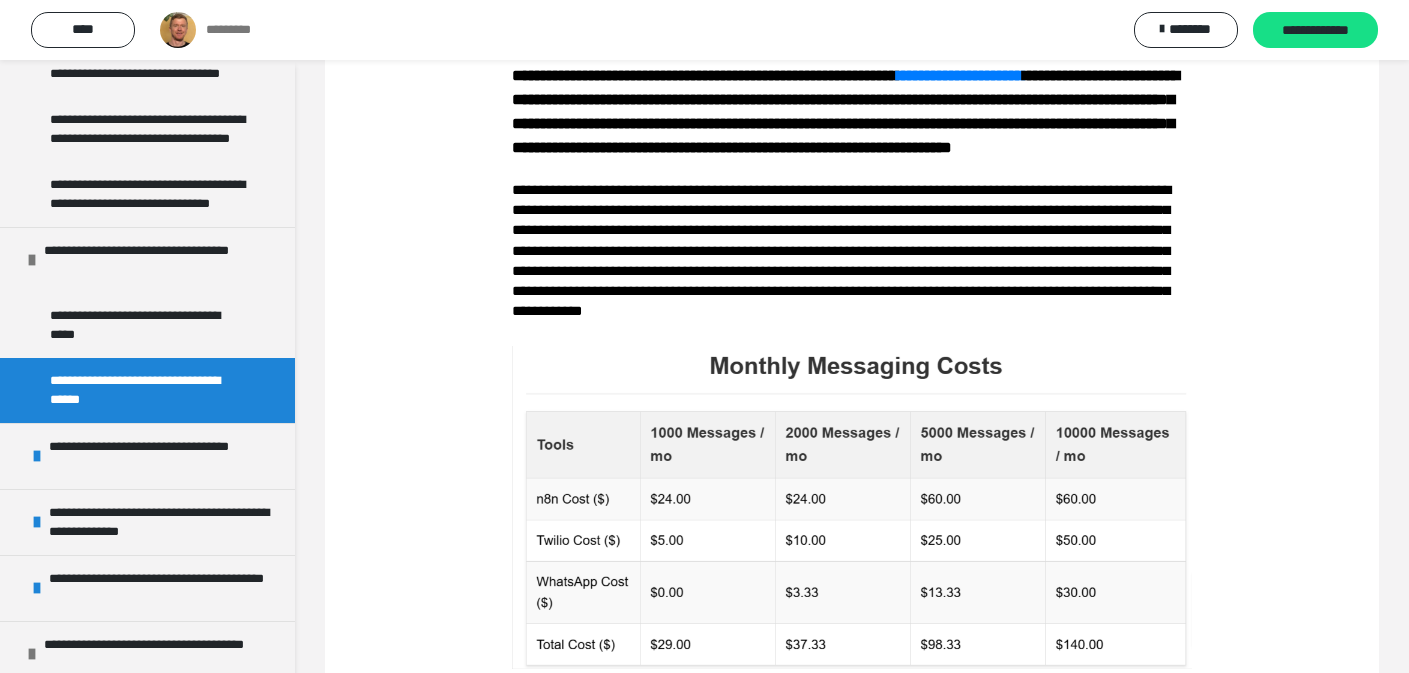 scroll, scrollTop: 1323, scrollLeft: 0, axis: vertical 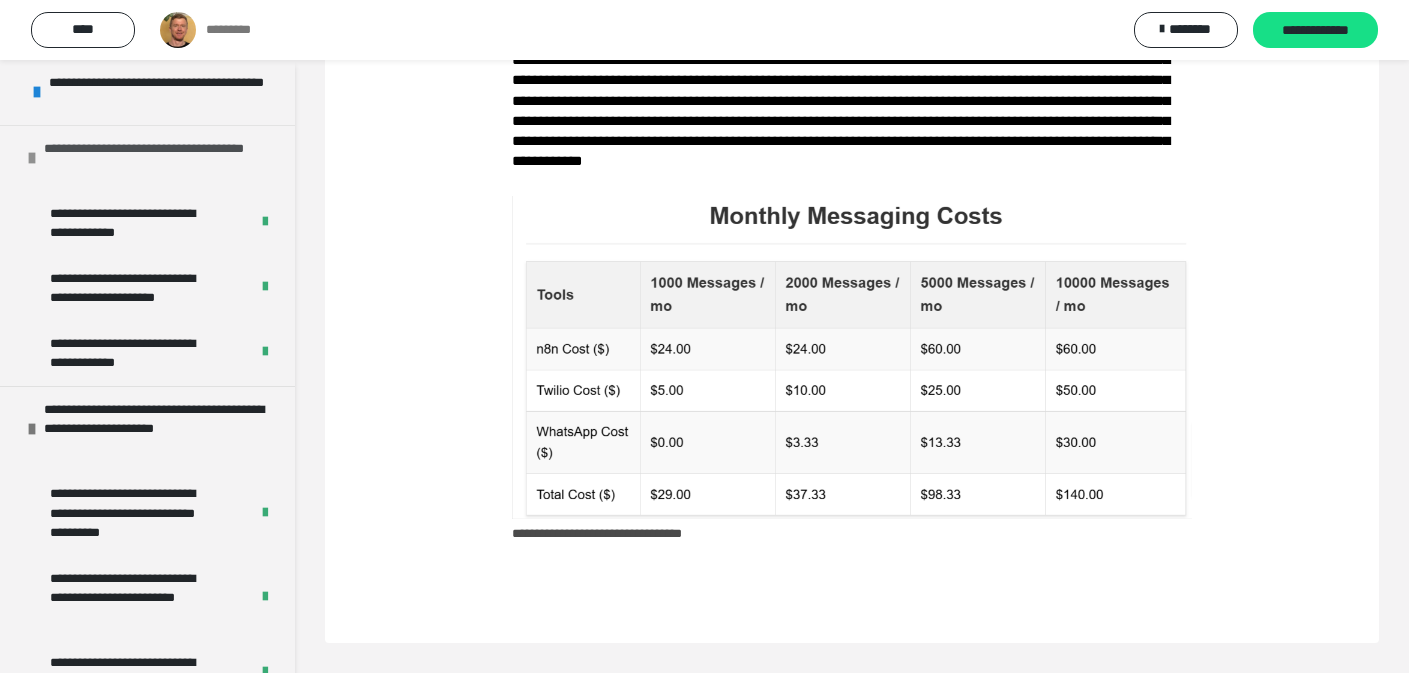 click on "**********" at bounding box center [147, 158] 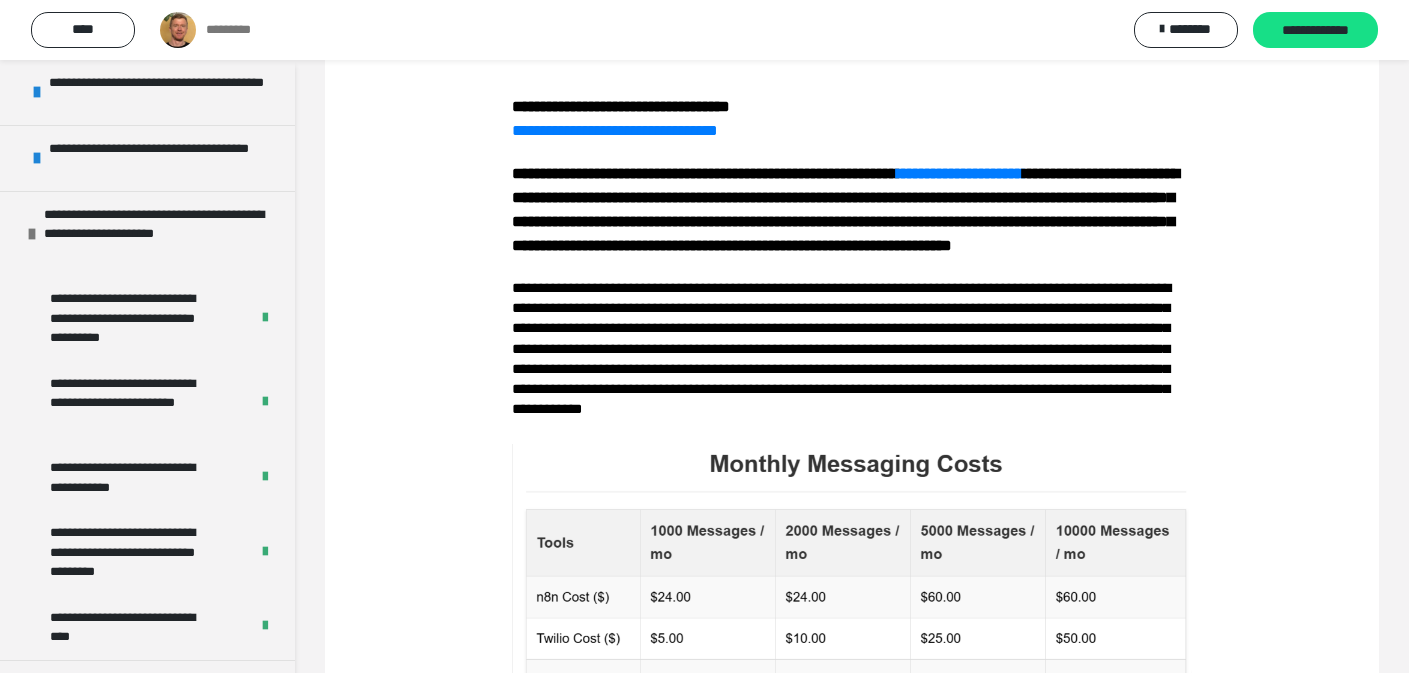 scroll, scrollTop: 1323, scrollLeft: 0, axis: vertical 